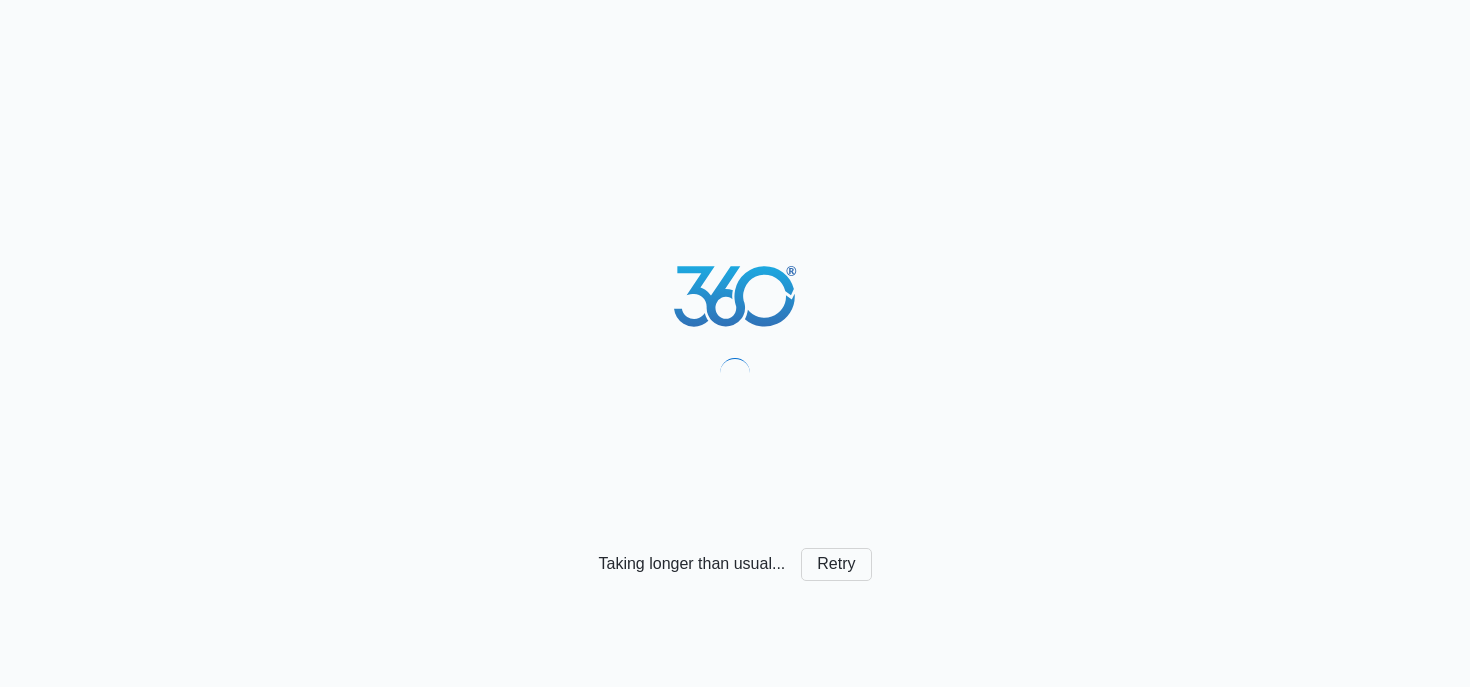 scroll, scrollTop: 0, scrollLeft: 0, axis: both 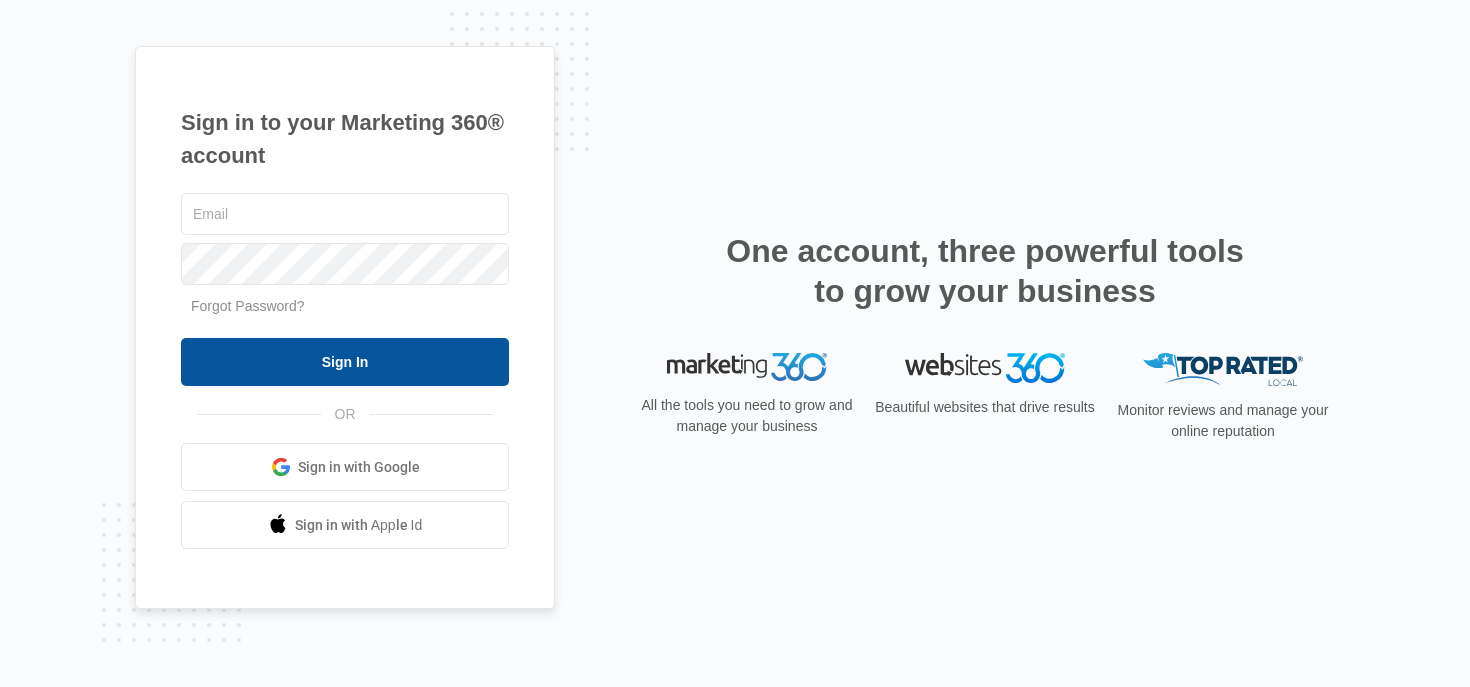 type on "robin.mills@madwire.com" 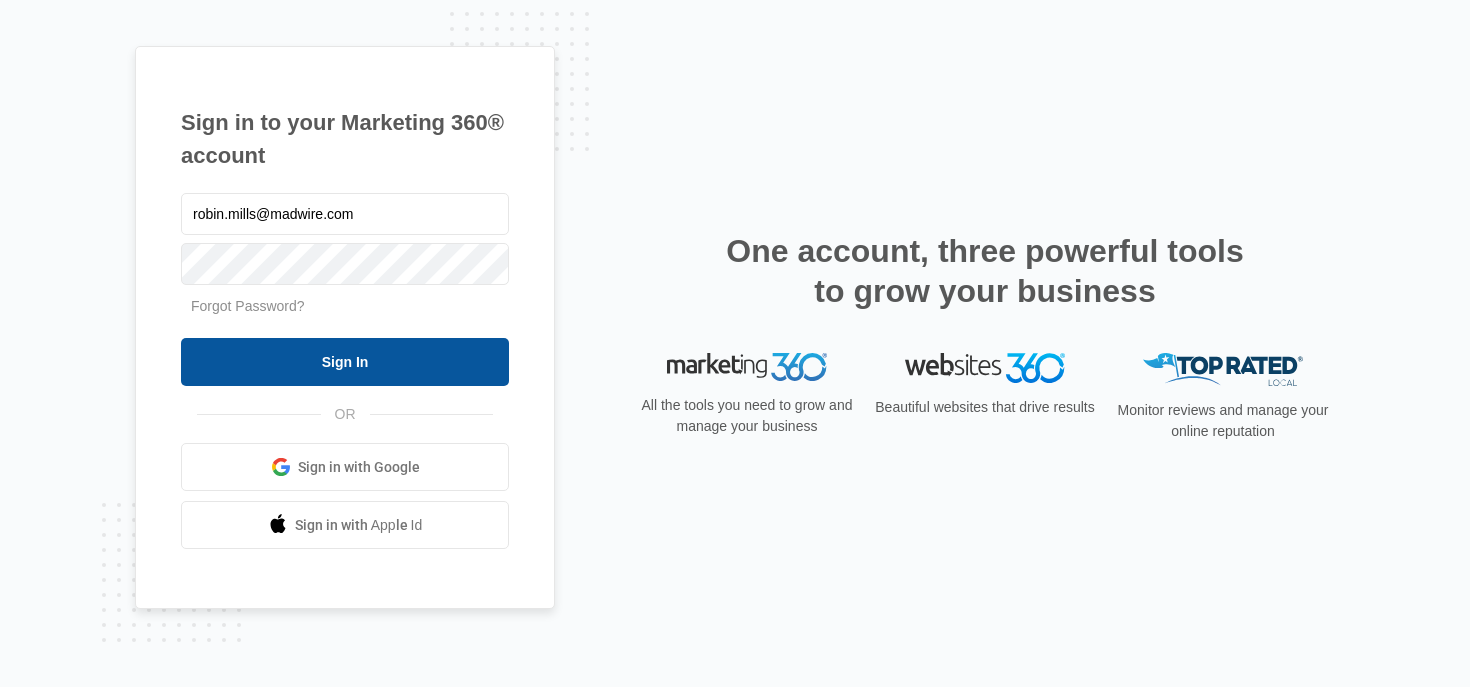 click on "Sign In" at bounding box center (345, 362) 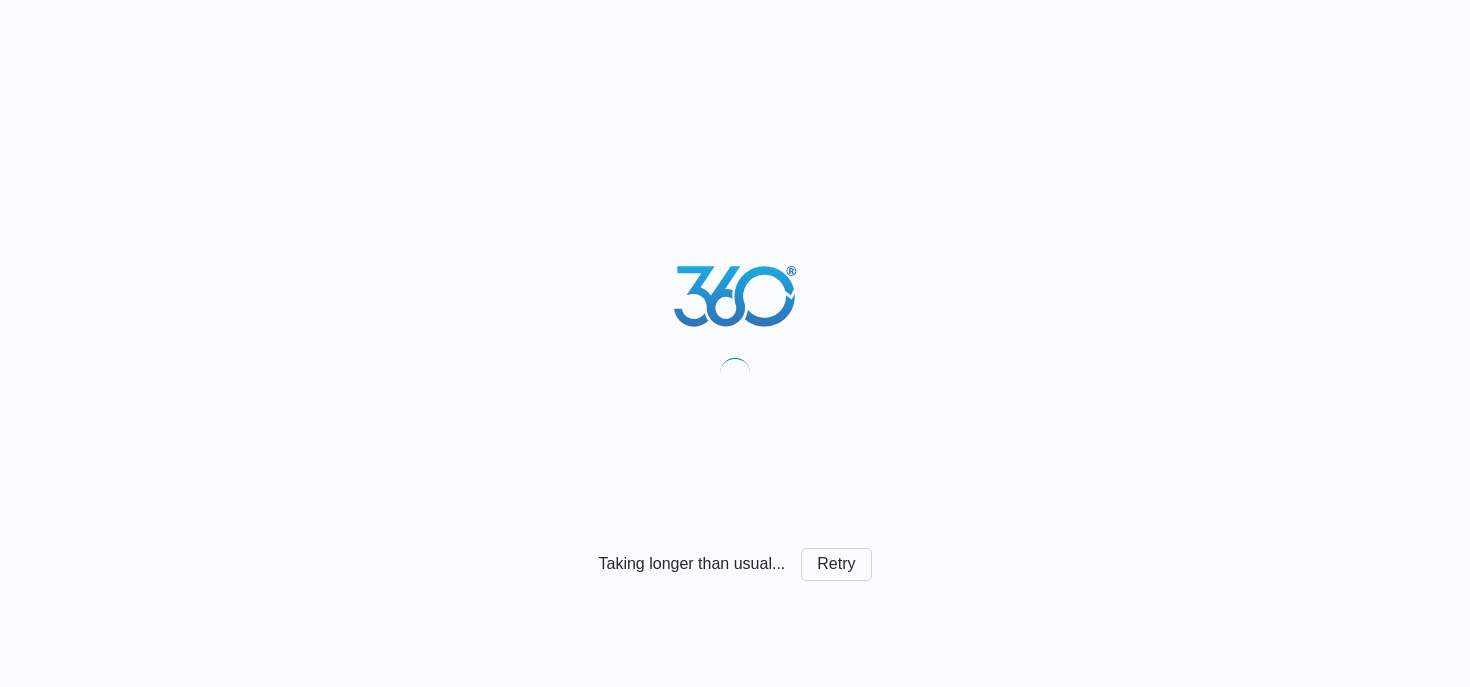 scroll, scrollTop: 0, scrollLeft: 0, axis: both 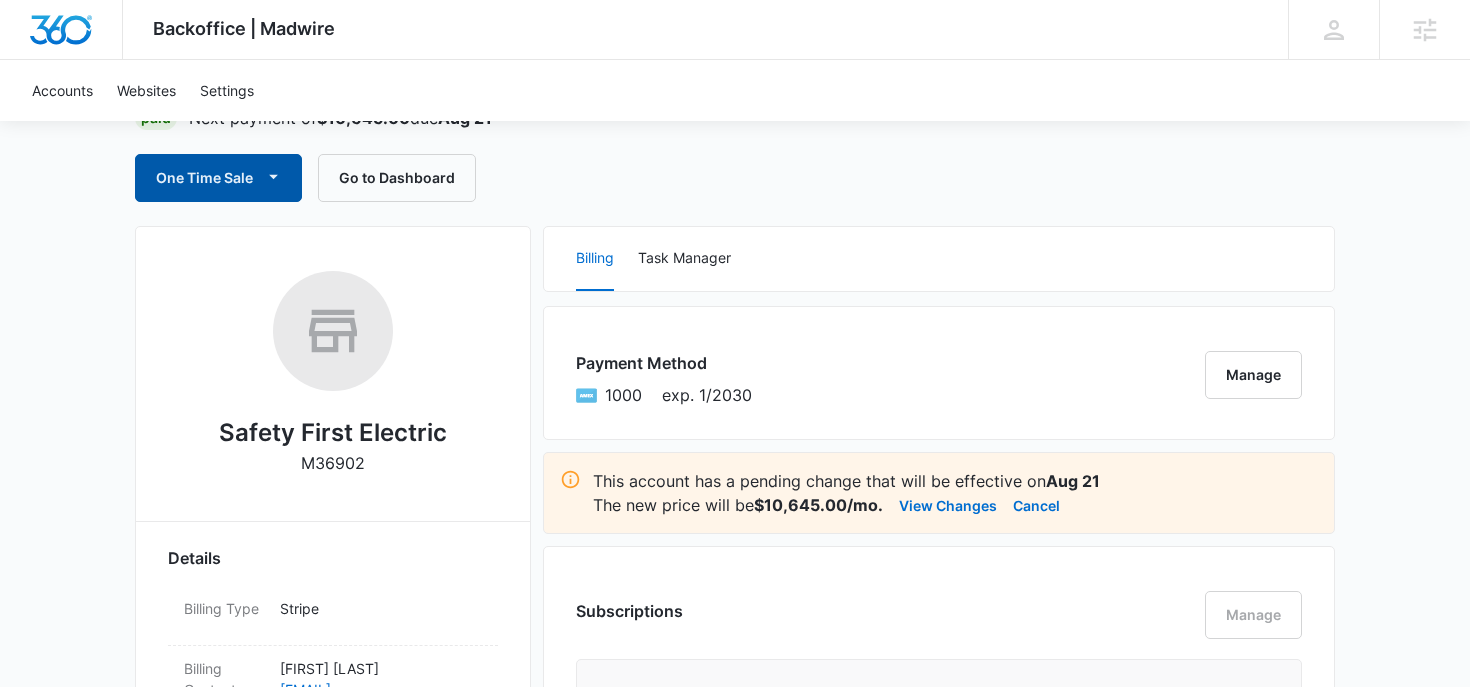 click on "One Time Sale" at bounding box center (218, 178) 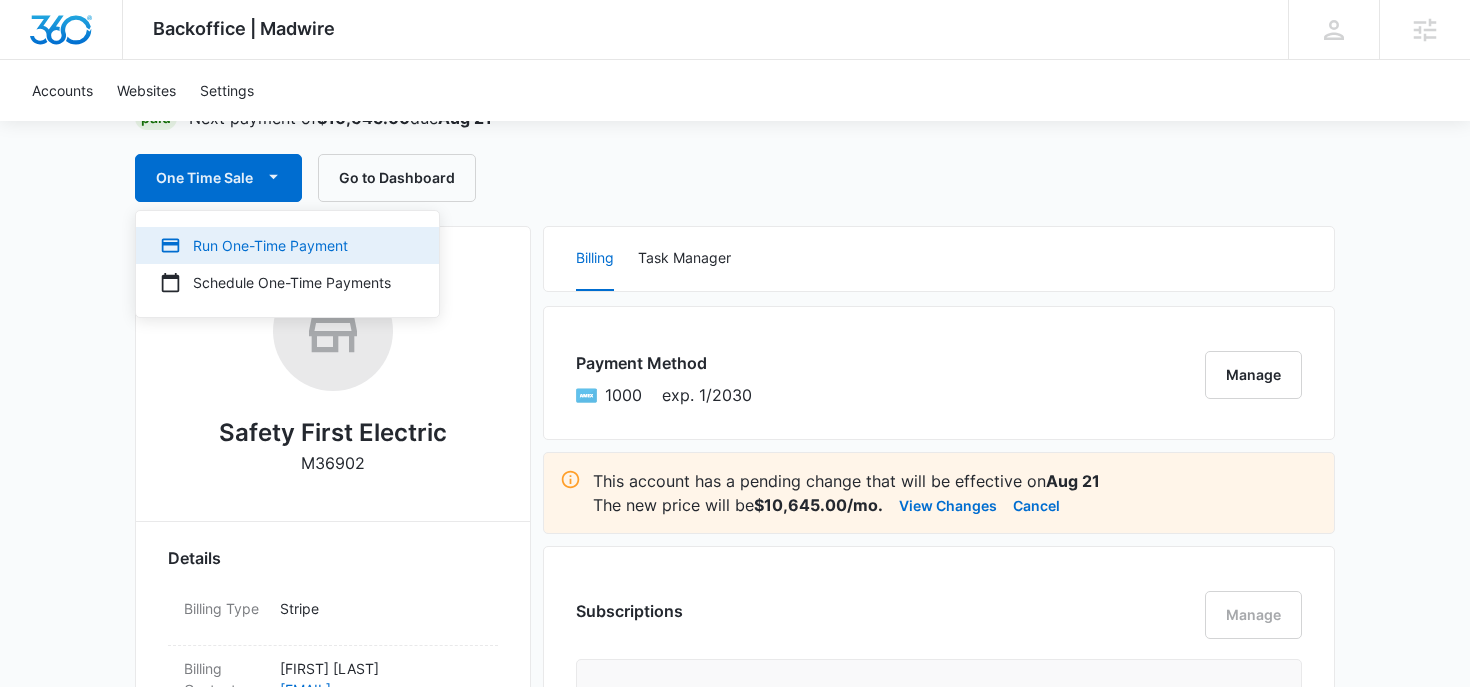 click on "Run One-Time Payment" at bounding box center (275, 245) 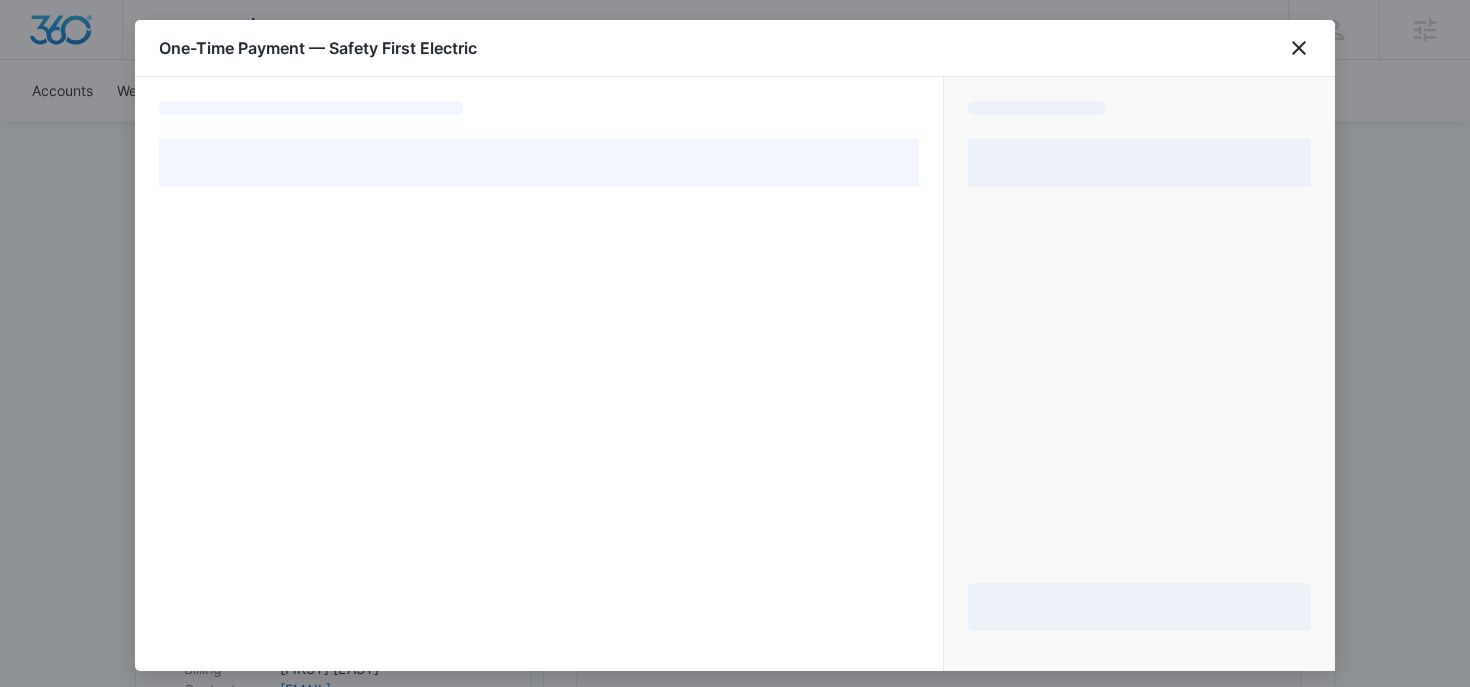 select on "pm_1Qk8y1A4n8RTgNjUYgHK1Jm1" 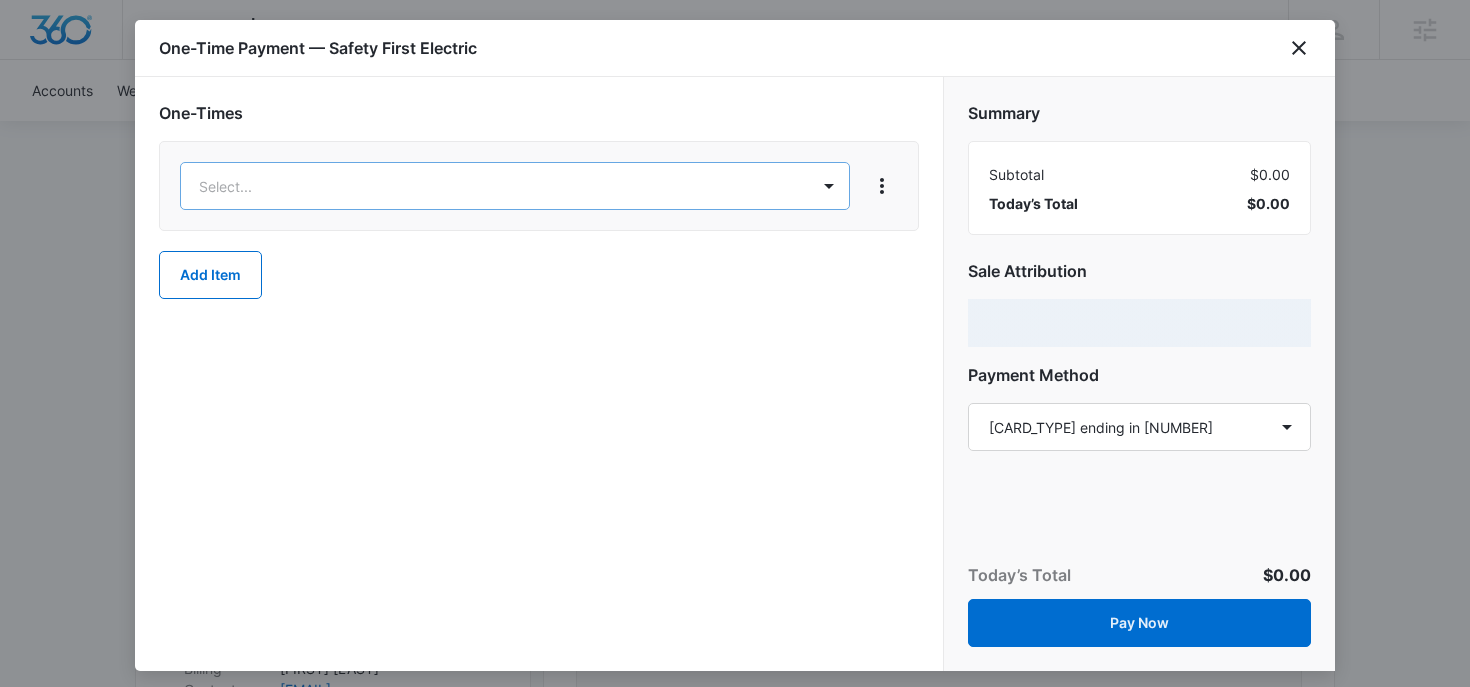 click on "Backoffice | Madwire Apps Settings RM Robin Mills robin.mills@madwire.com My Profile Notifications Support Logout Terms & Conditions   •   Privacy Policy Agencies Accounts Websites Settings Safety First Electric M36902 Paid Next payment of  $10,645.00  due  Aug 21 One Time Sale Go to Dashboard Safety First Electric M36902 Details Billing Type Stripe Billing Contact James Bailey safetyfirstelectric@gmail.com - Billing Address 2348 Fernwood Dr. San Jose ,  CA   95128 US Local Time 09:26pm   ( America/Denver ) Industry Electrician Lifetime Jul 11, 2022  ( 3 years ) Last Active - Lead Source - Partner - Stripe ID cus_MdHVyxHn2ZsBNt Collection Method Charge Automatically Team Members Pat Johnson Ad Specialist pat.johnson@madwire.com Kresta MacKinnon Marketing Consultant kresta.mackinnon@marketing360.com Customer Success Success Manager support@marketing360.com Audriana Talamantes audriana.talamantes@madwire.com Robin Mills Success Manager robin.mills@madwire.com Billing Task Manager Payment Method 1000 Manage" at bounding box center [735, 1333] 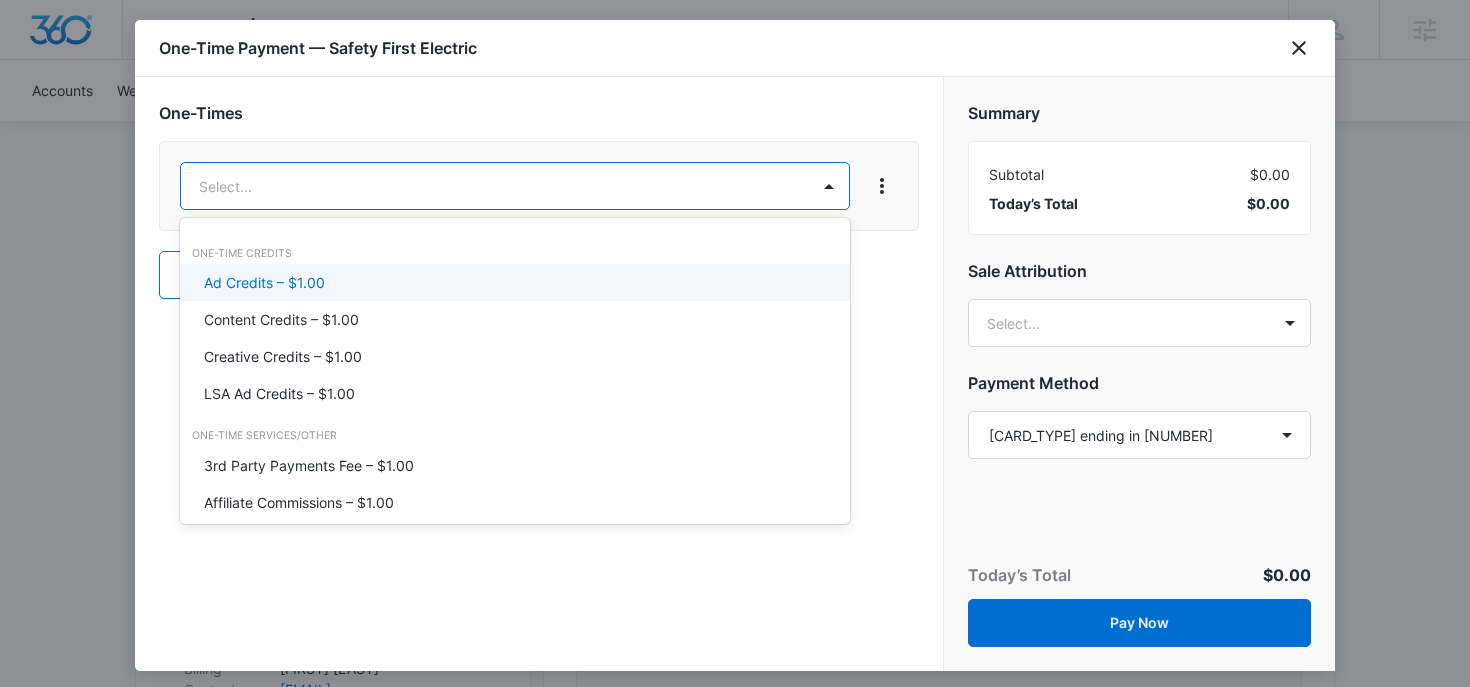 click on "Ad Credits – $1.00" at bounding box center (513, 282) 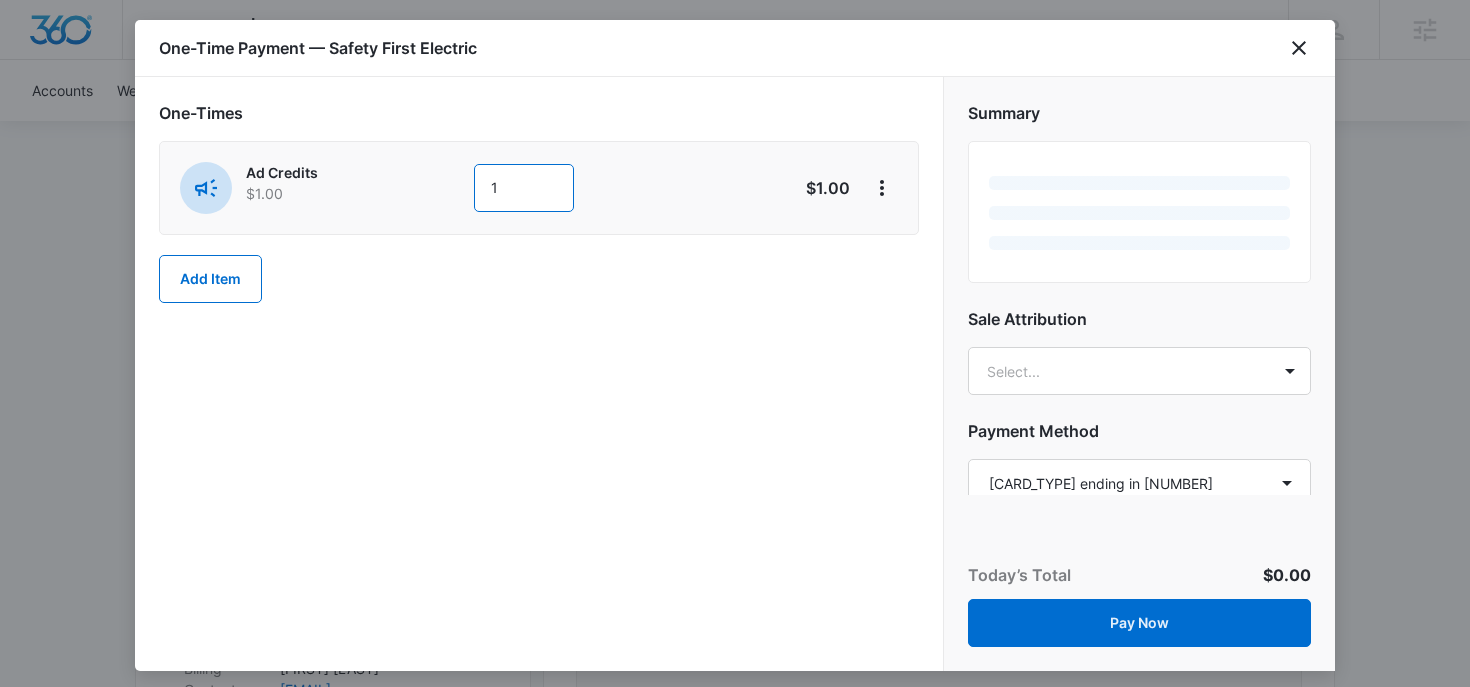 drag, startPoint x: 523, startPoint y: 190, endPoint x: 451, endPoint y: 190, distance: 72 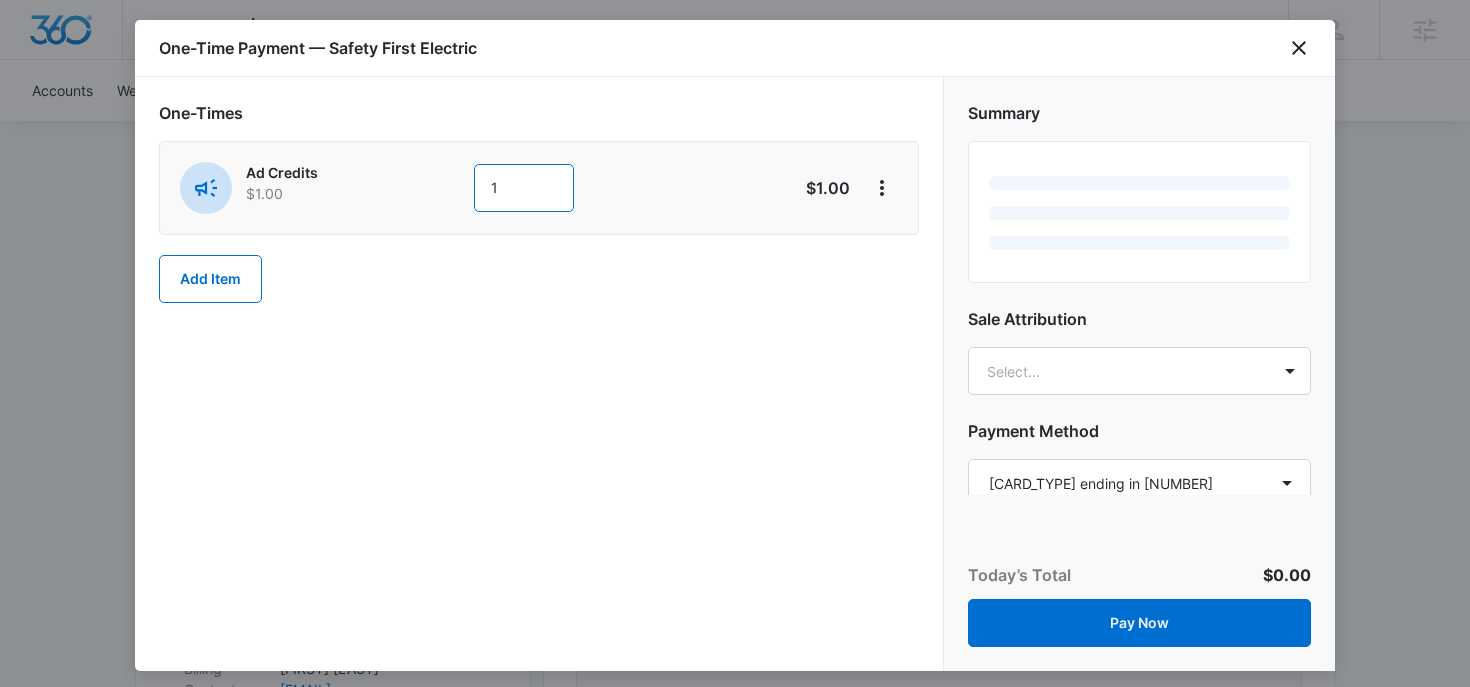 click on "Ad Credits $1.00 1" at bounding box center (468, 188) 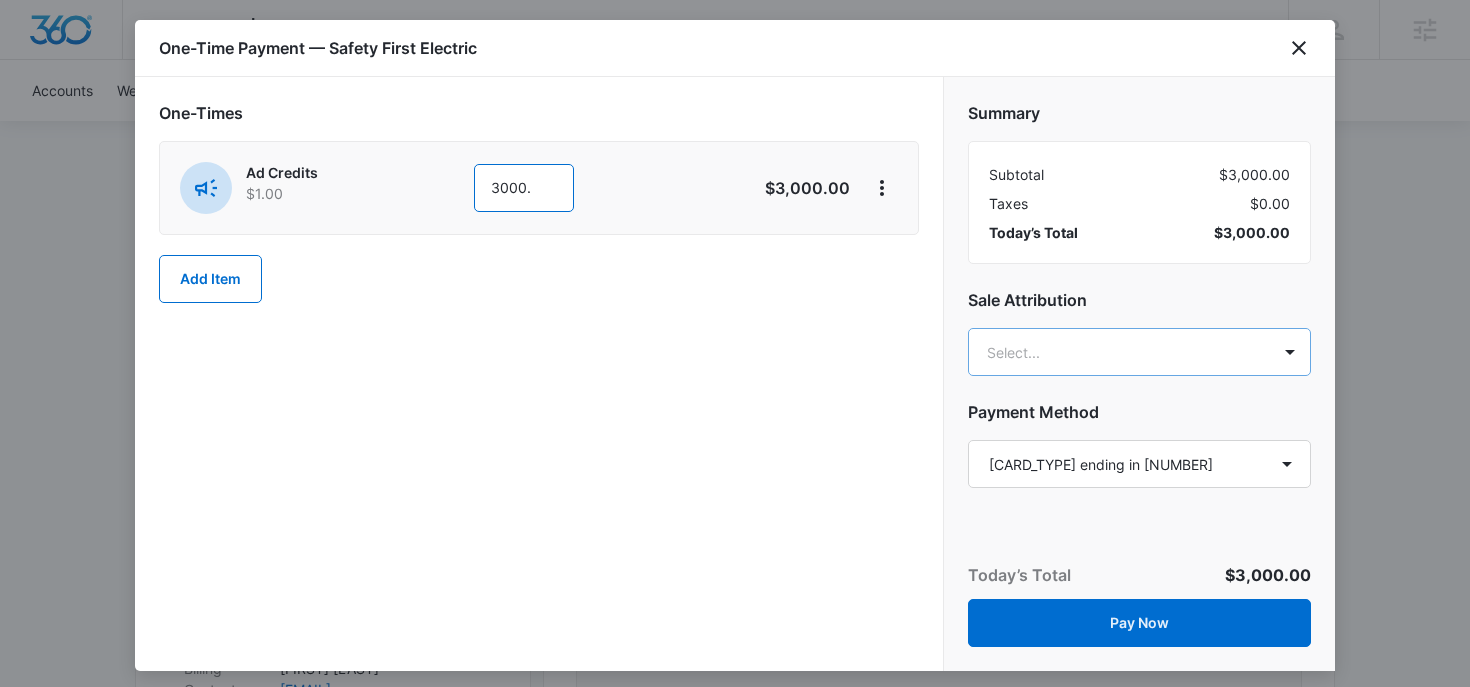 type on "3000." 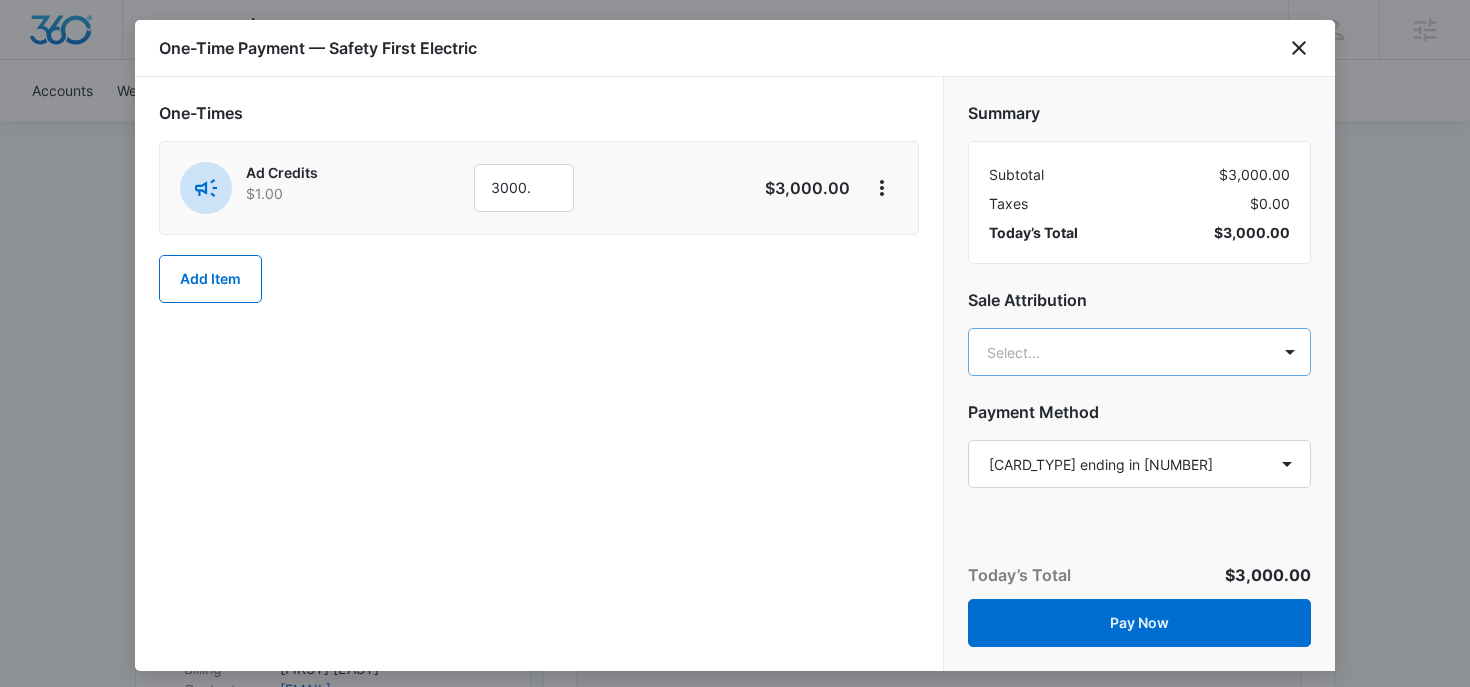 click on "Backoffice | Madwire Apps Settings RM Robin Mills robin.mills@madwire.com My Profile Notifications Support Logout Terms & Conditions   •   Privacy Policy Agencies Accounts Websites Settings Safety First Electric M36902 Paid Next payment of  $10,645.00  due  Aug 21 One Time Sale Go to Dashboard Safety First Electric M36902 Details Billing Type Stripe Billing Contact James Bailey safetyfirstelectric@gmail.com - Billing Address 2348 Fernwood Dr. San Jose ,  CA   95128 US Local Time 09:26pm   ( America/Denver ) Industry Electrician Lifetime Jul 11, 2022  ( 3 years ) Last Active - Lead Source - Partner - Stripe ID cus_MdHVyxHn2ZsBNt Collection Method Charge Automatically Team Members Pat Johnson Ad Specialist pat.johnson@madwire.com Kresta MacKinnon Marketing Consultant kresta.mackinnon@marketing360.com Customer Success Success Manager support@marketing360.com Audriana Talamantes audriana.talamantes@madwire.com Robin Mills Success Manager robin.mills@madwire.com Billing Task Manager Payment Method 1000 Manage" at bounding box center [735, 1333] 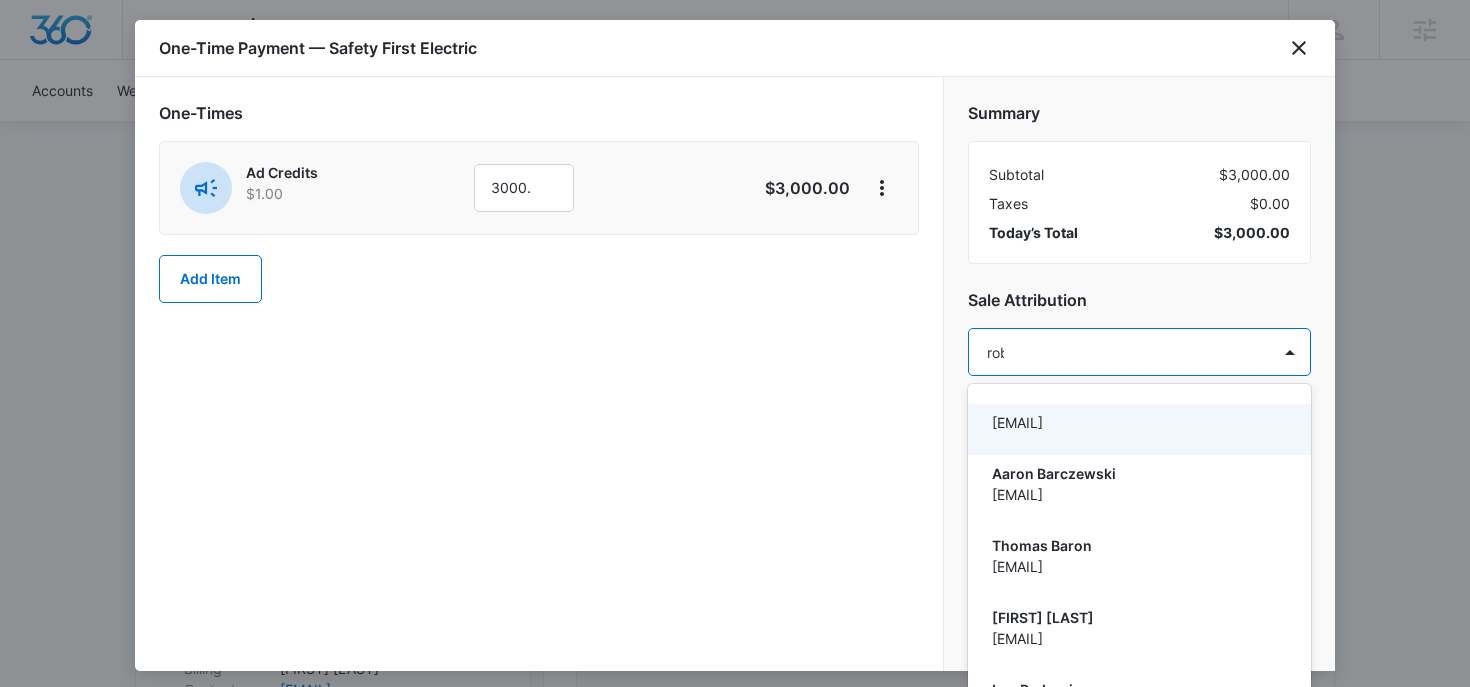 type on "robin" 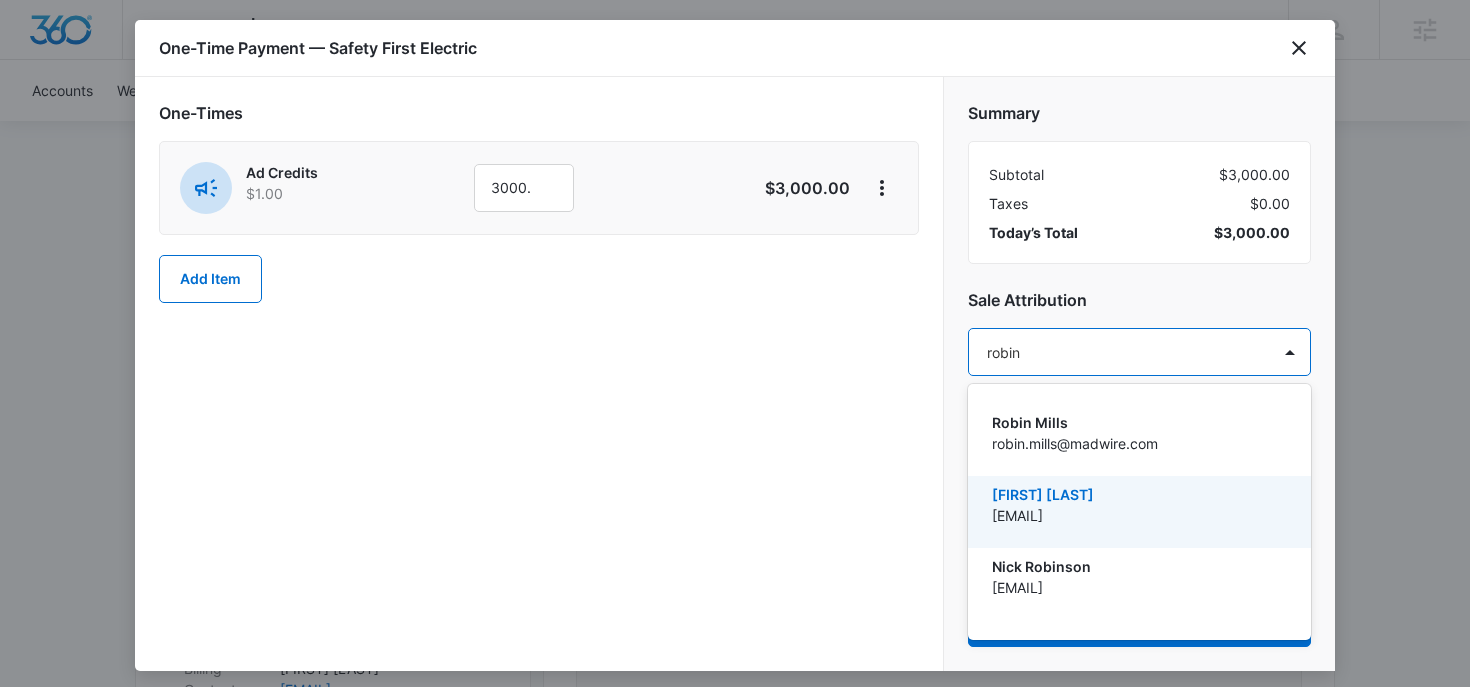 click on "Robin Mills robin.mills@madwire.com" at bounding box center (1137, 440) 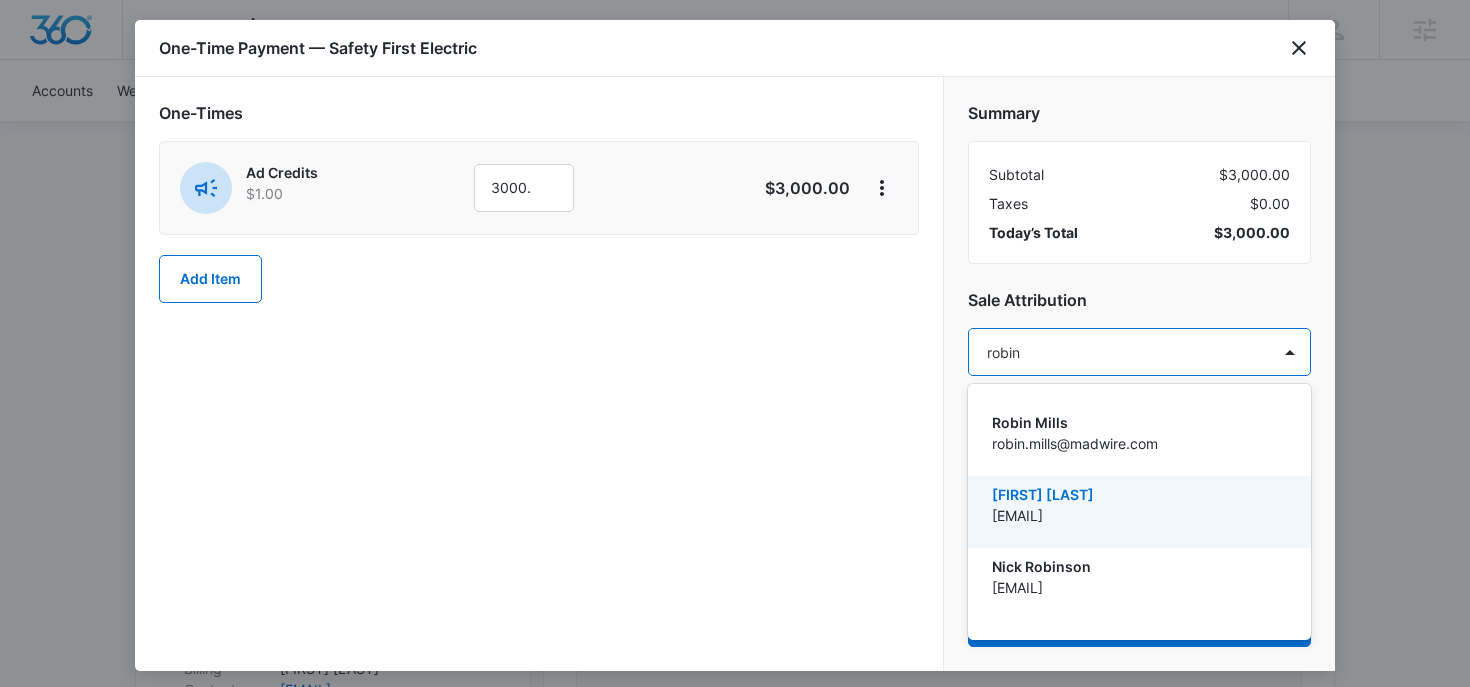 type 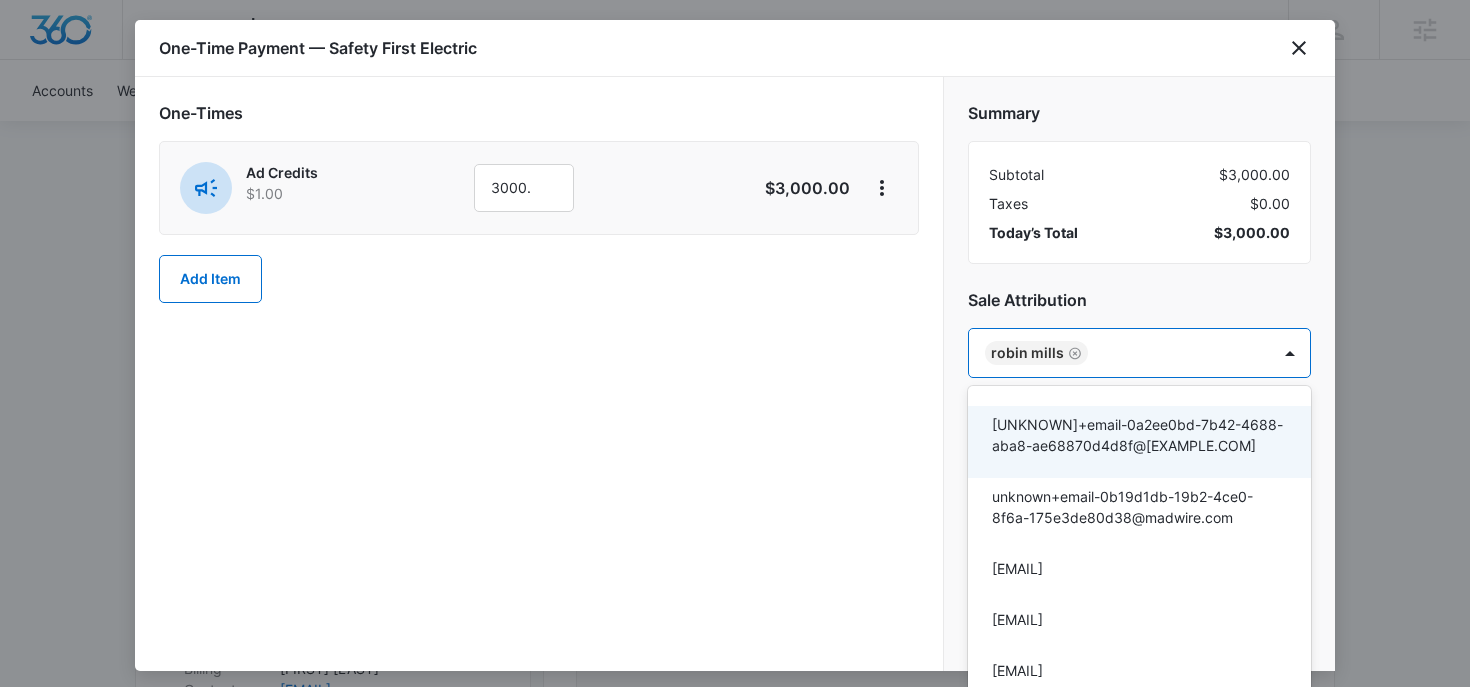 click at bounding box center [735, 343] 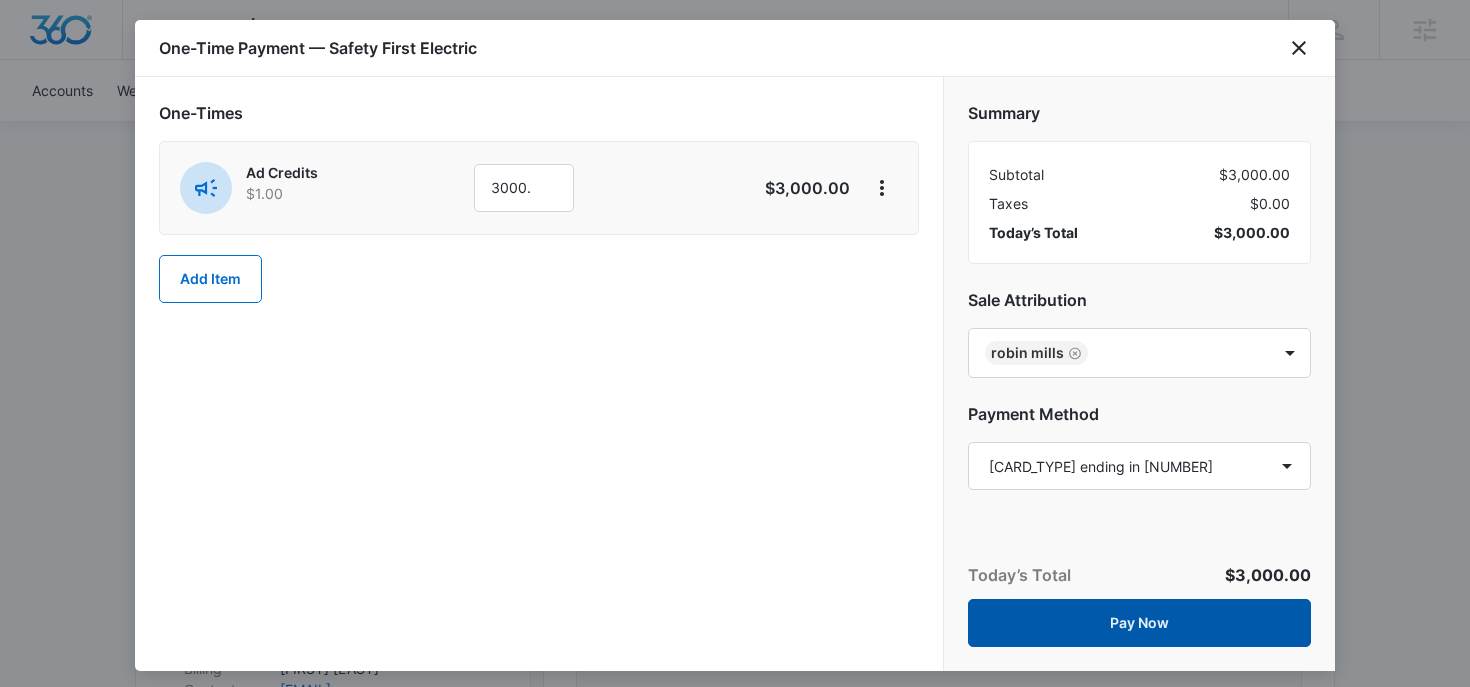 click on "Pay Now" at bounding box center (1139, 623) 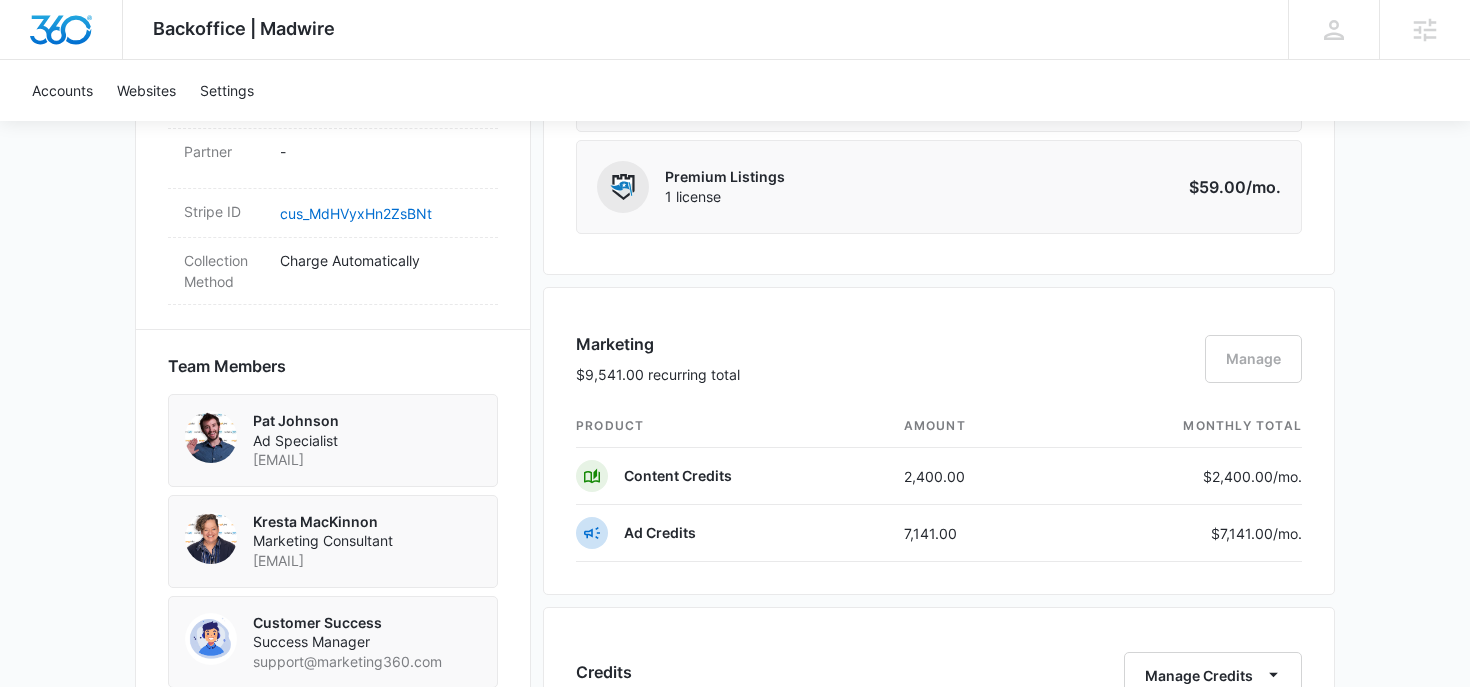 scroll, scrollTop: 1200, scrollLeft: 0, axis: vertical 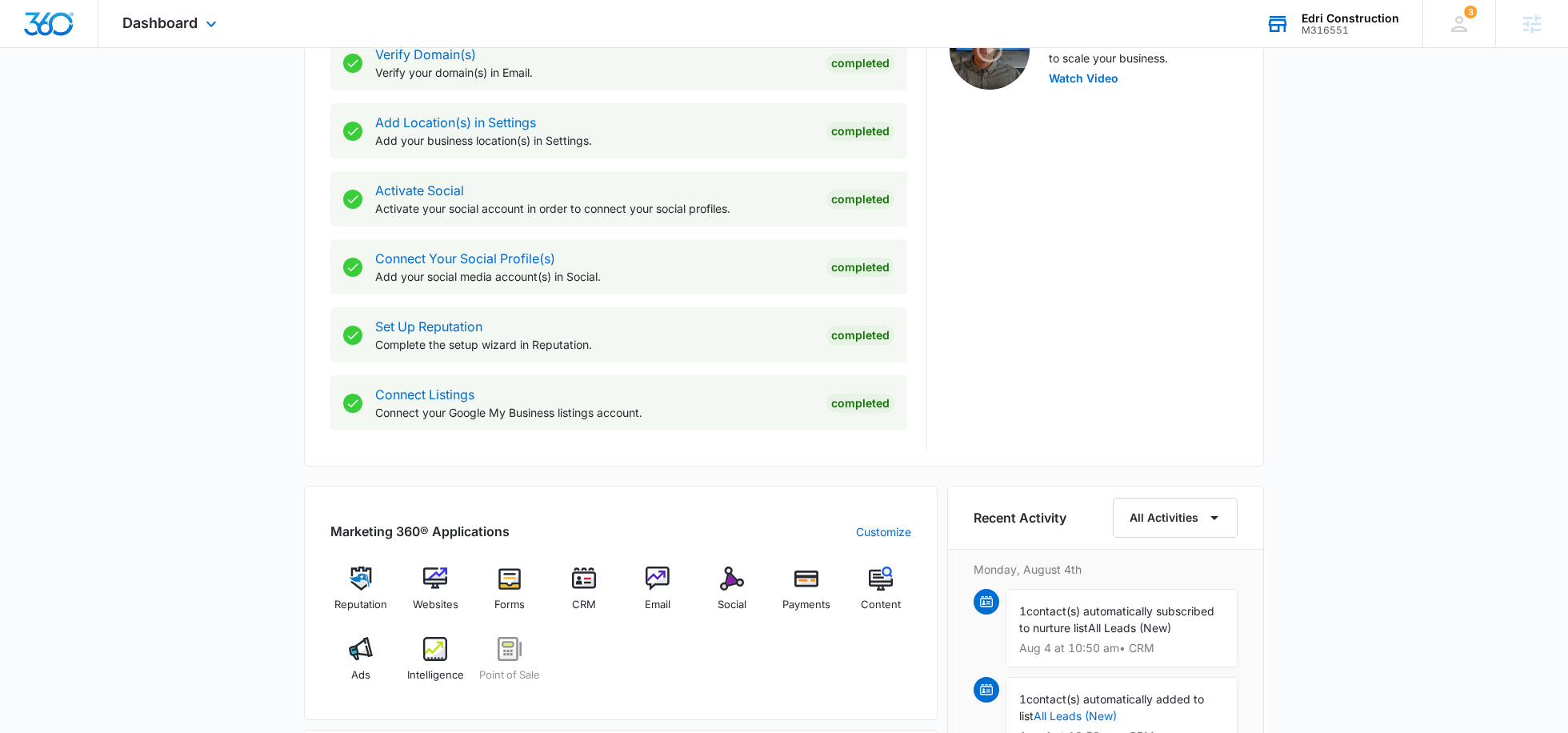 click on "Edri Construction M316551 Your Accounts View All" at bounding box center (1332, 23) 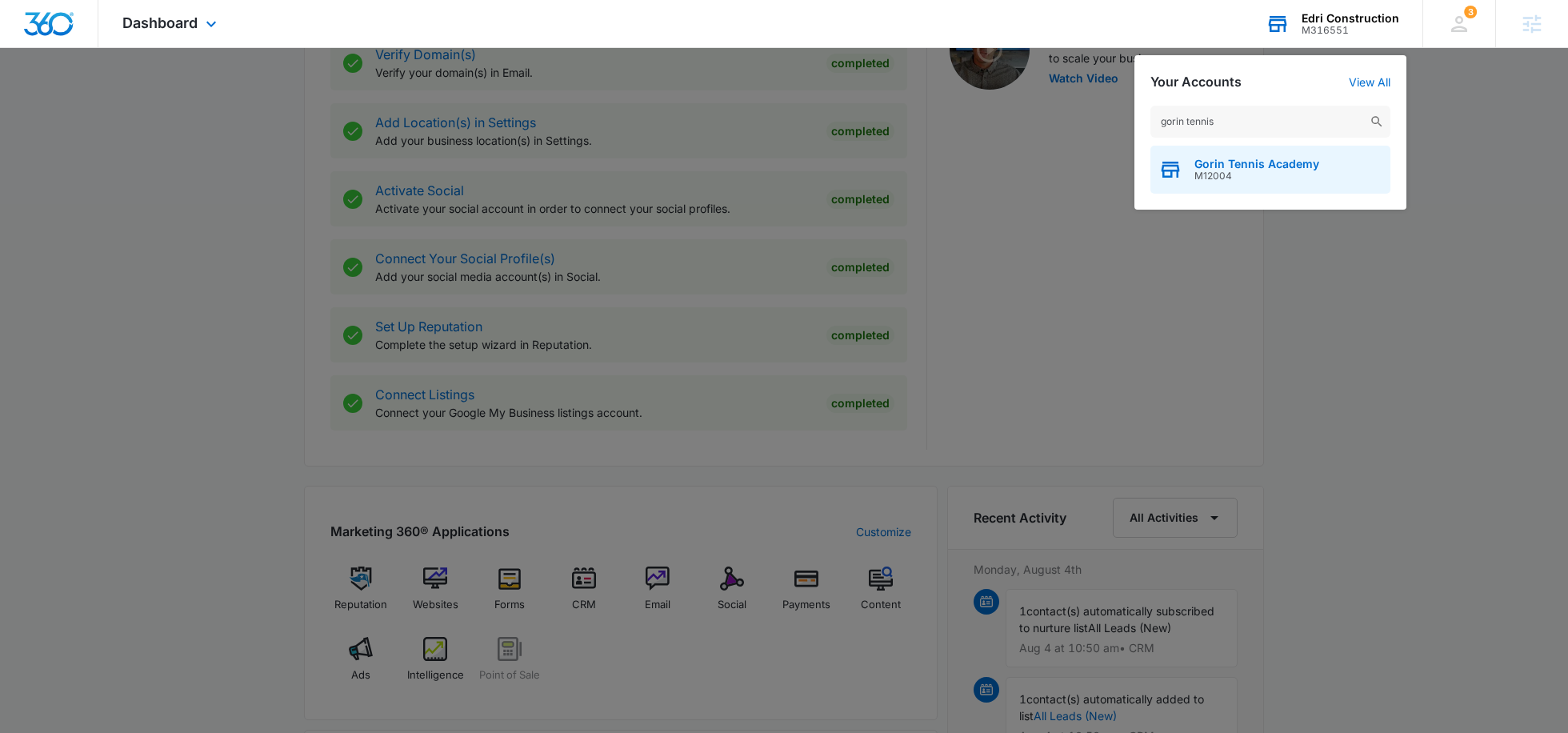 type on "gorin tennis" 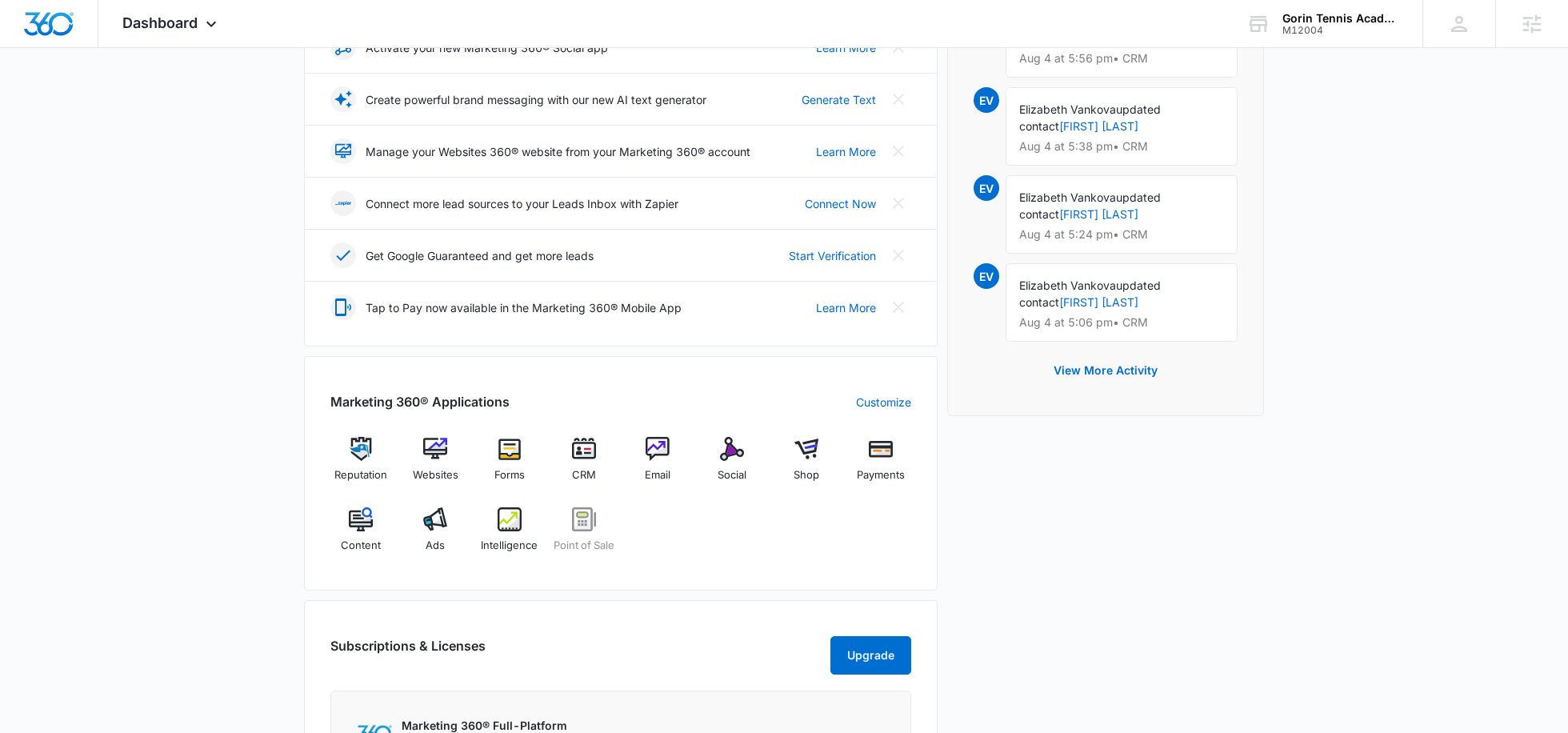 scroll, scrollTop: 338, scrollLeft: 0, axis: vertical 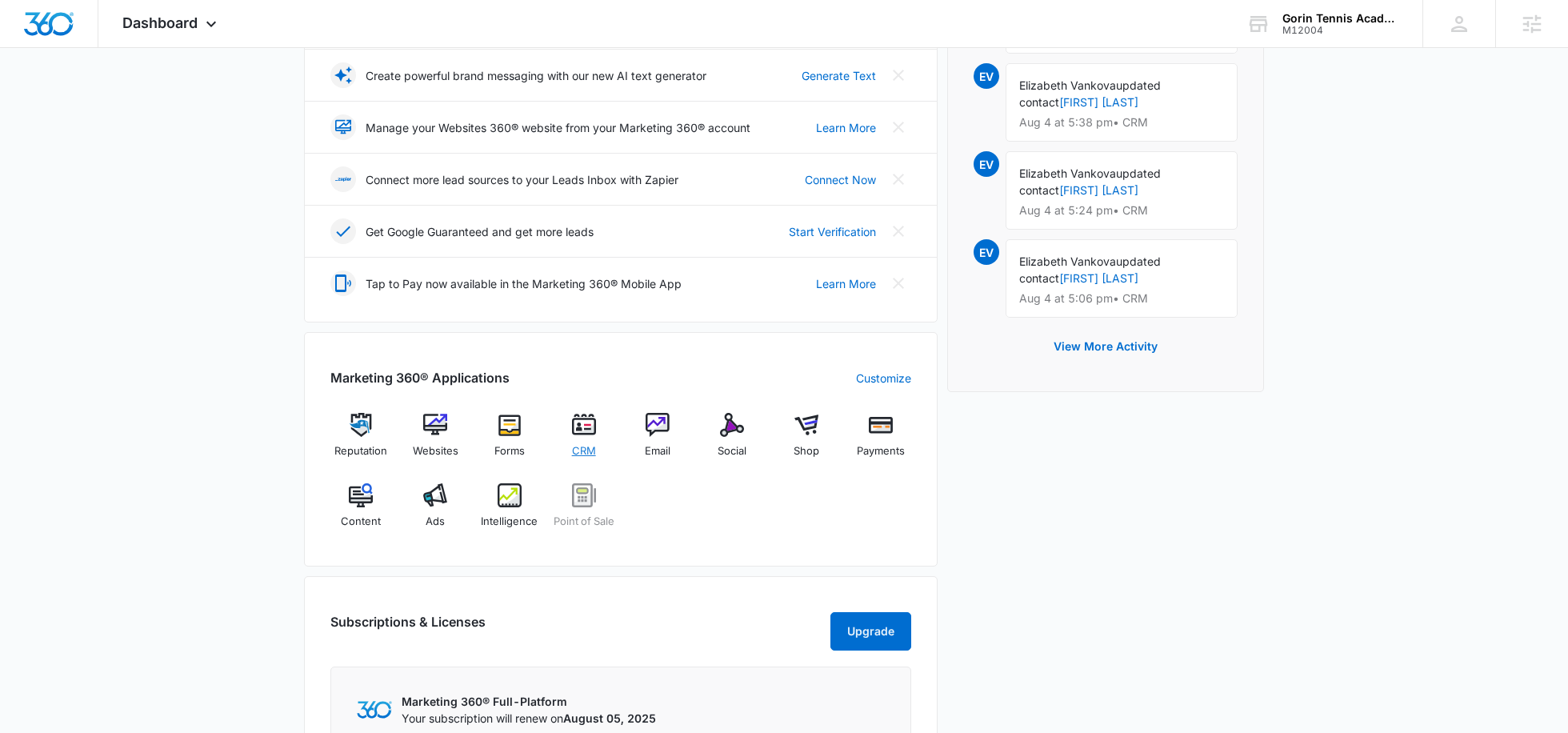 click on "CRM" at bounding box center (583, 441) 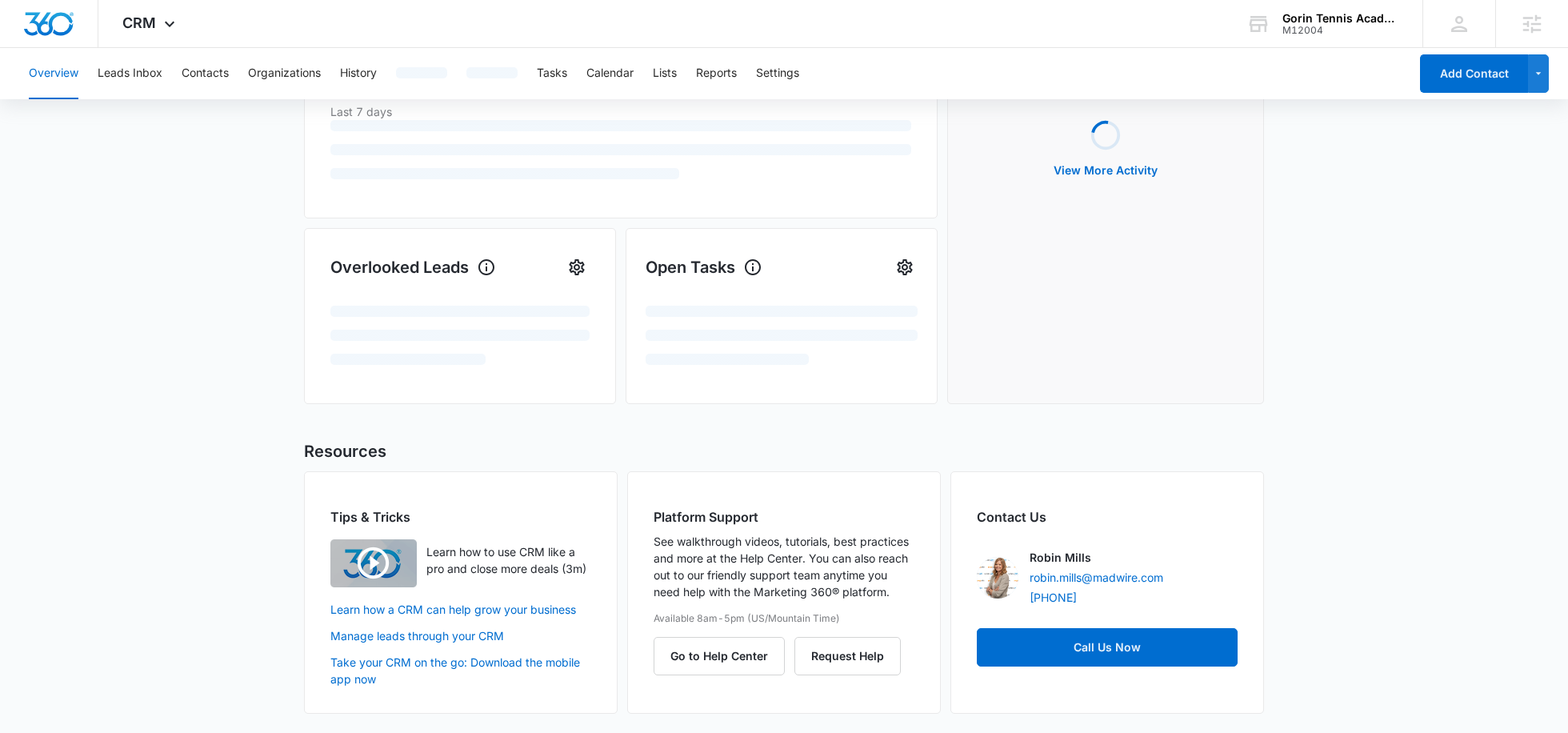 scroll, scrollTop: 0, scrollLeft: 0, axis: both 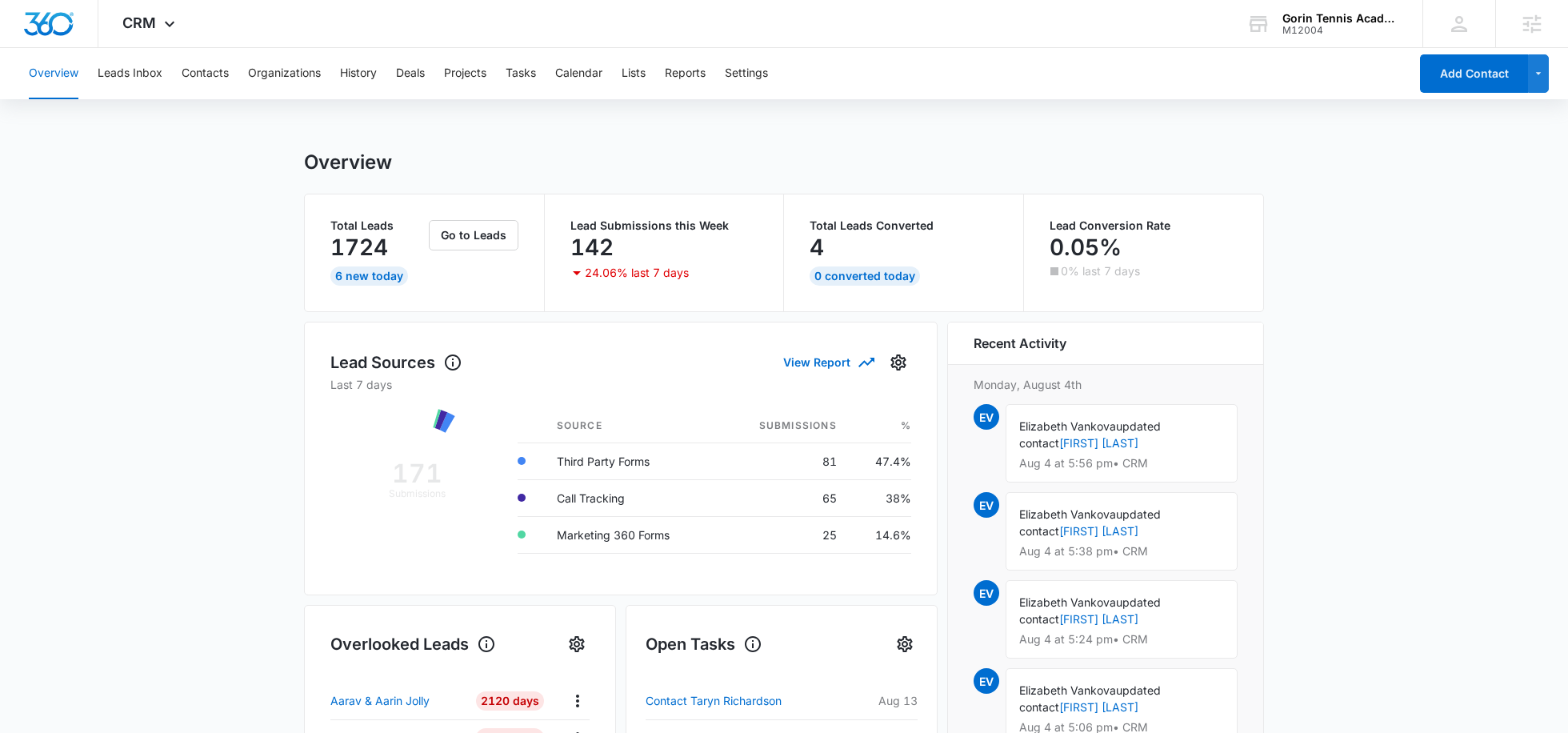 click on "Overview Leads Inbox Contacts Organizations History Deals Projects Tasks Calendar Lists Reports Settings" at bounding box center [714, 74] 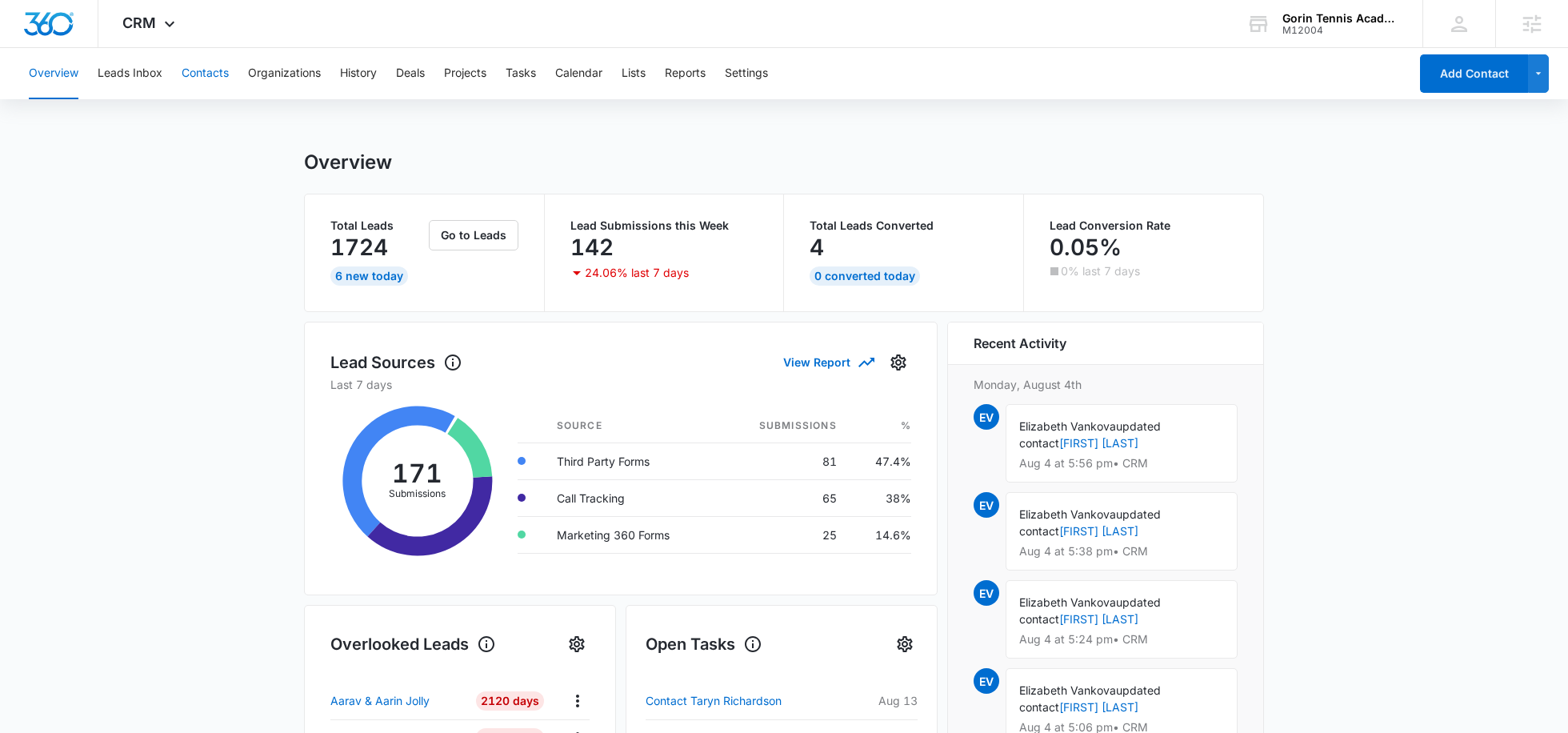 click on "Contacts" at bounding box center [205, 74] 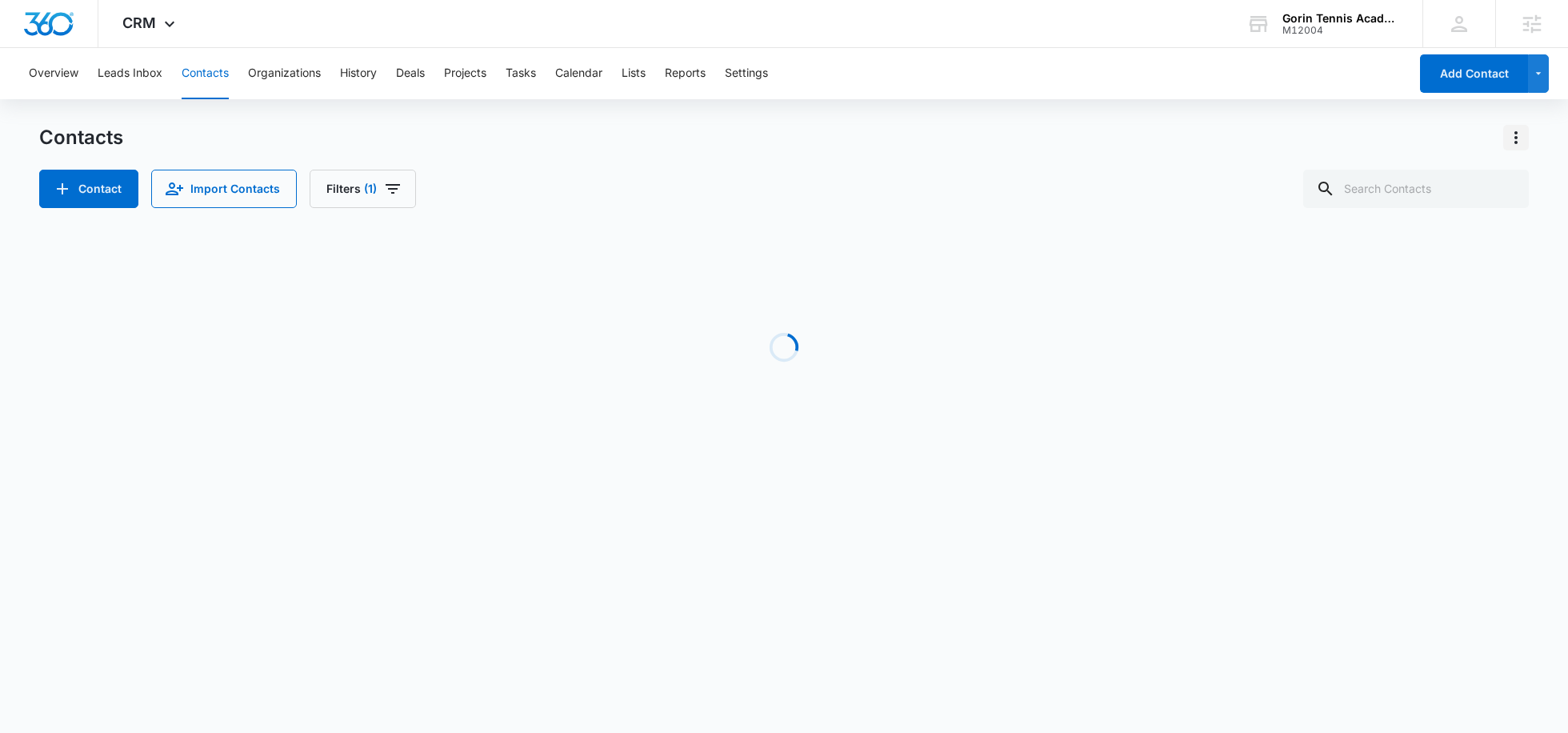 click 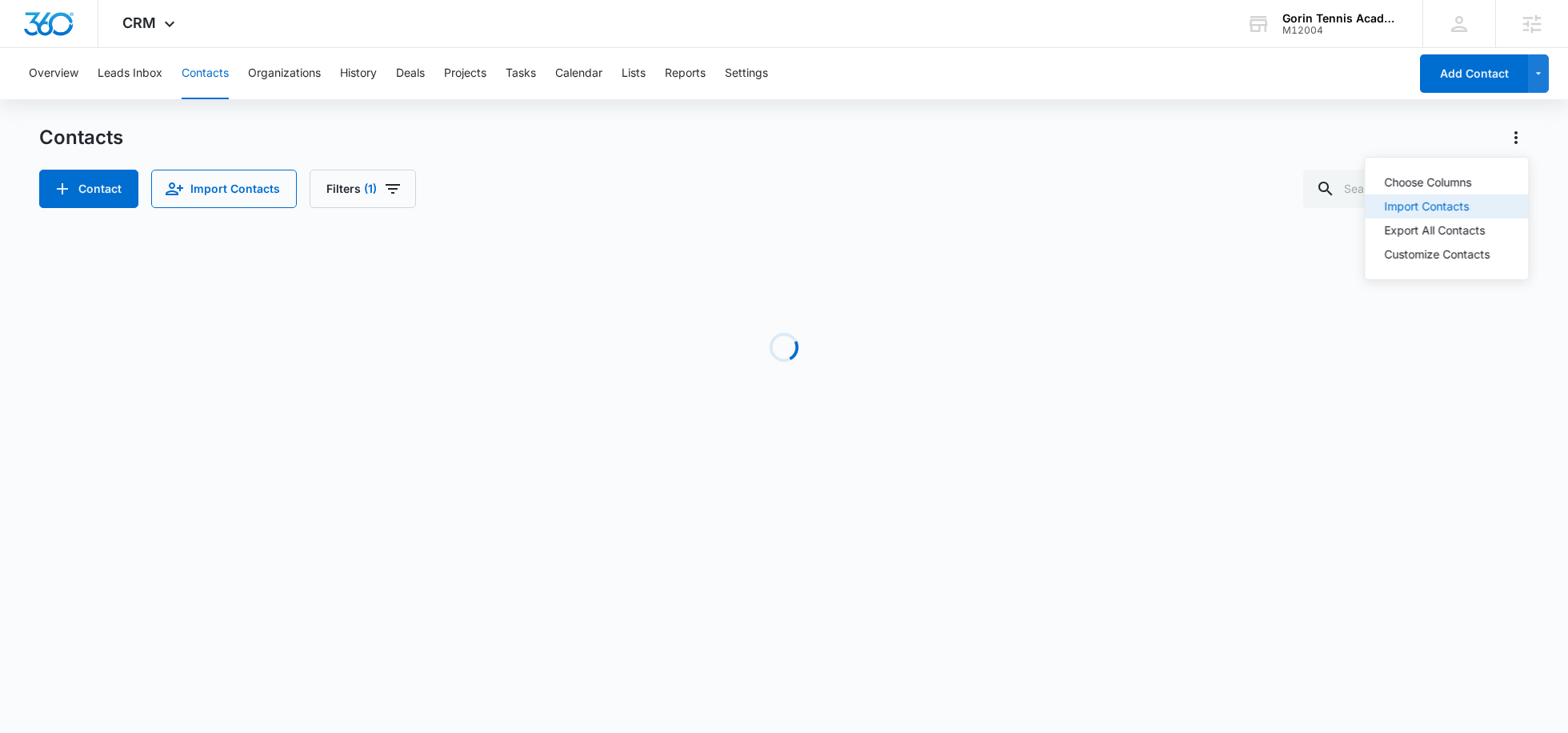 click on "Import Contacts" at bounding box center (1437, 206) 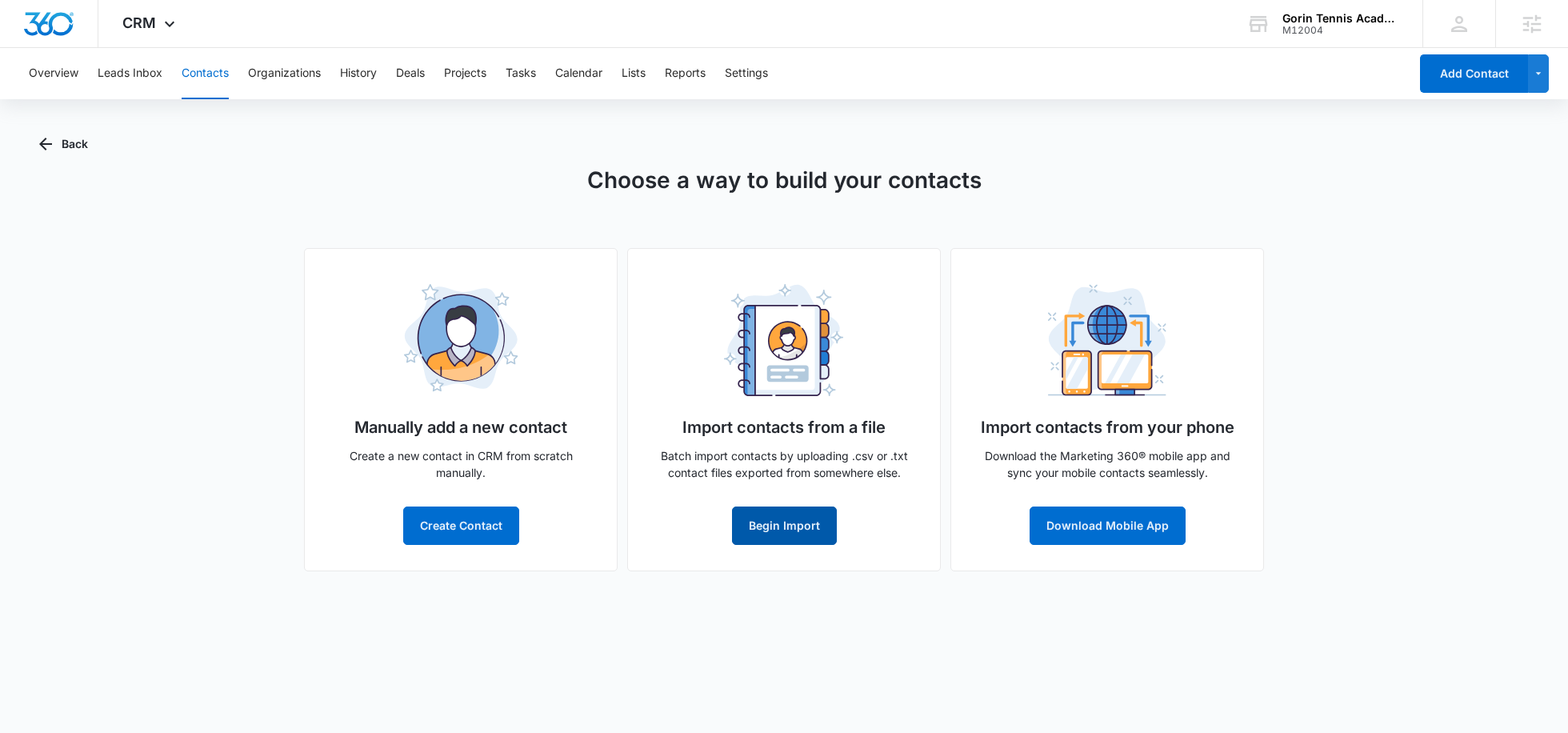 click on "Begin Import" at bounding box center (784, 526) 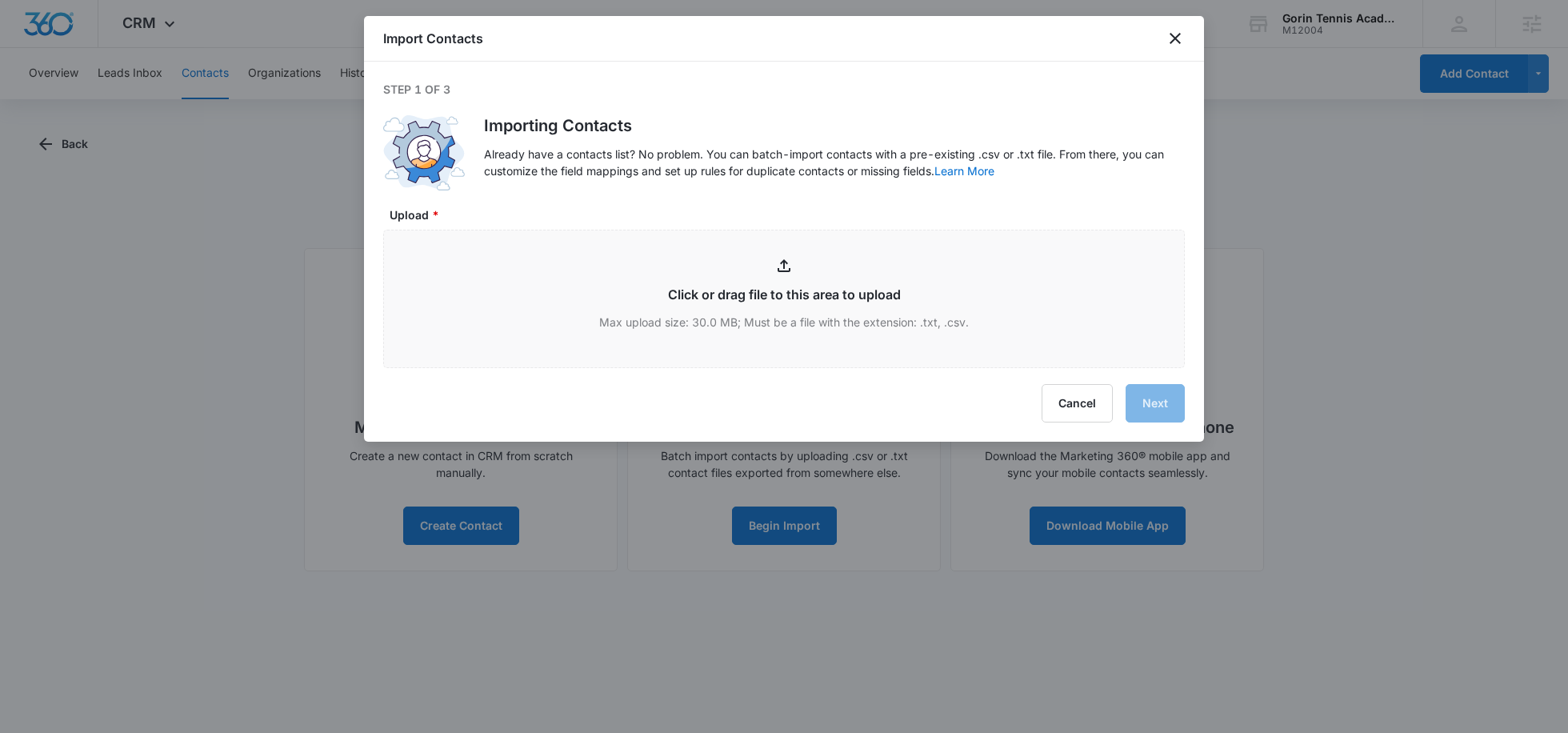 type on "C:\fakepath\MembersReport_28_07_2025-03_08_2025.xlsx - Sheet1.csv" 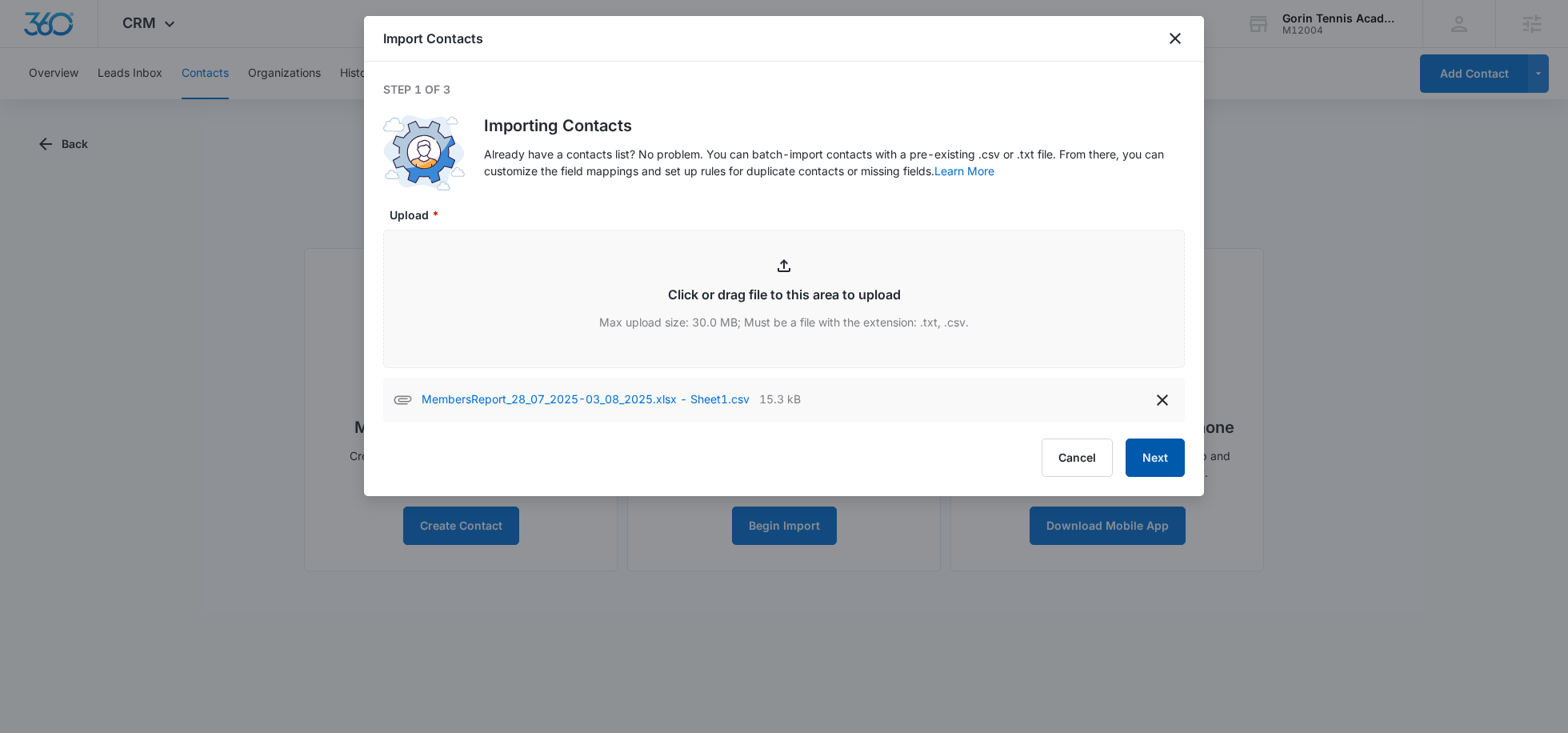 click on "Next" at bounding box center (1155, 458) 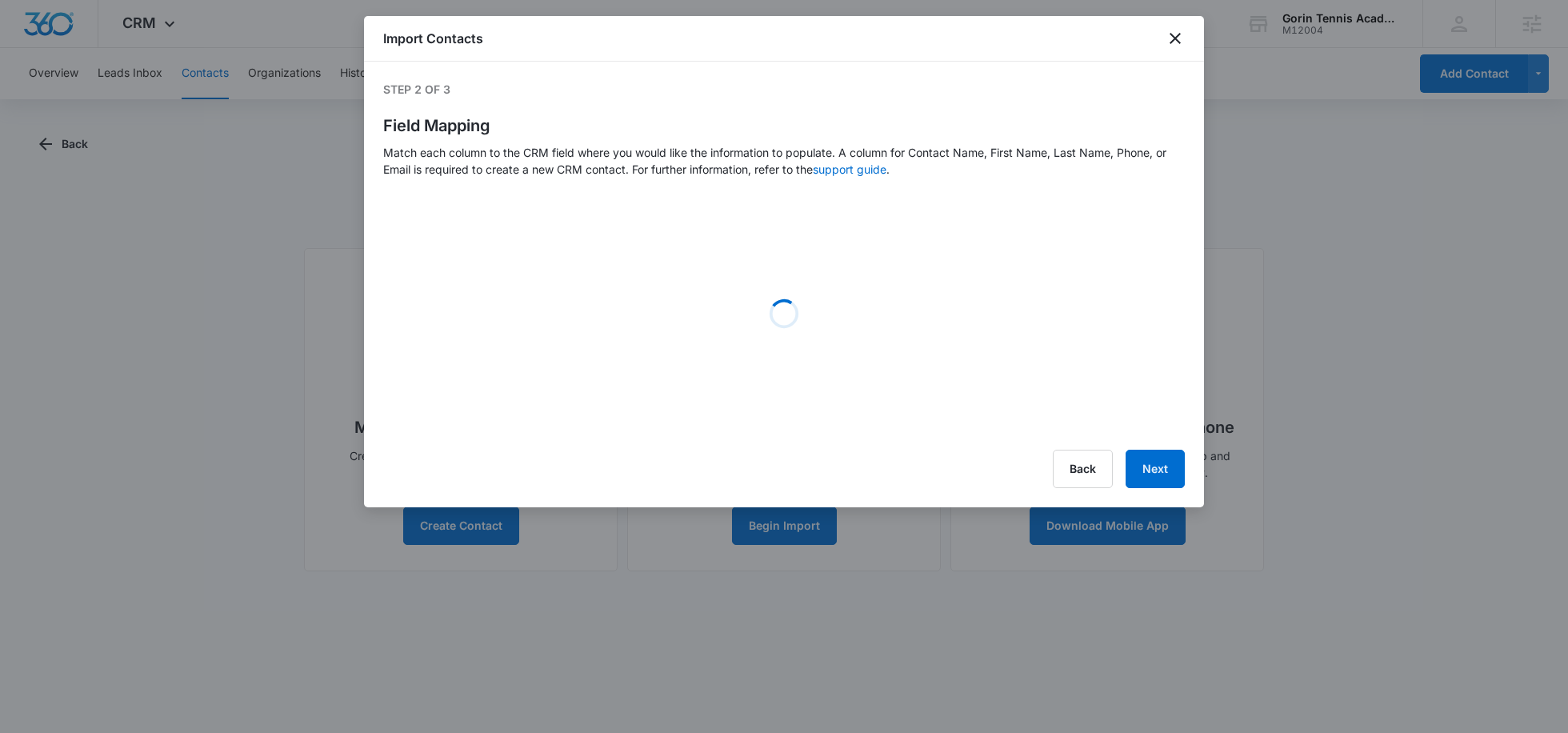 select on "78" 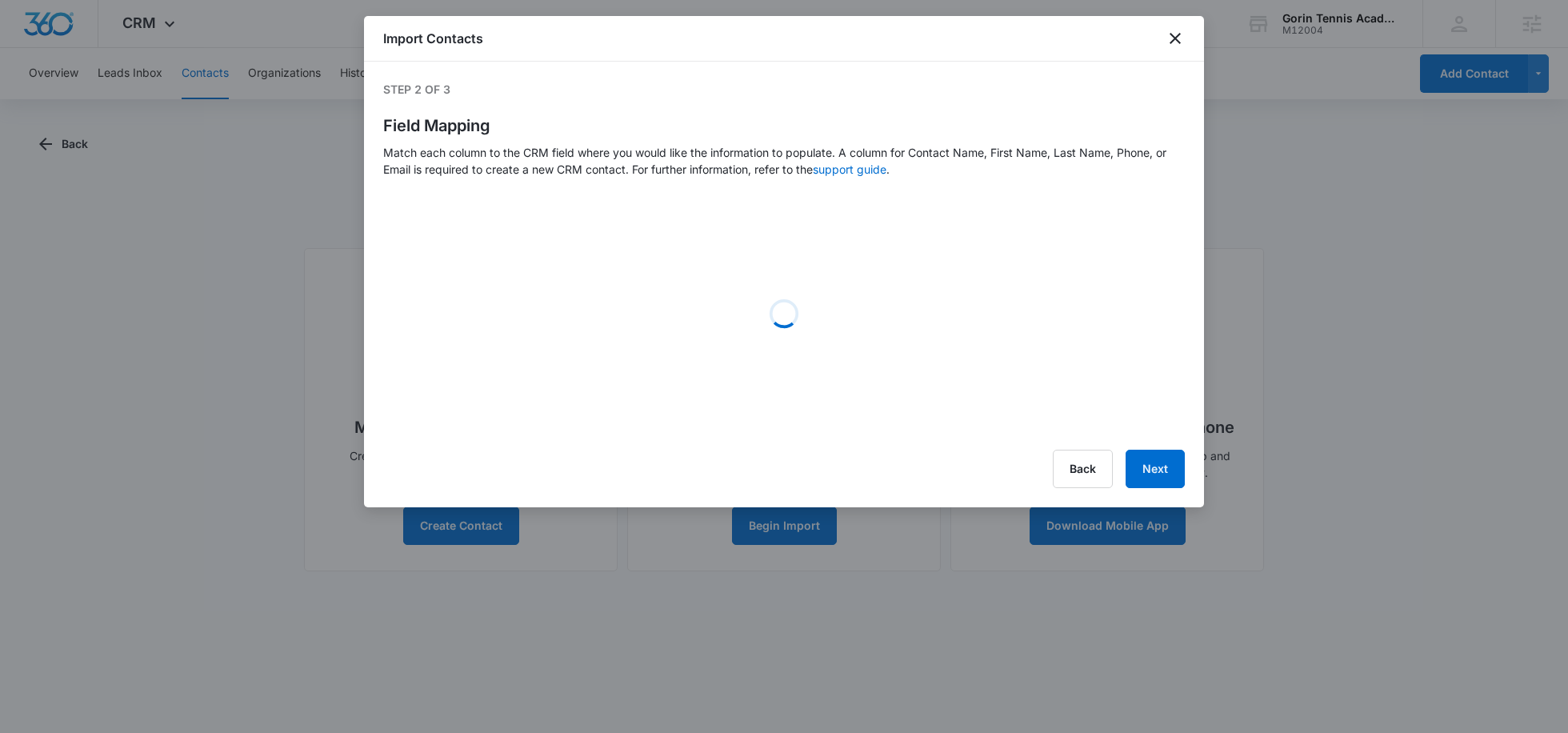 select on "79" 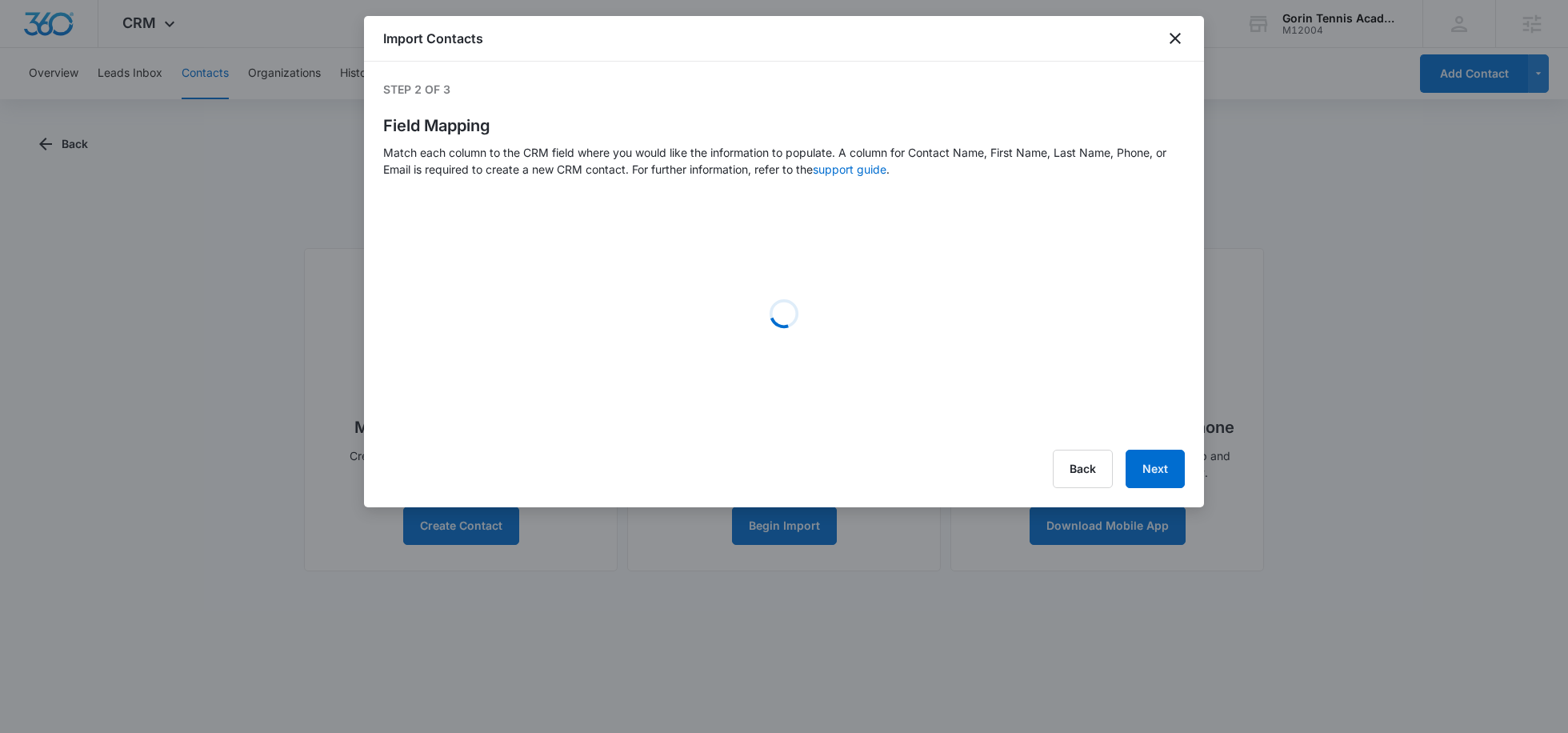 select on "279" 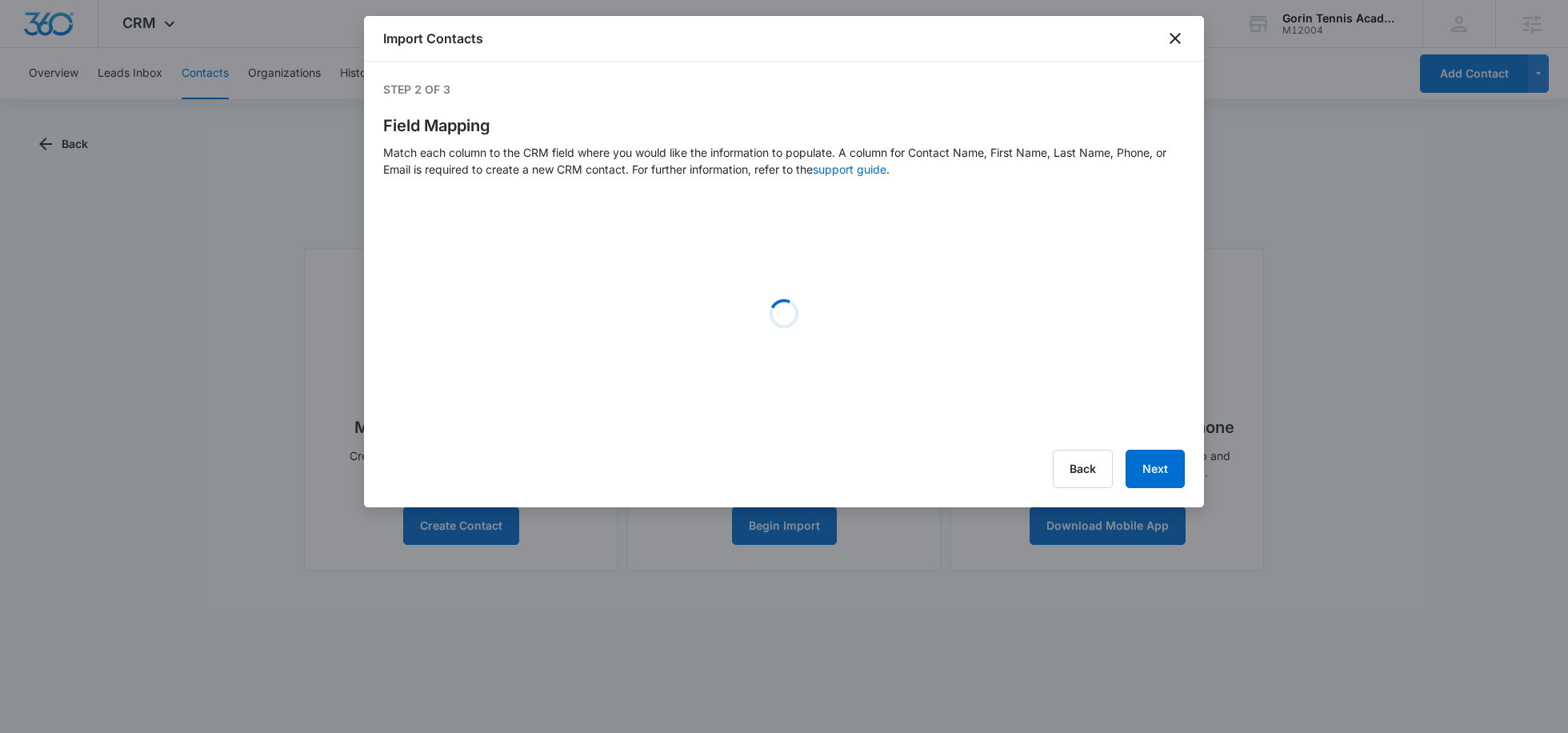 select on "304" 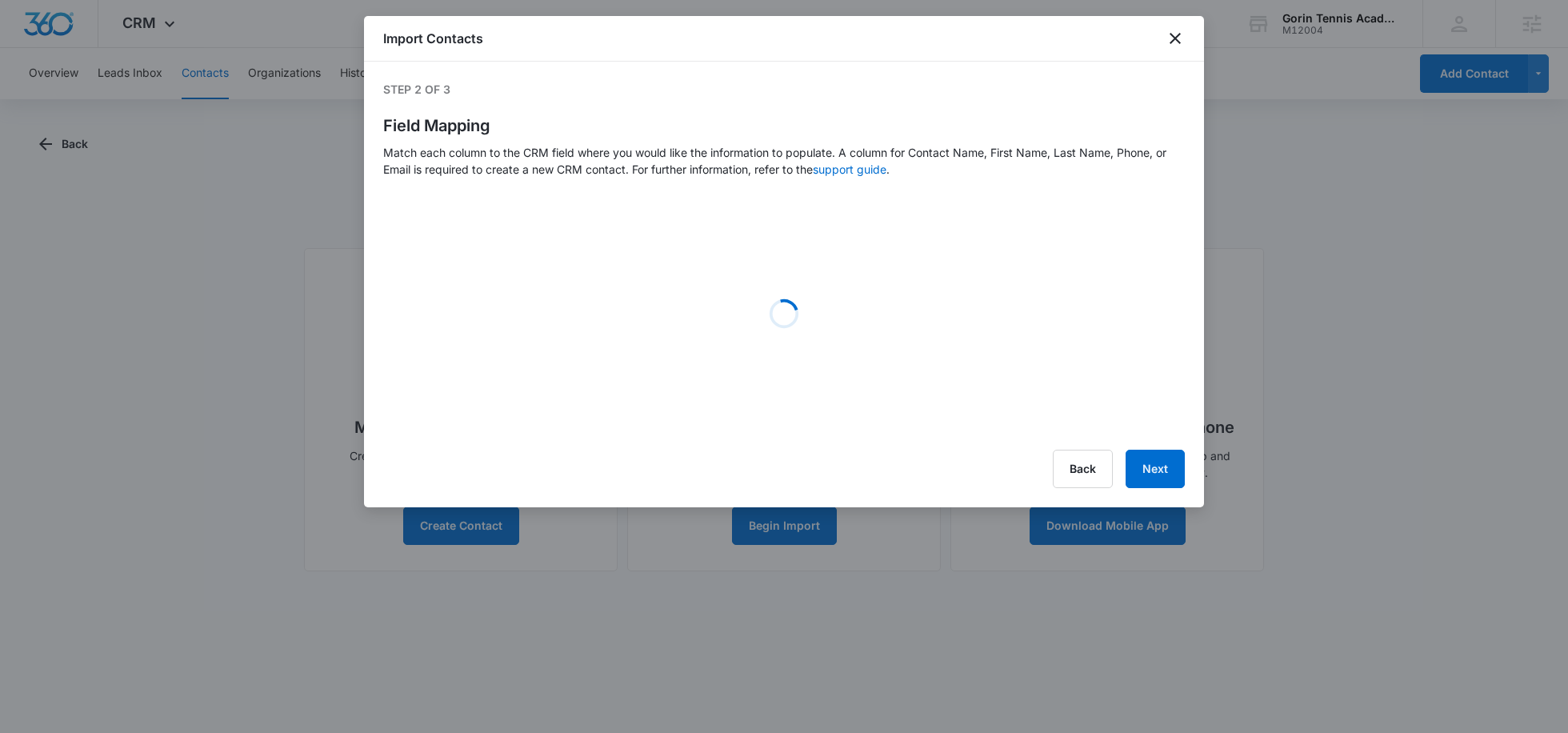 select on "275" 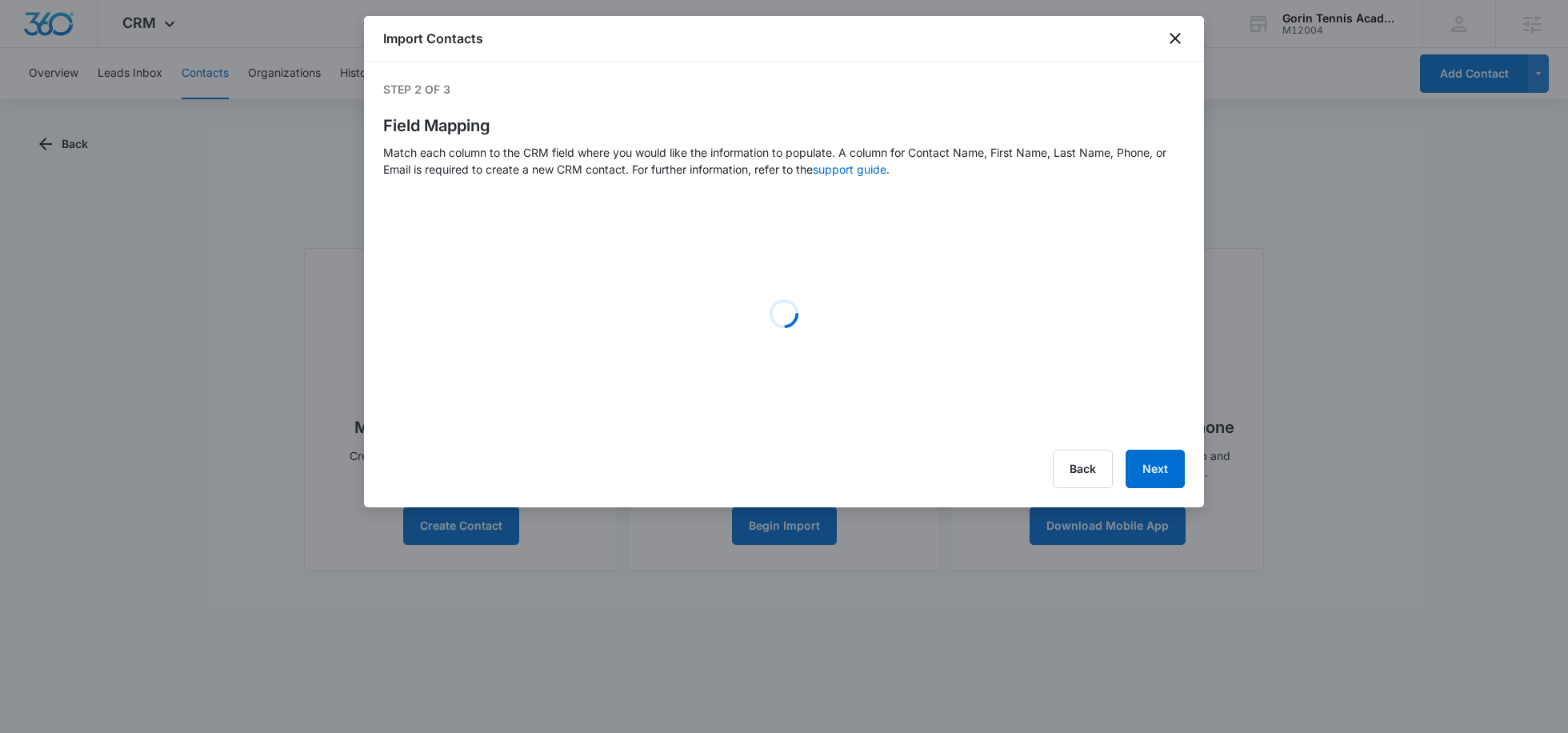 select on "185" 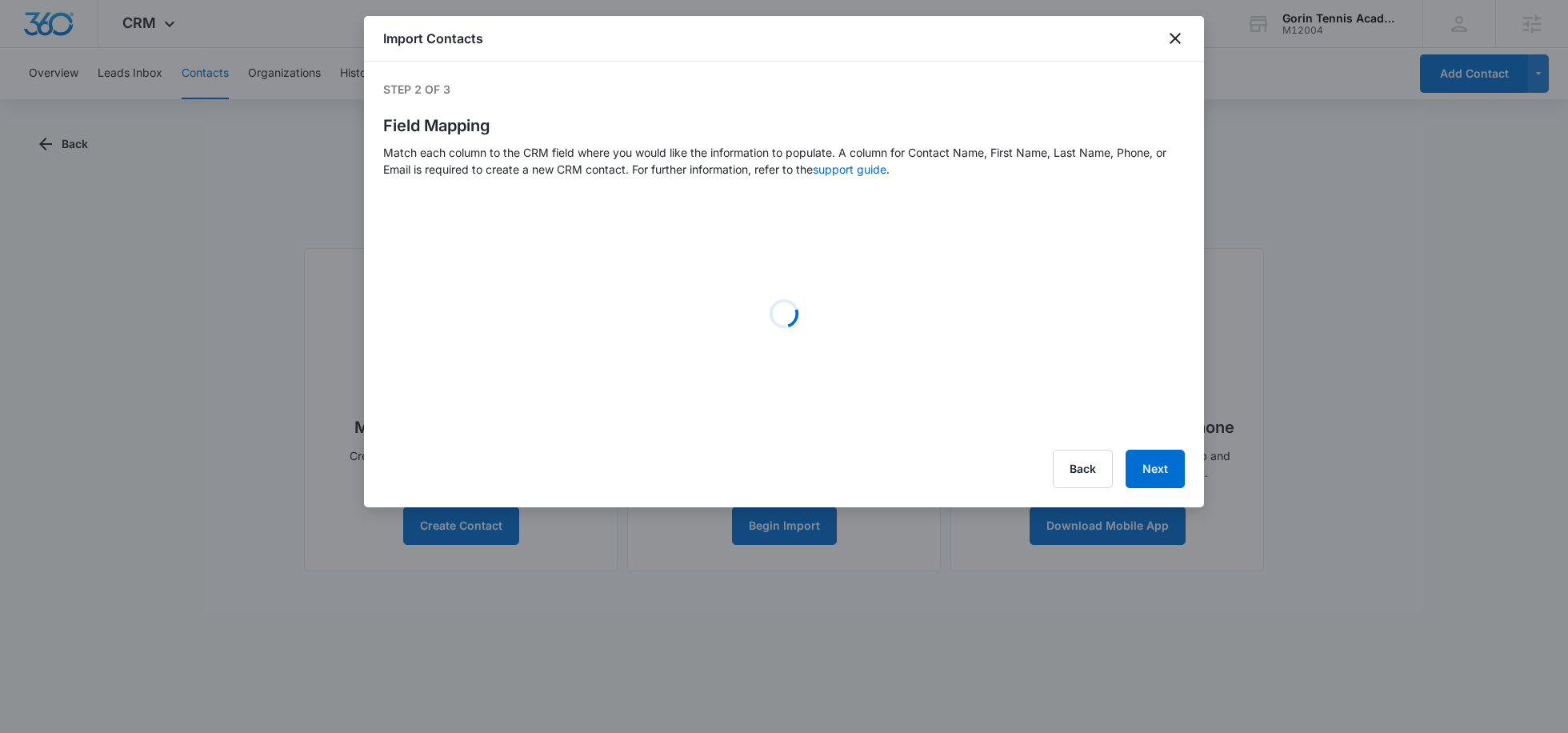 select on "184" 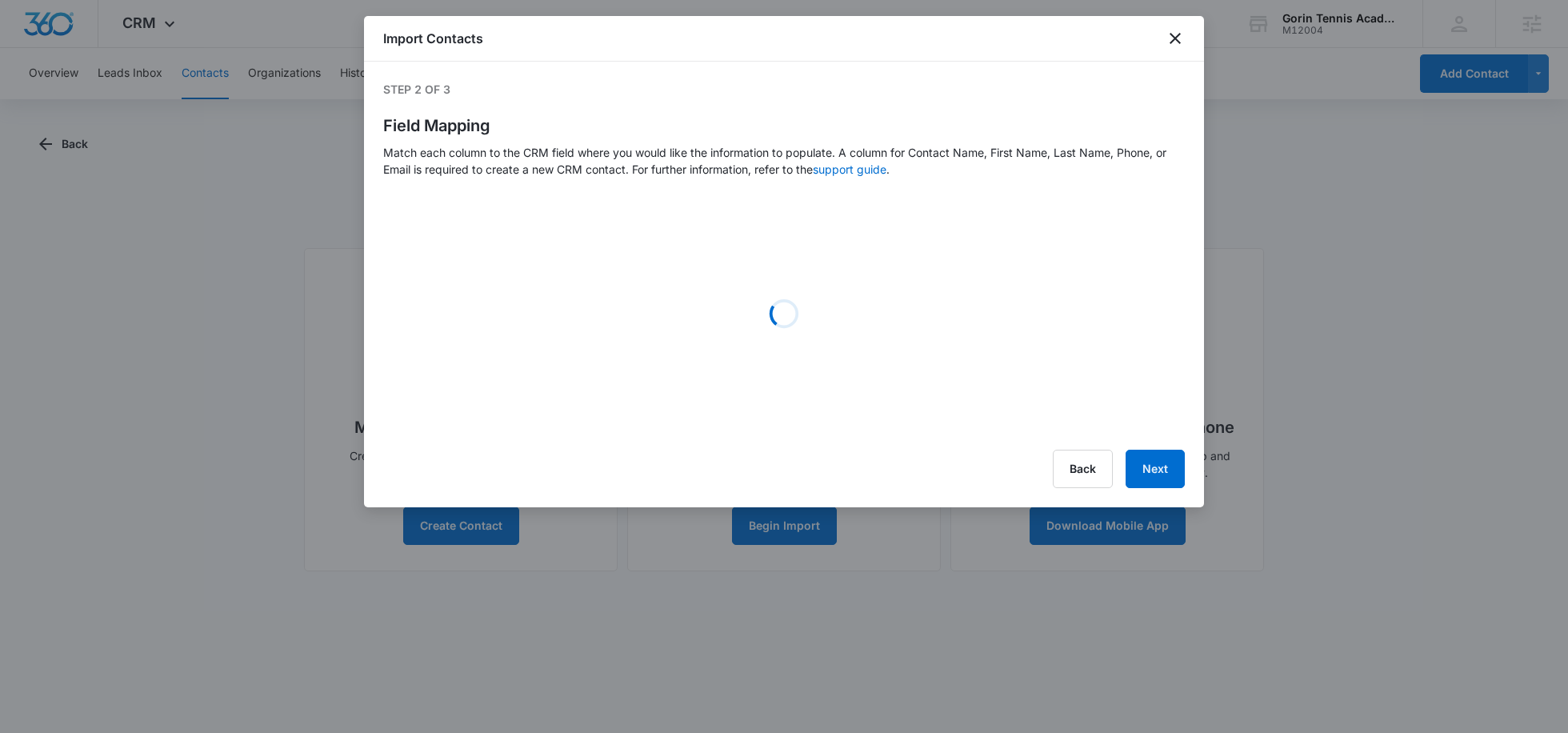 select on "256" 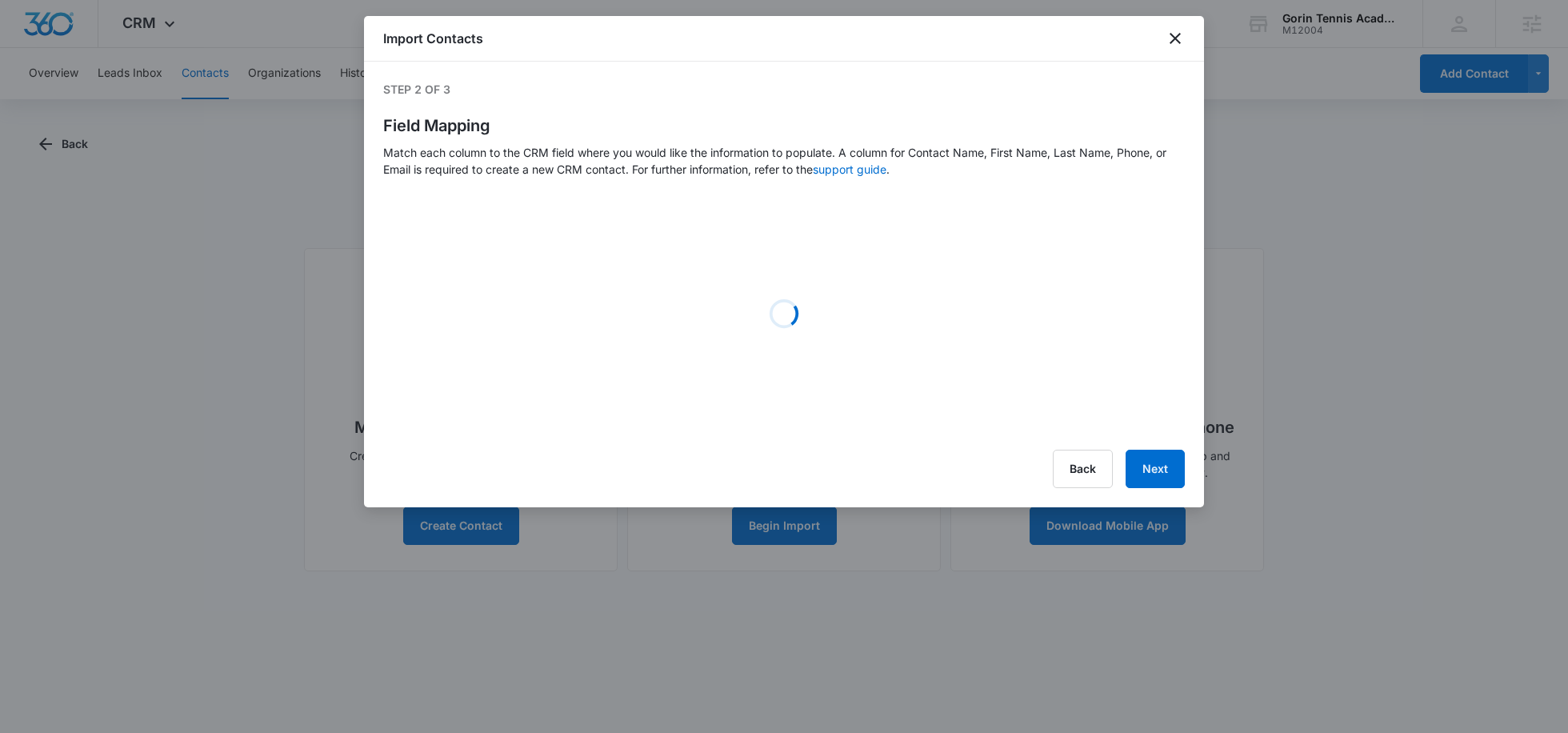 select on "280" 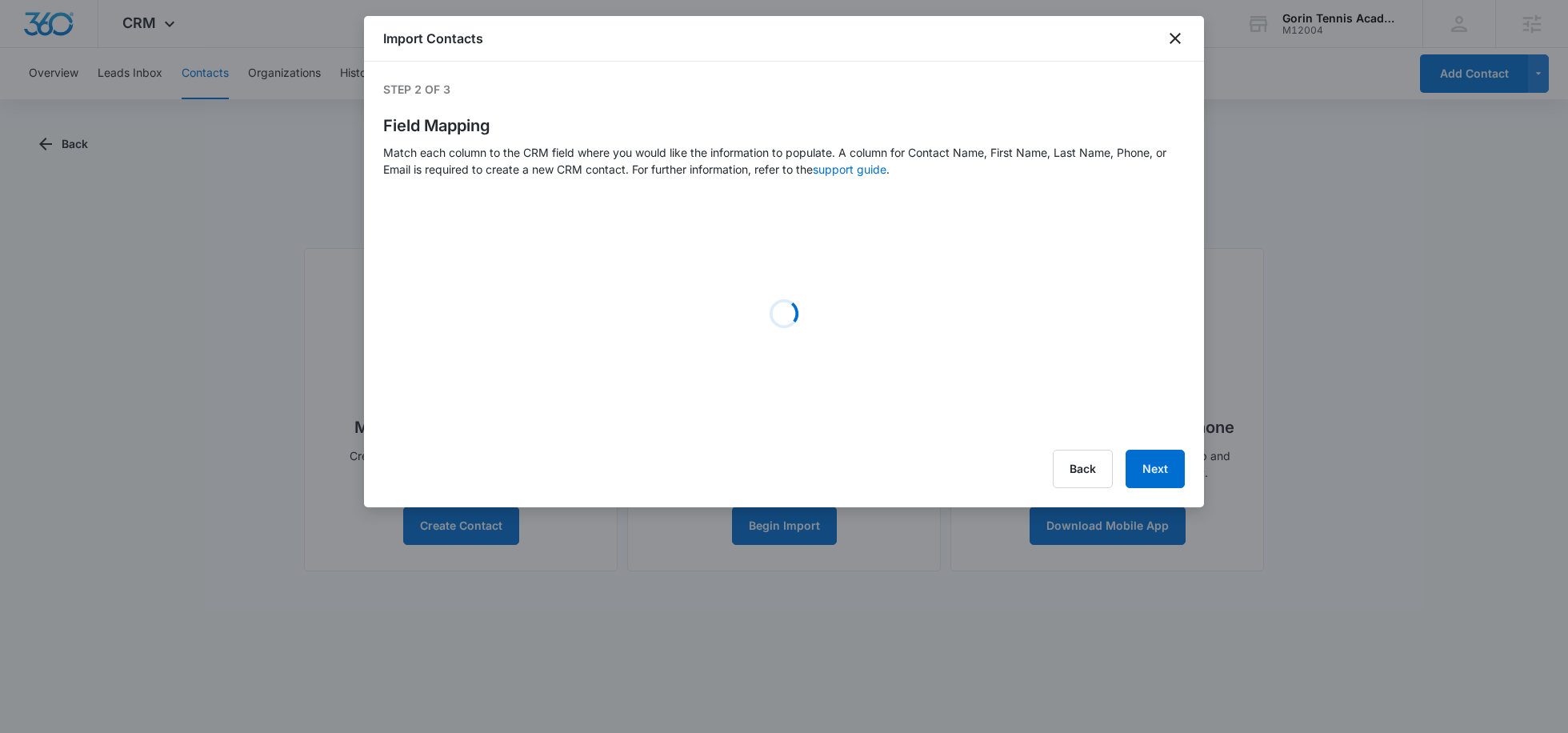 select on "281" 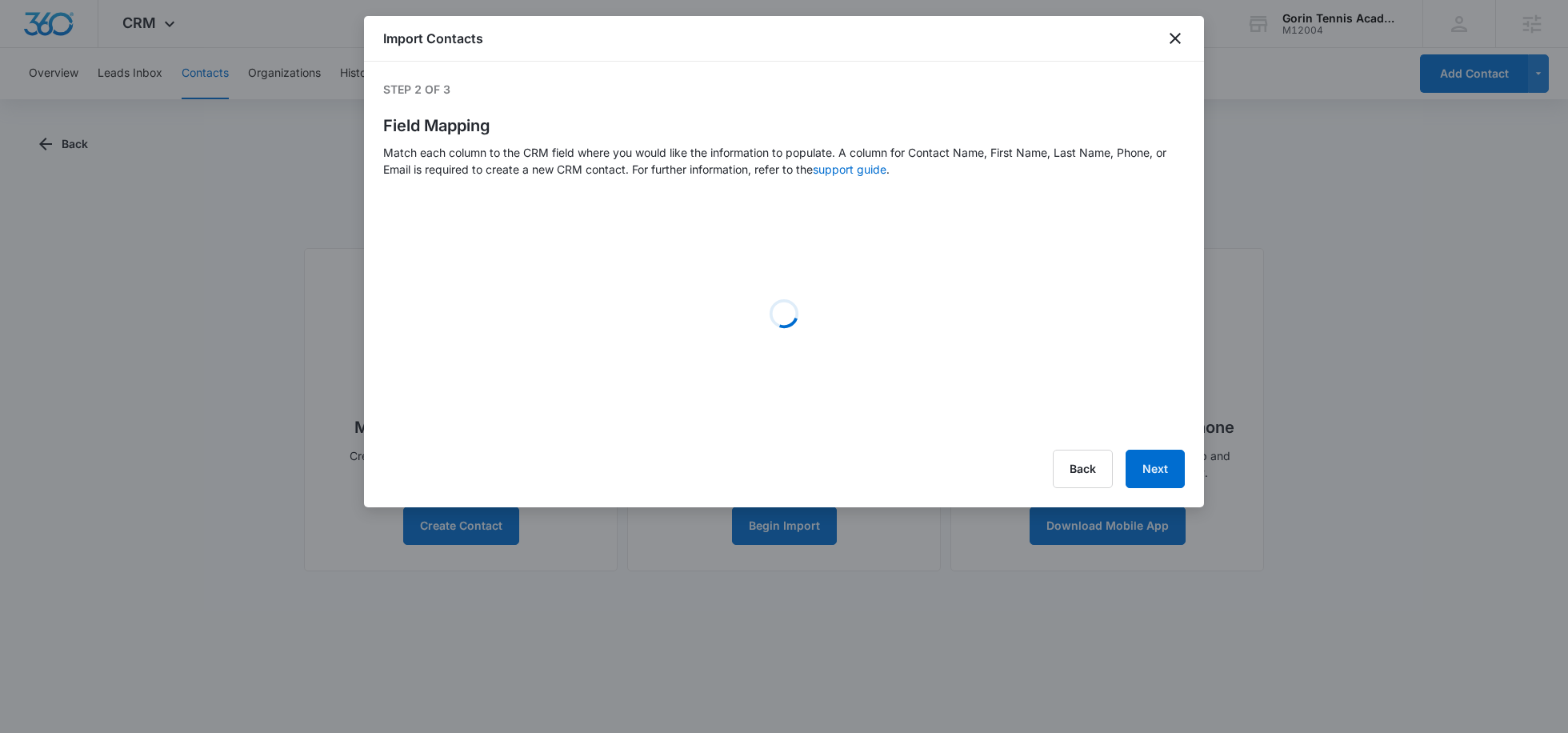 select on "282" 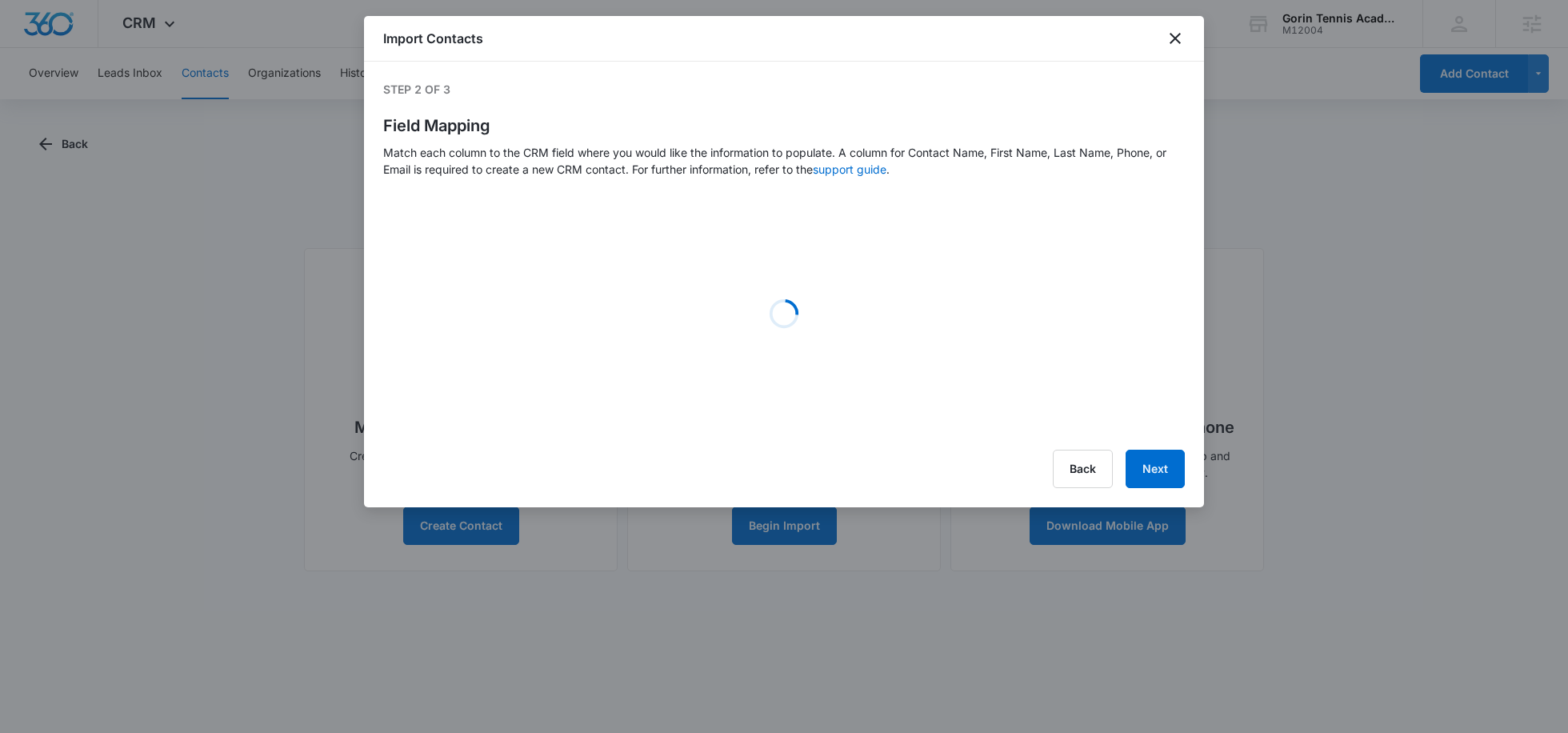 select on "277" 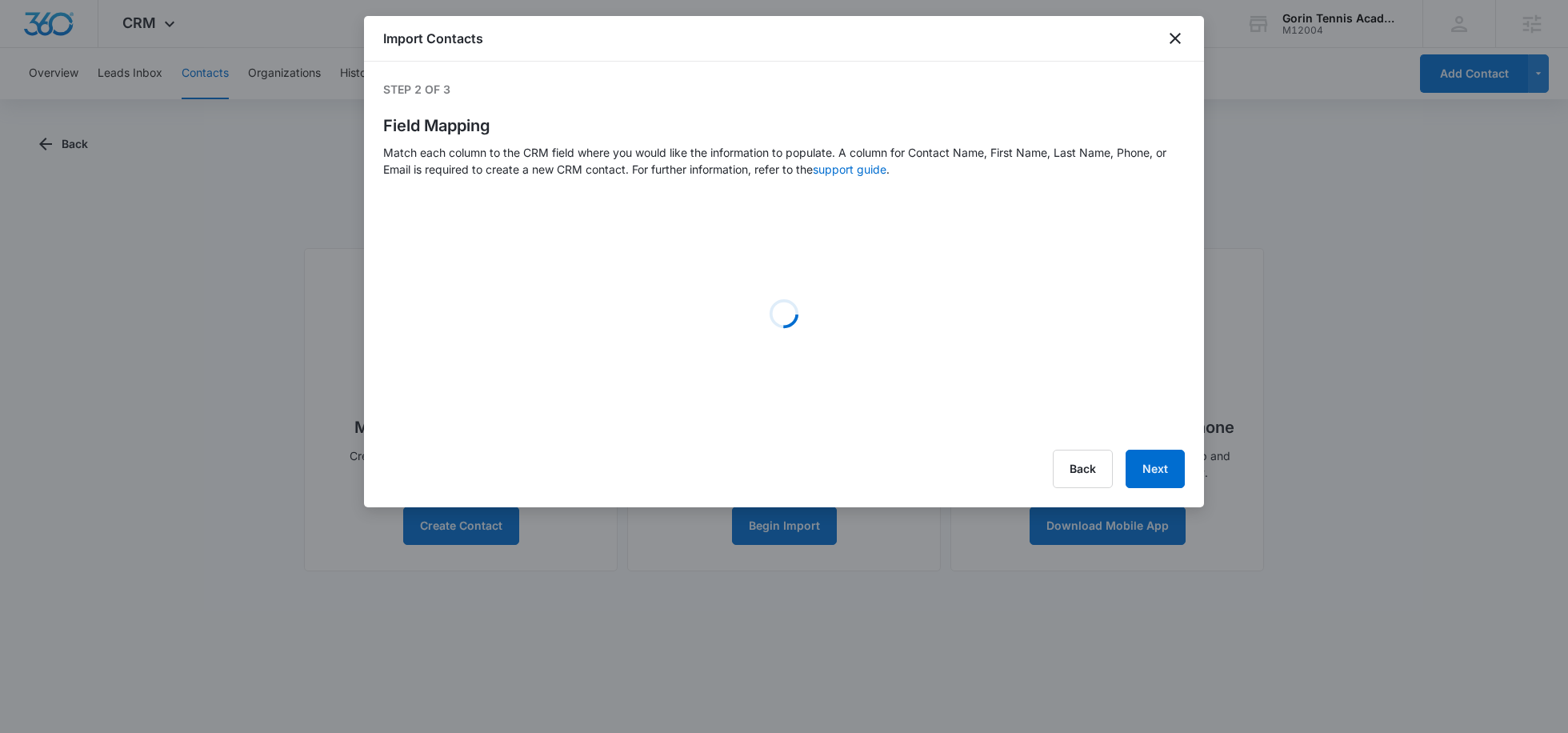 select on "278" 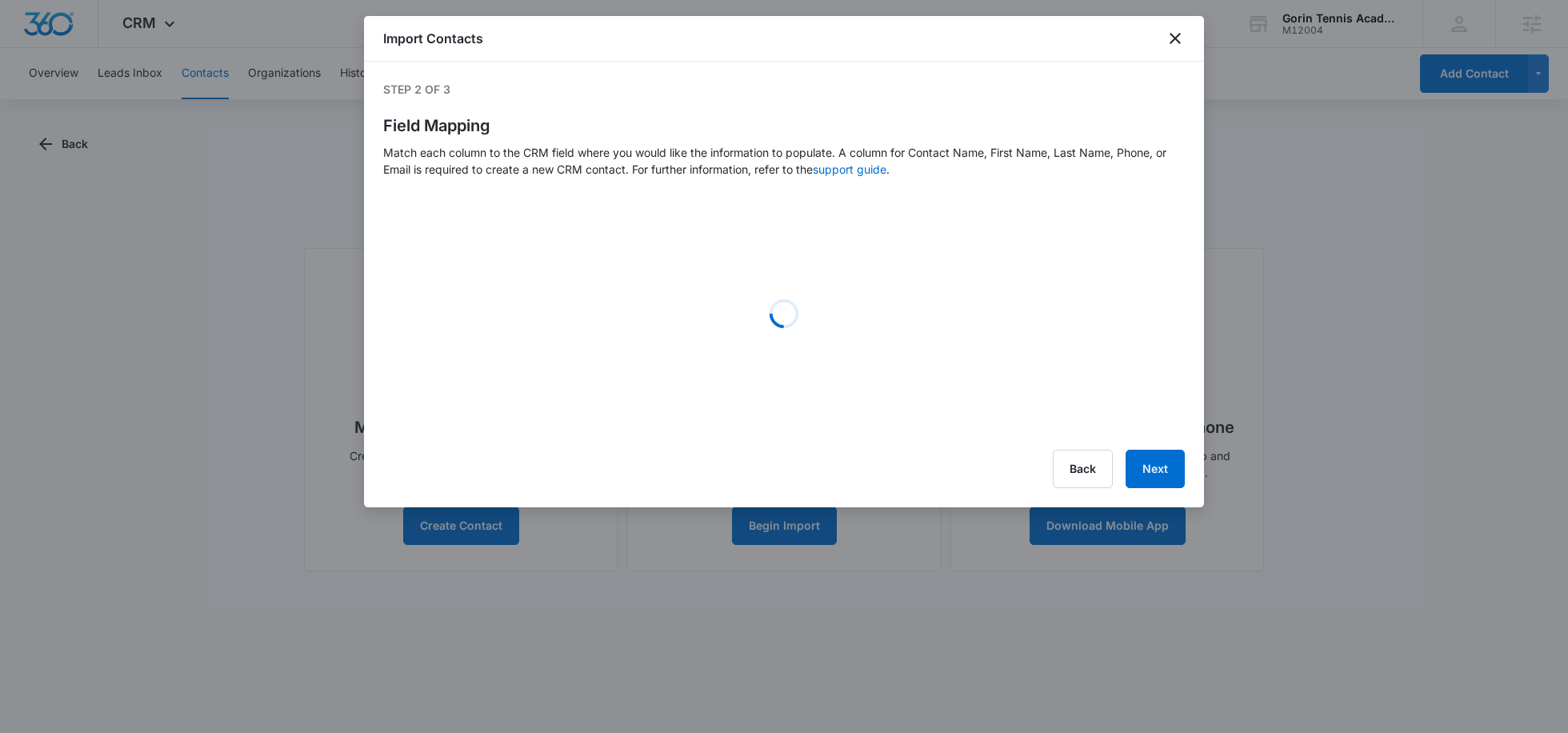 select on "assignedto" 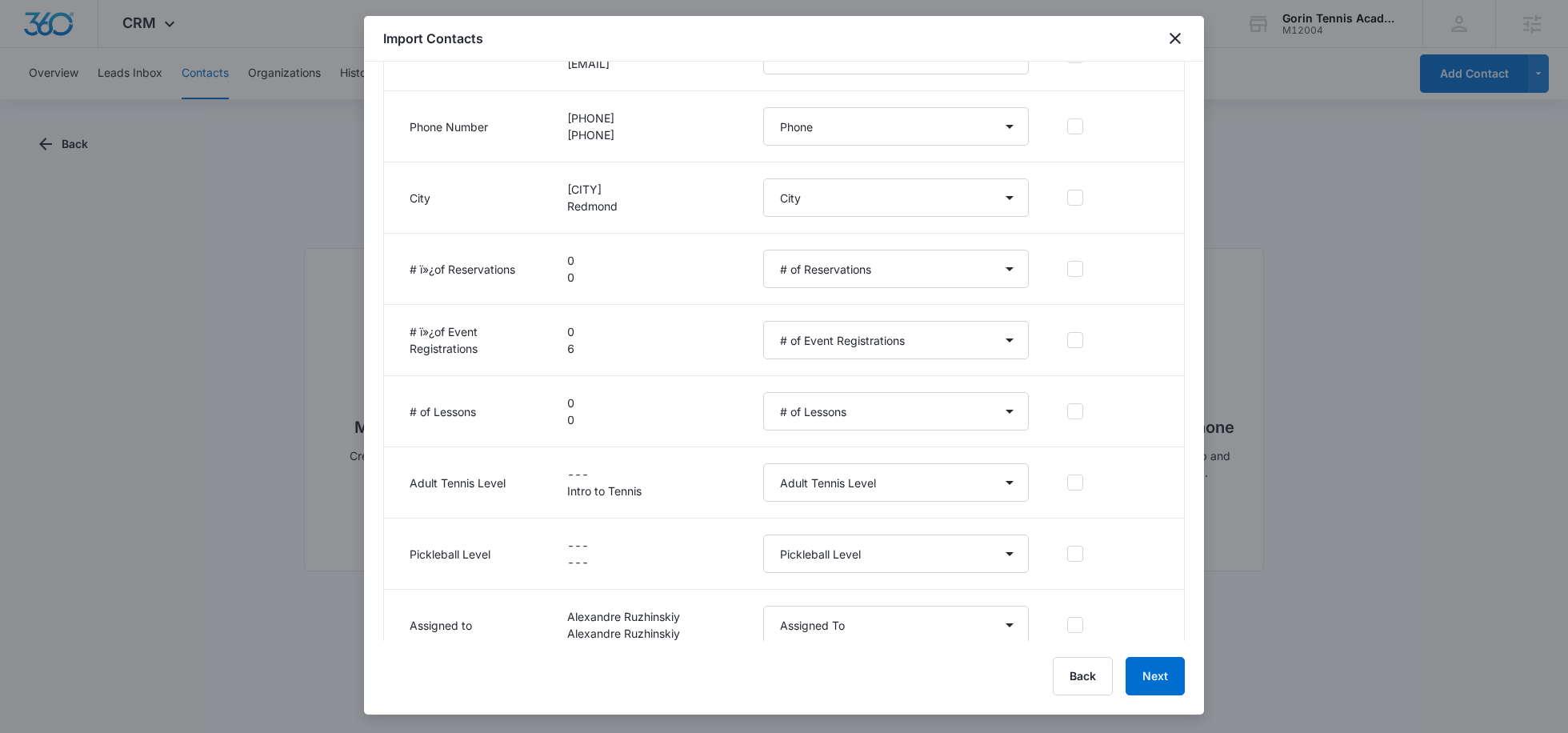 scroll, scrollTop: 599, scrollLeft: 0, axis: vertical 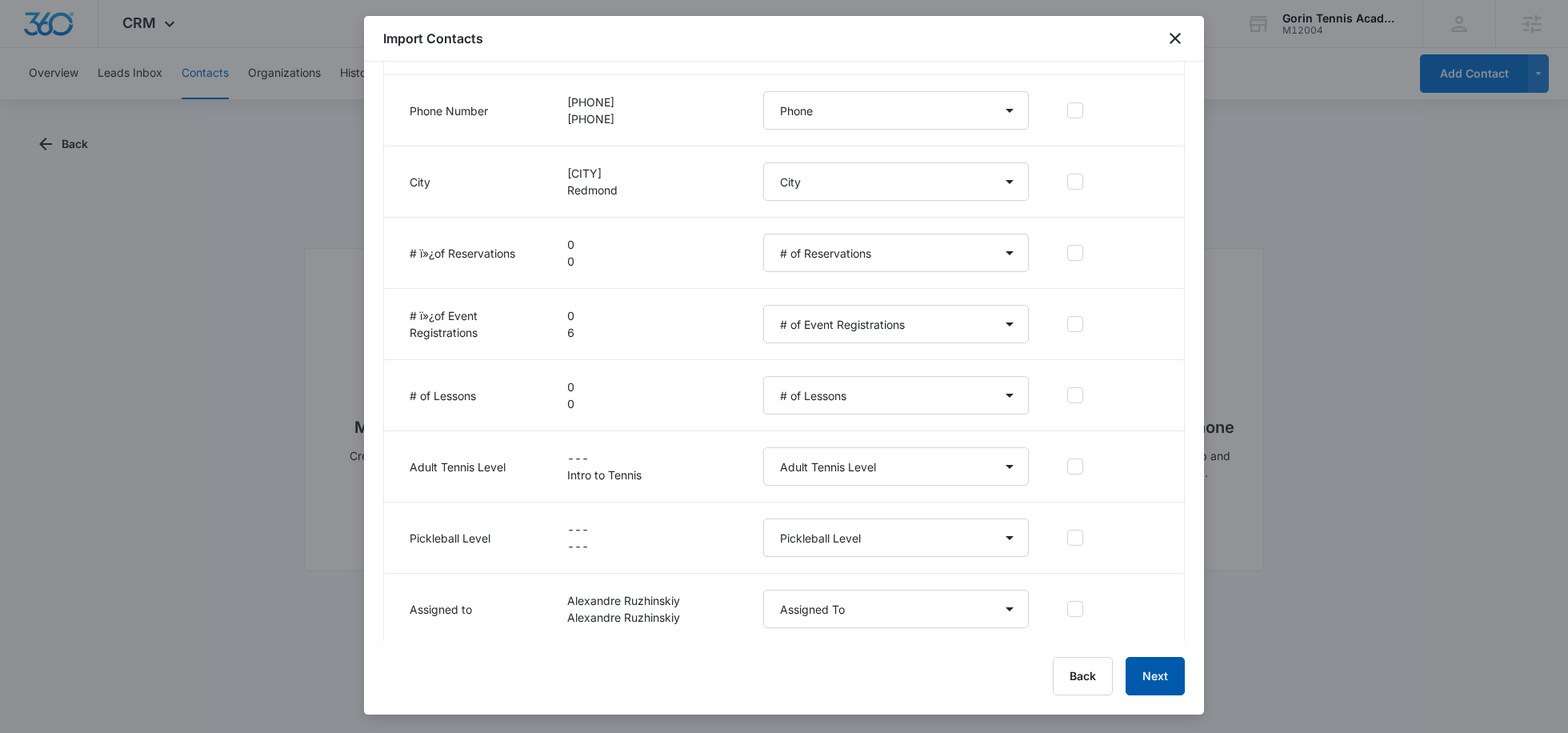 click on "Next" at bounding box center (1155, 676) 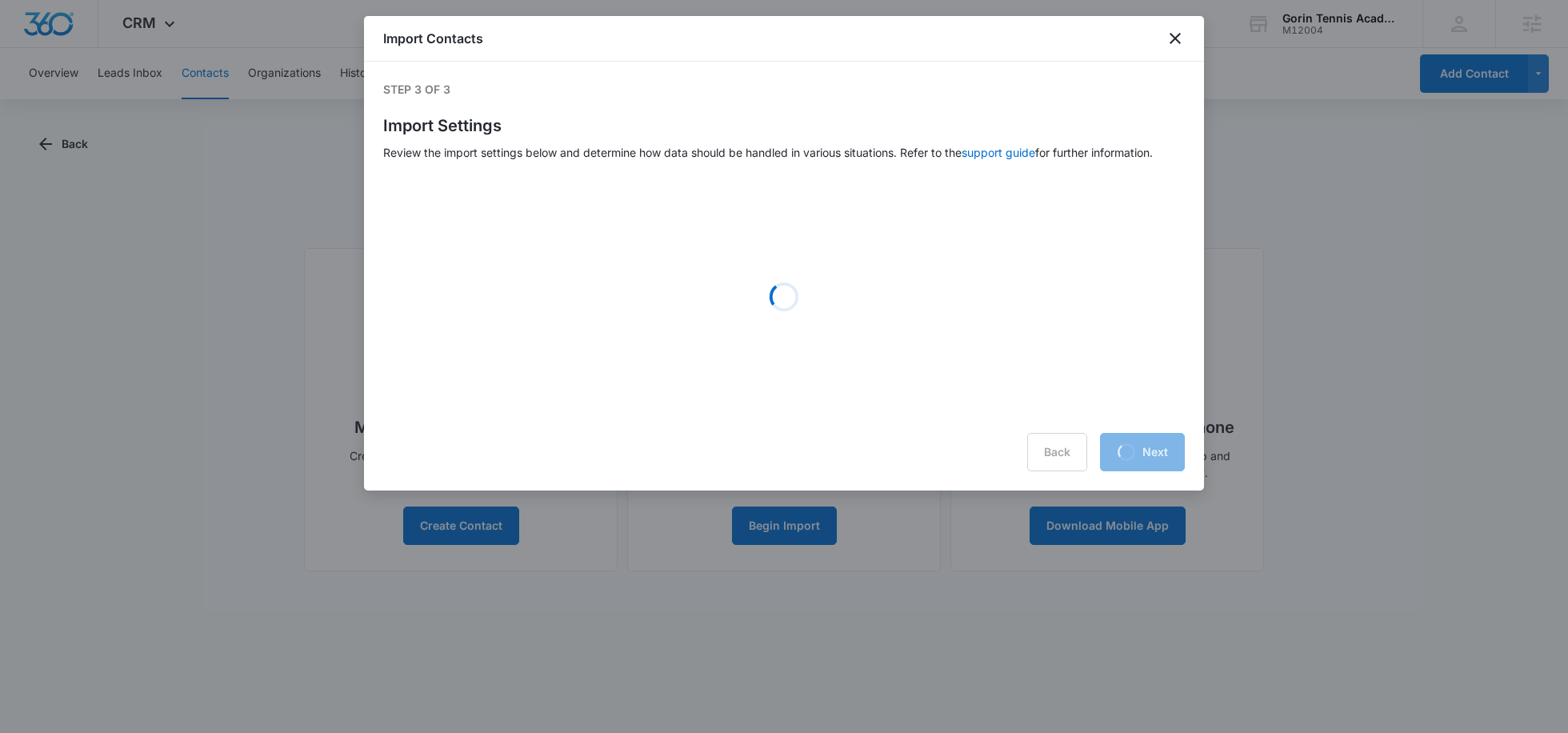 scroll, scrollTop: 0, scrollLeft: 0, axis: both 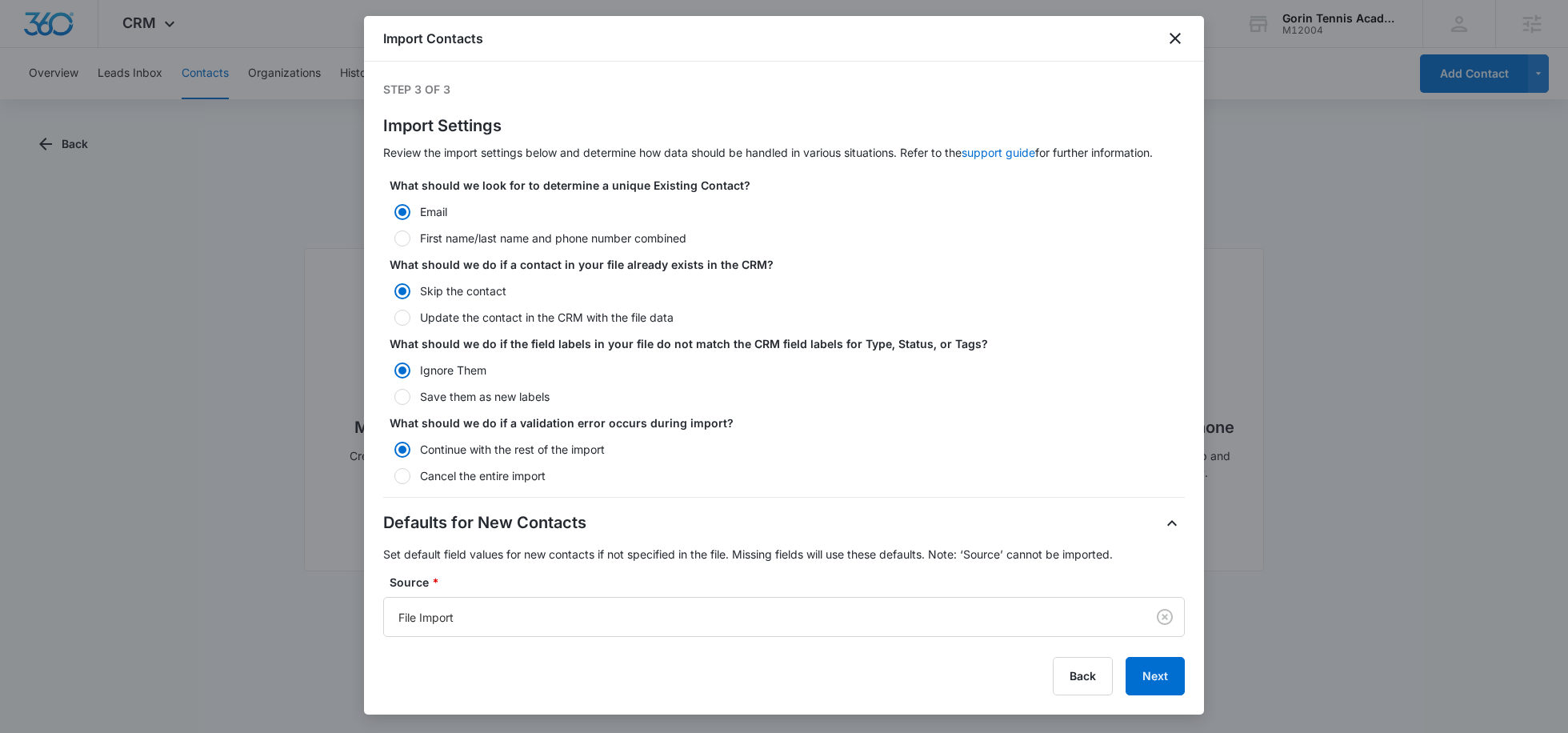 click on "Update the contact in the CRM with the file data" at bounding box center (784, 317) 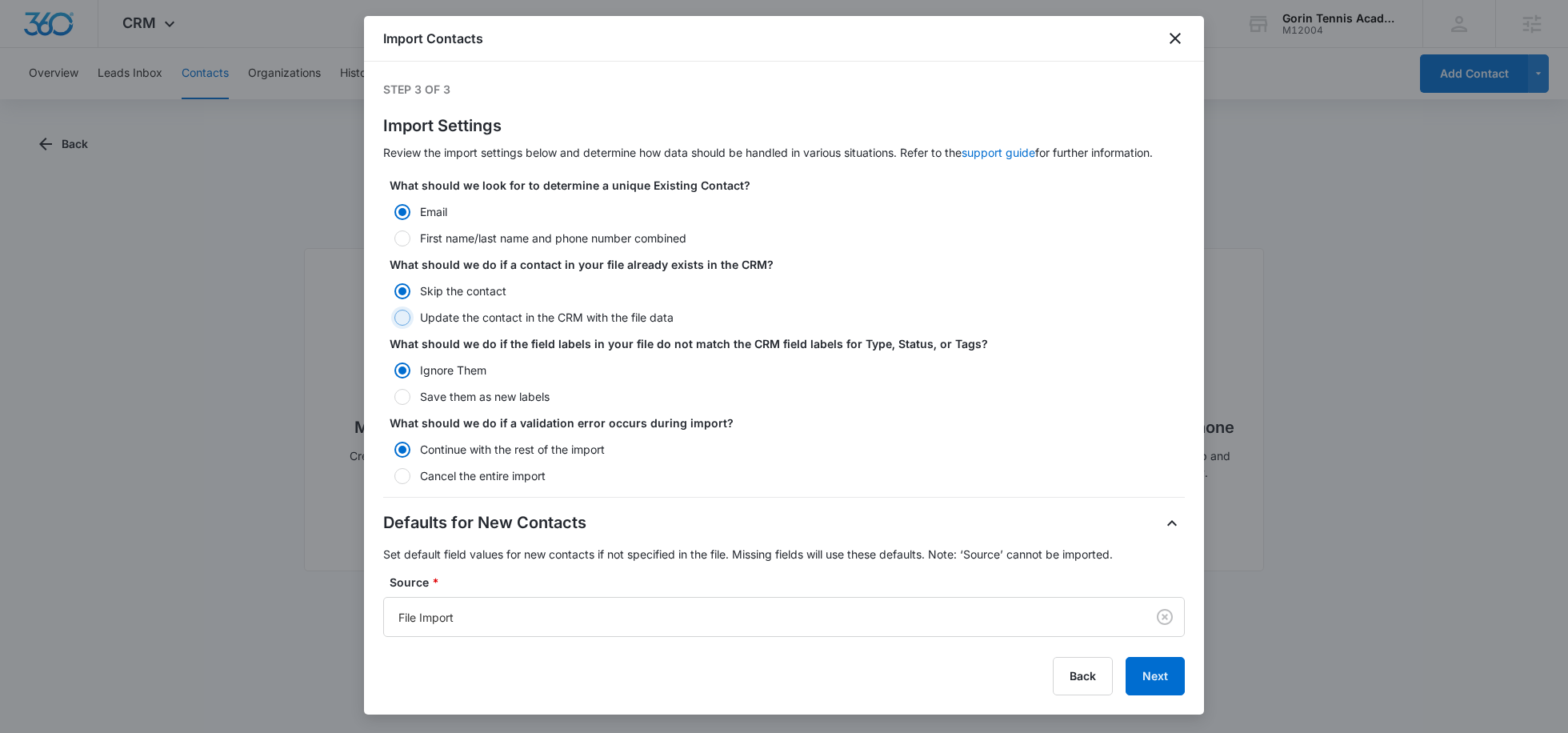 click on "Update the contact in the CRM with the file data" at bounding box center [389, 318] 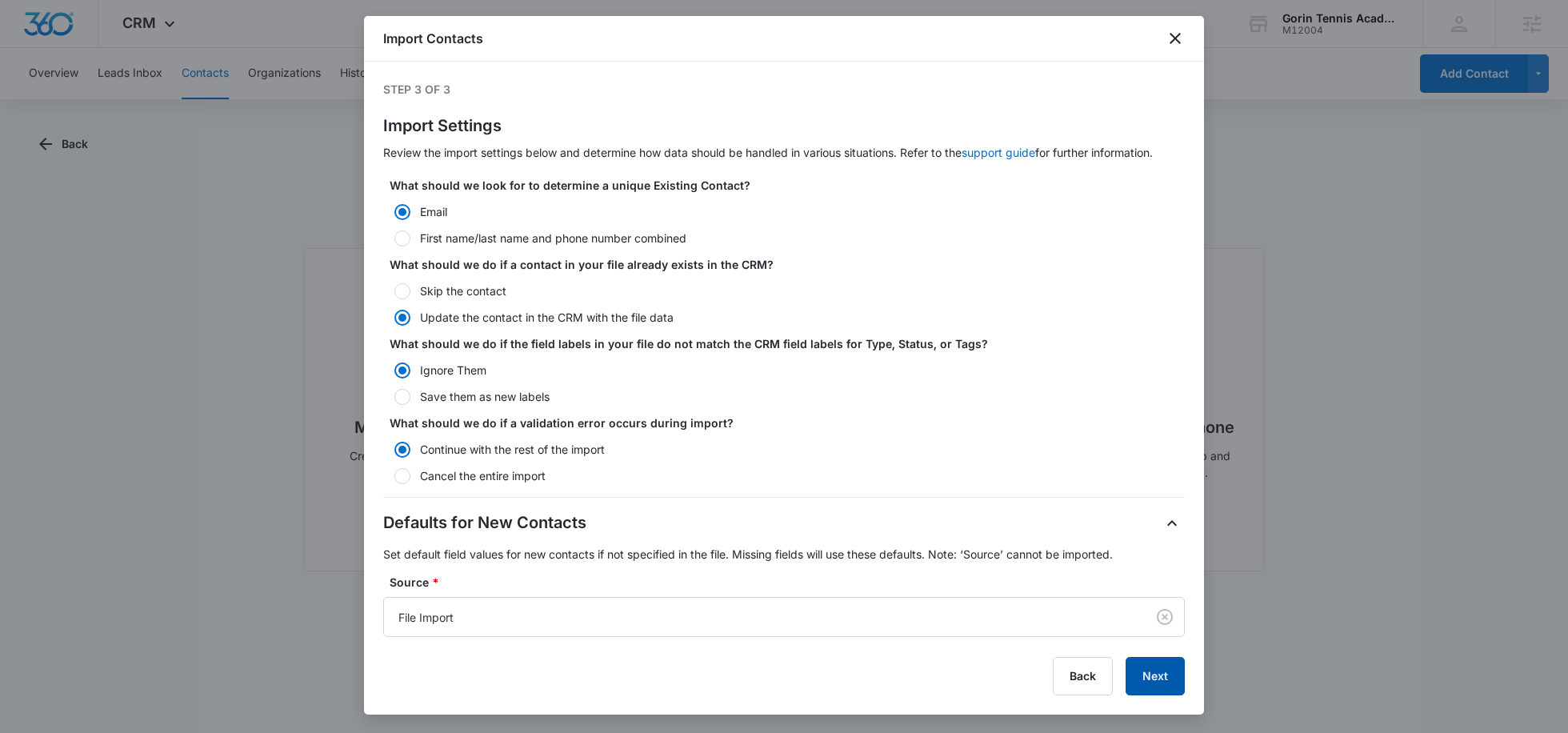 click on "Next" at bounding box center [1155, 676] 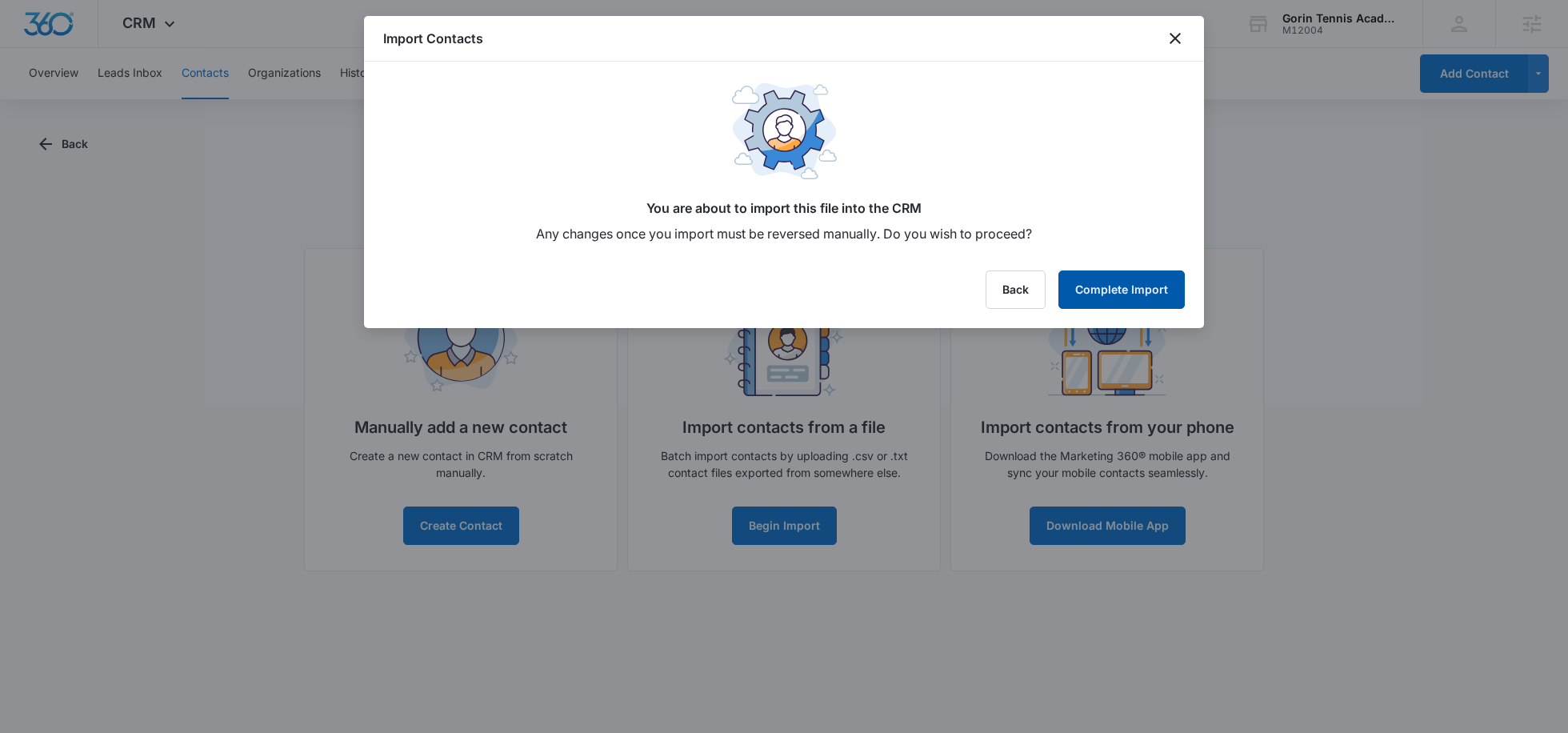 click on "Complete Import" at bounding box center [1122, 290] 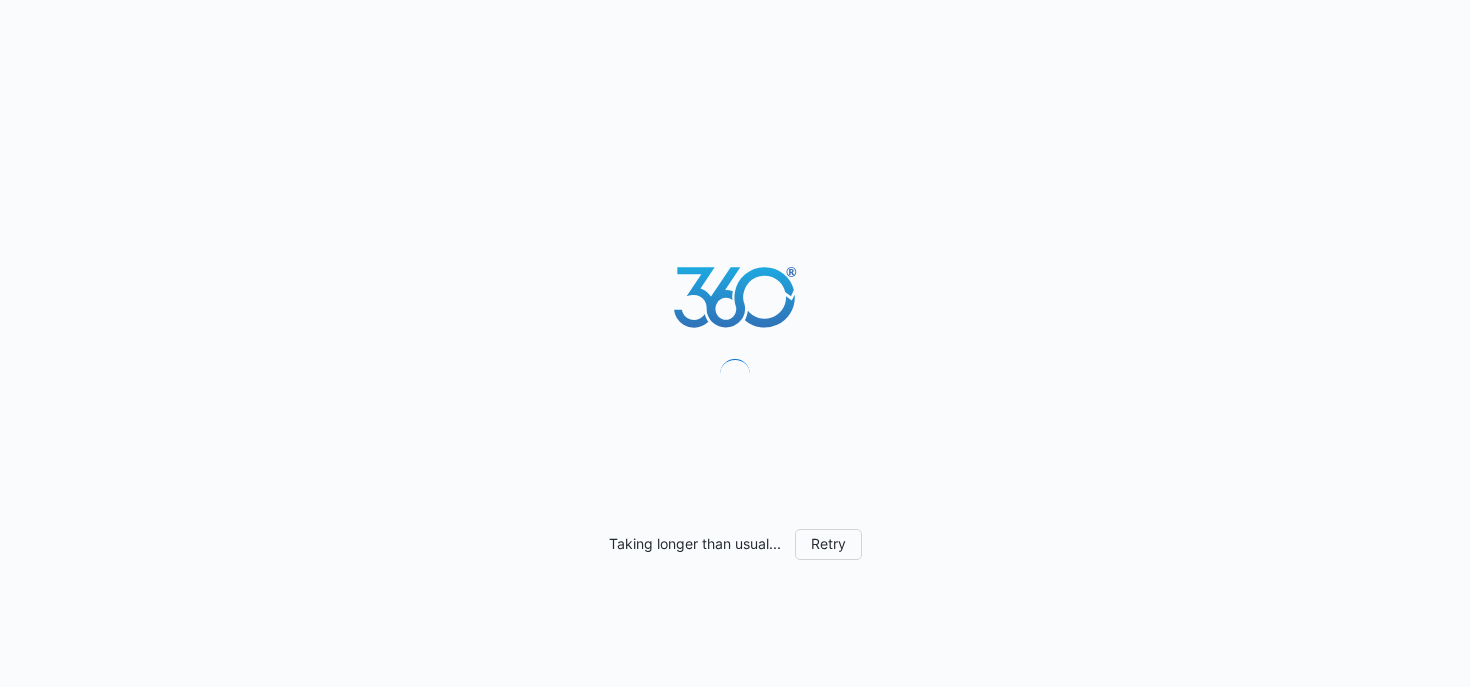 scroll, scrollTop: 0, scrollLeft: 0, axis: both 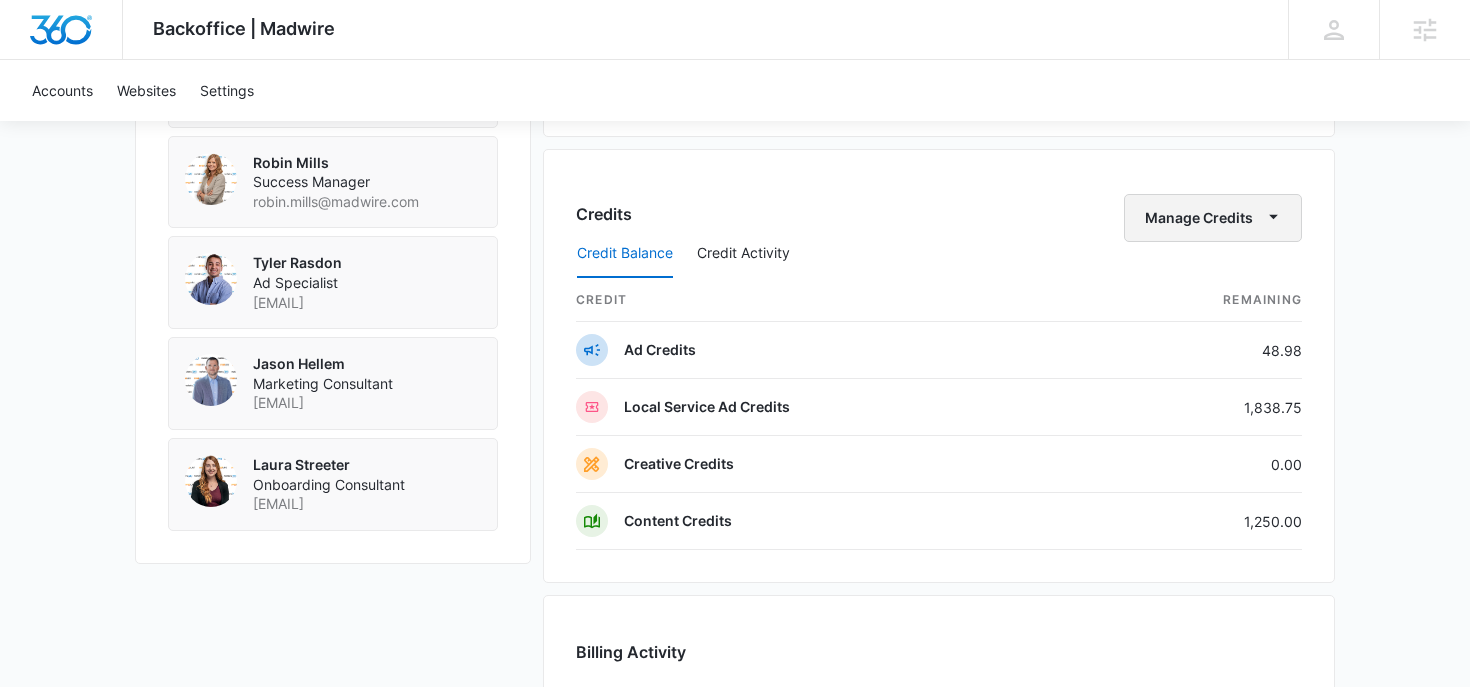 click on "Manage Credits" at bounding box center [1213, 218] 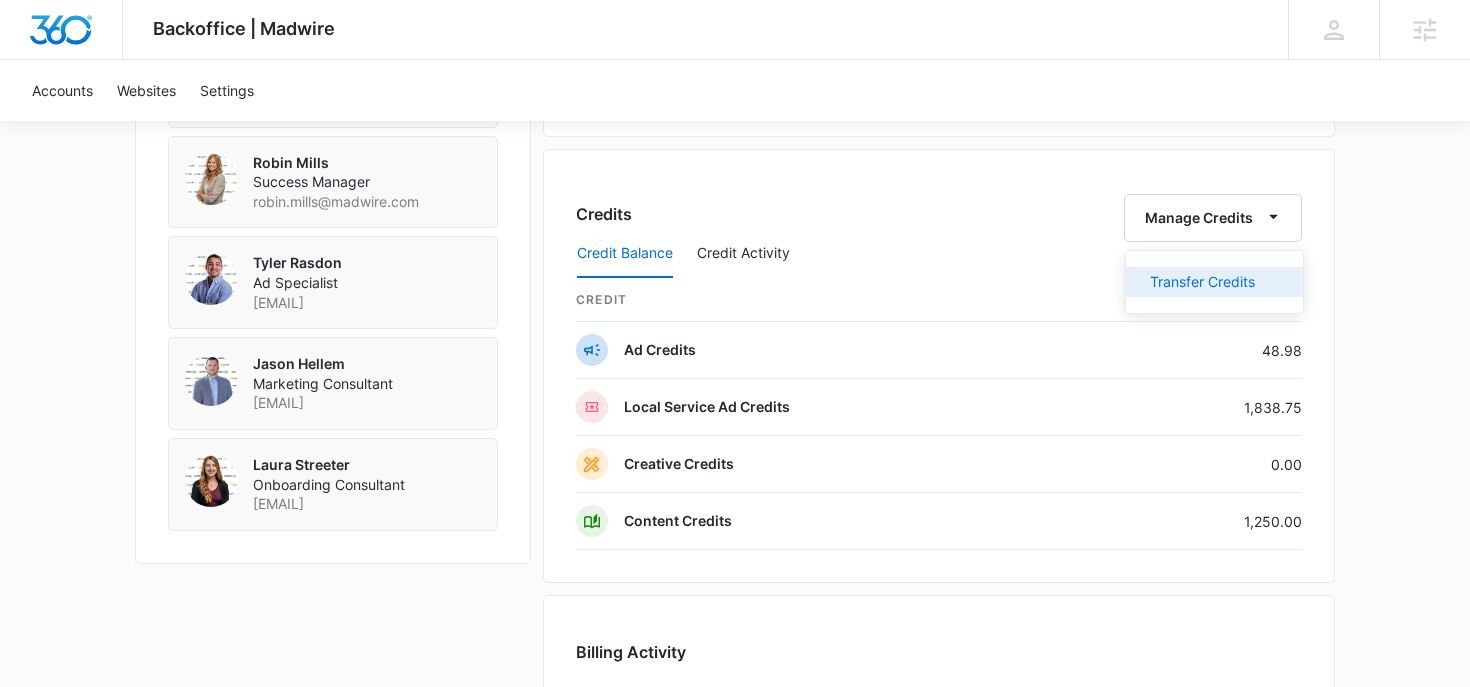 click on "Transfer Credits" at bounding box center [1202, 282] 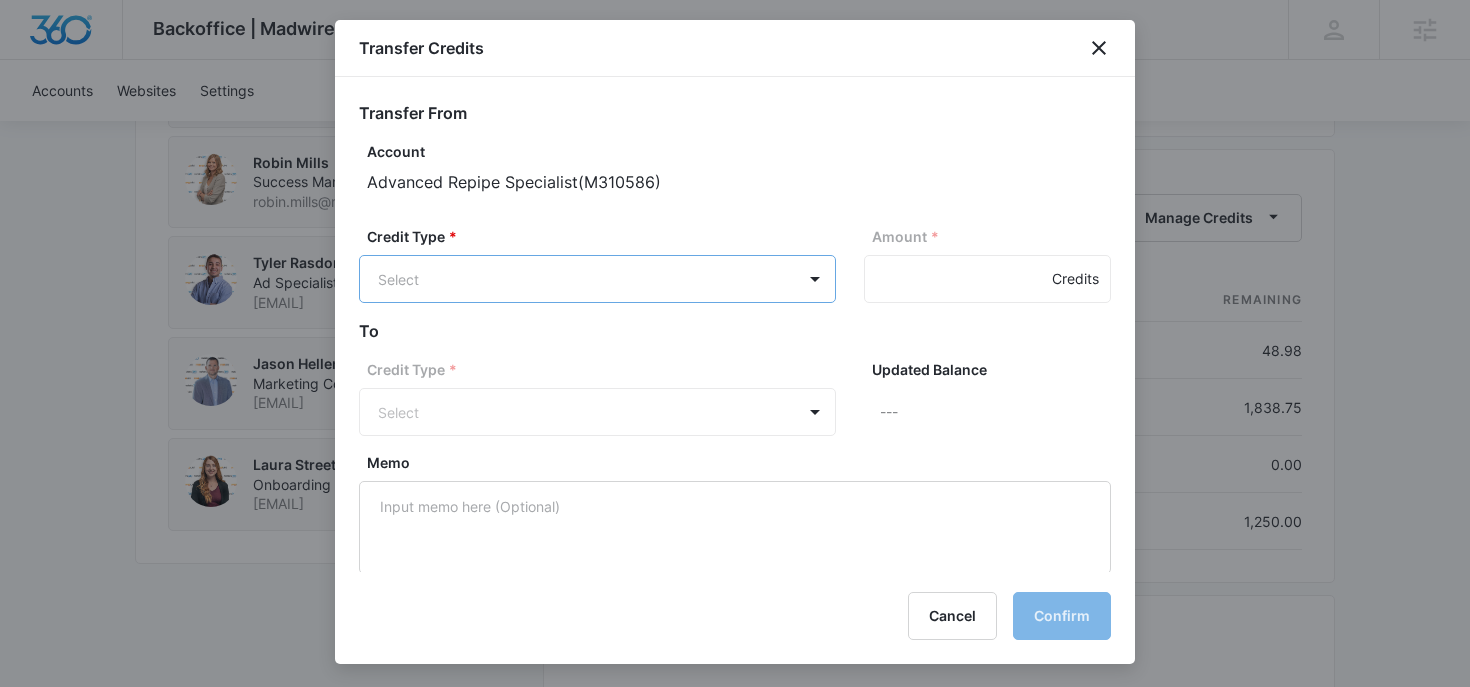 click on "Backoffice | Madwire Apps Settings RM [FIRST] [LAST] [EMAIL] My Profile Notifications Support Logout Terms & Conditions   •   Privacy Policy Agencies Accounts Websites Settings Advanced Repipe Specialist M310586 Paid Next payment of  $4,354.00  due  Aug 25 One Time Sale Go to Dashboard Advanced Repipe Specialist M310586 Details Billing Type Stripe Billing Contact [FIRST] [LAST] [EMAIL] [PHONE] Billing Address [ADDRESS] [CITY],  CA   [POSTAL_CODE] US Local Time 08:33pm   ( America/Los_Angeles ) Industry Plumbing Contractor Lifetime Sep 24, 2024  ( 10 months ) Last Active - Lead Source - Partner - Stripe ID cus_QuUznI7RhJU2yz Collection Method Charge Automatically Team Members [FIRST] [LAST] Marketing Consultant [EMAIL] SMM Automated Social Media Manager [EMAIL] [FIRST] [LAST] Success Manager [EMAIL] [FIRST] [LAST] Ad Specialist [EMAIL] [FIRST] [LAST] Marketing Consultant [EMAIL] 2001" at bounding box center (735, -152) 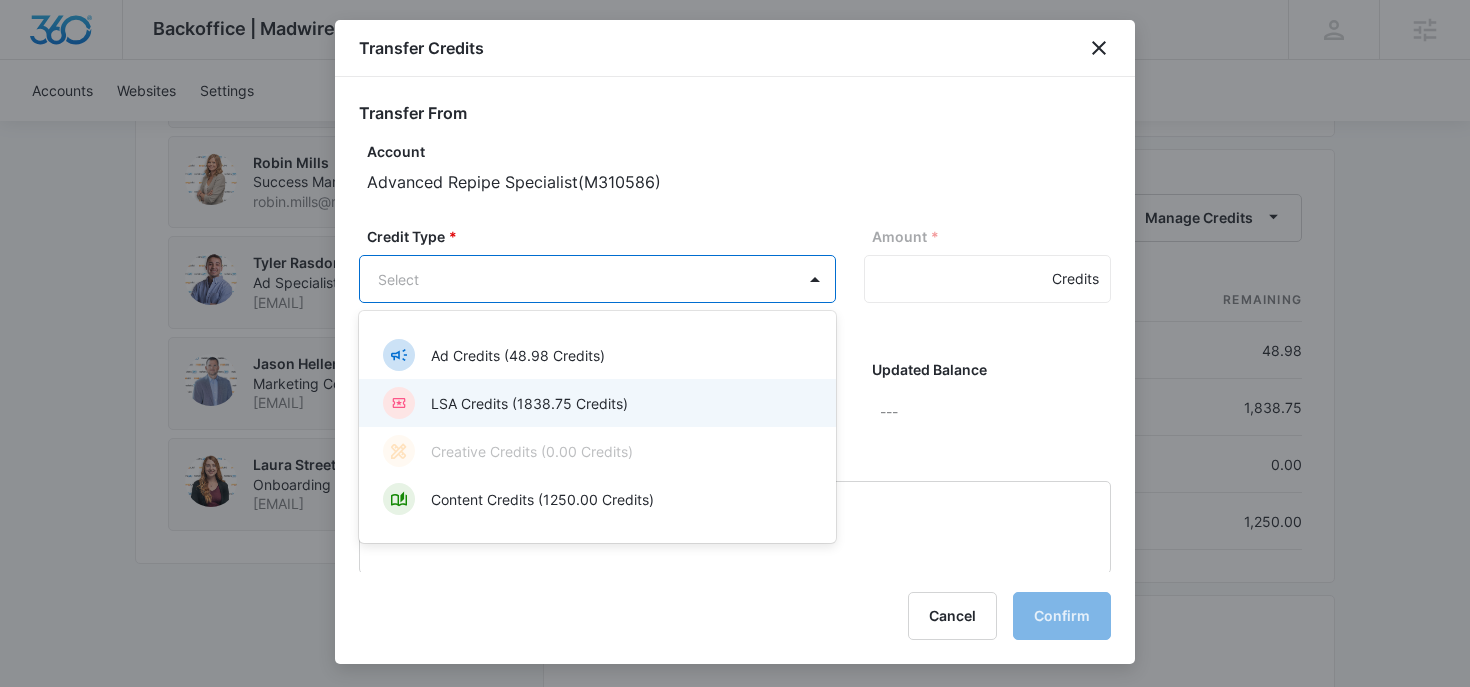 click on "LSA Credits (1838.75 Credits)" at bounding box center [595, 403] 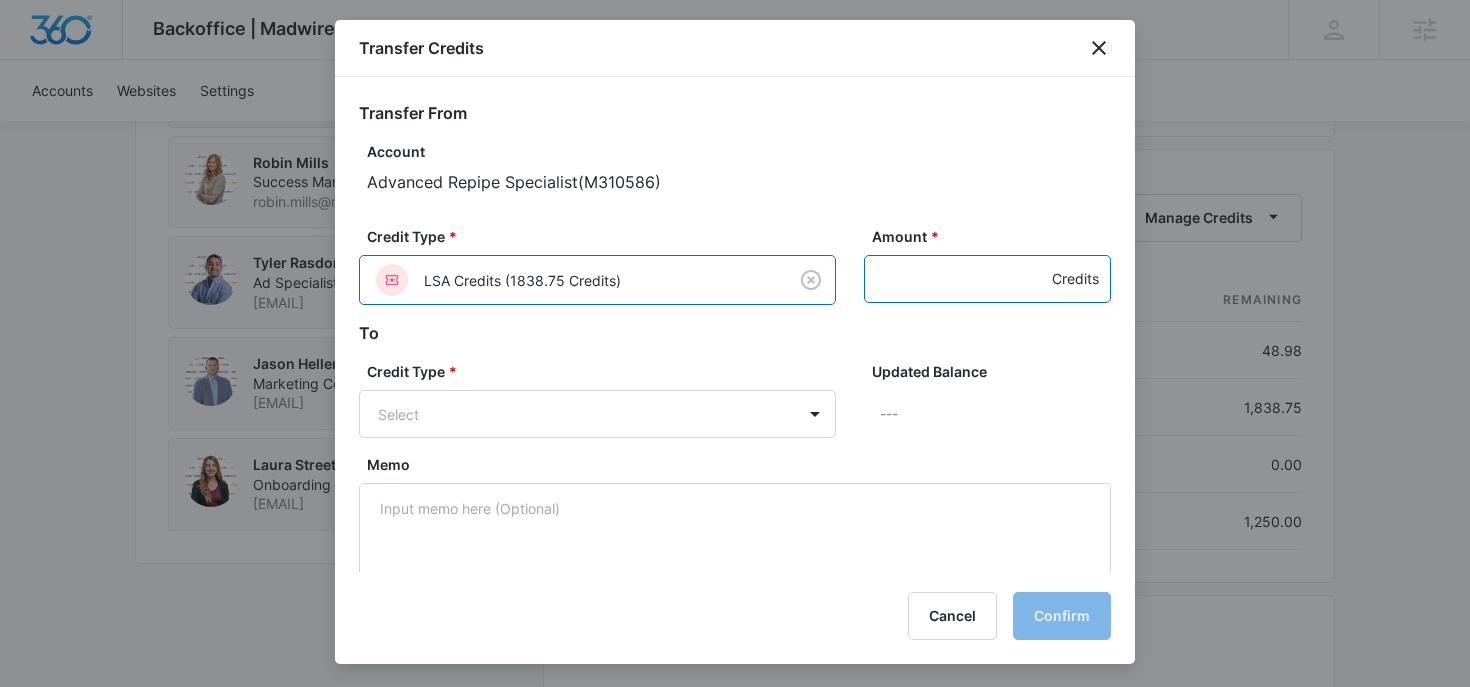 click on "Amount *" at bounding box center [987, 279] 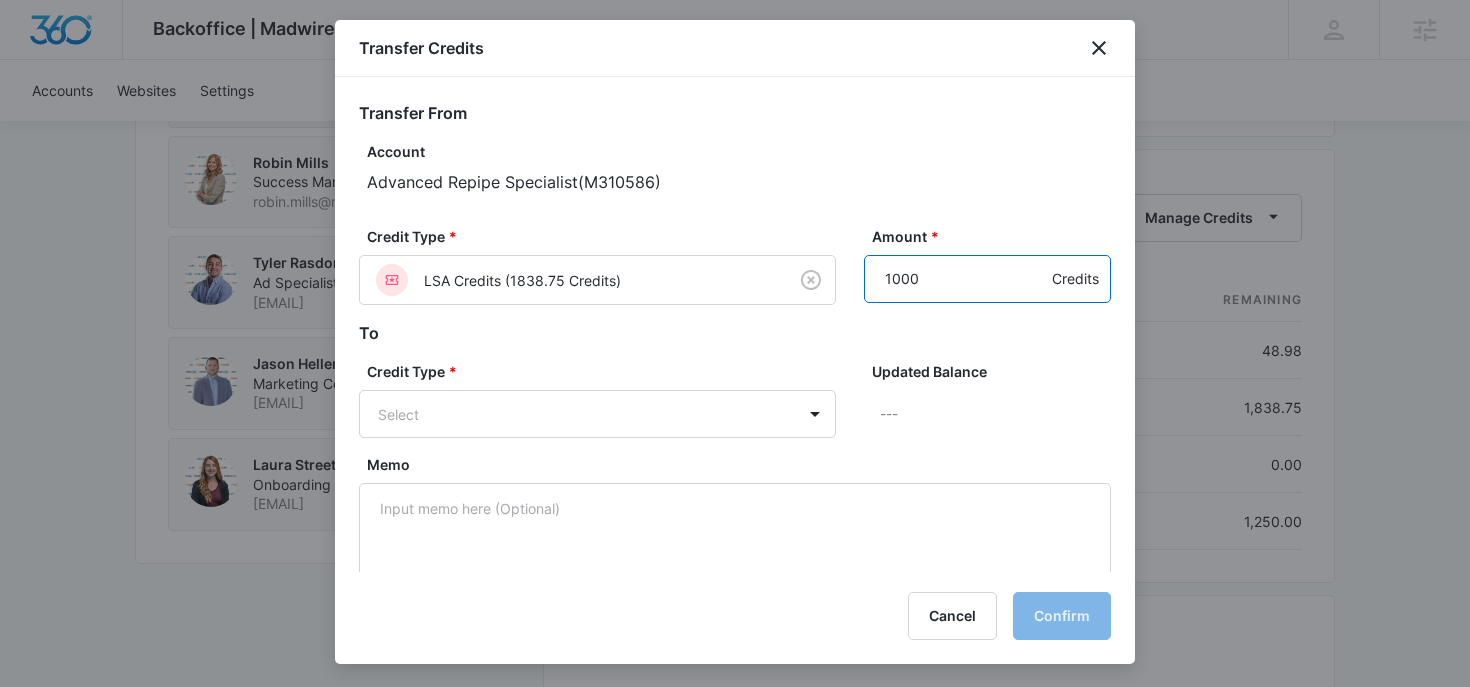 type on "1000" 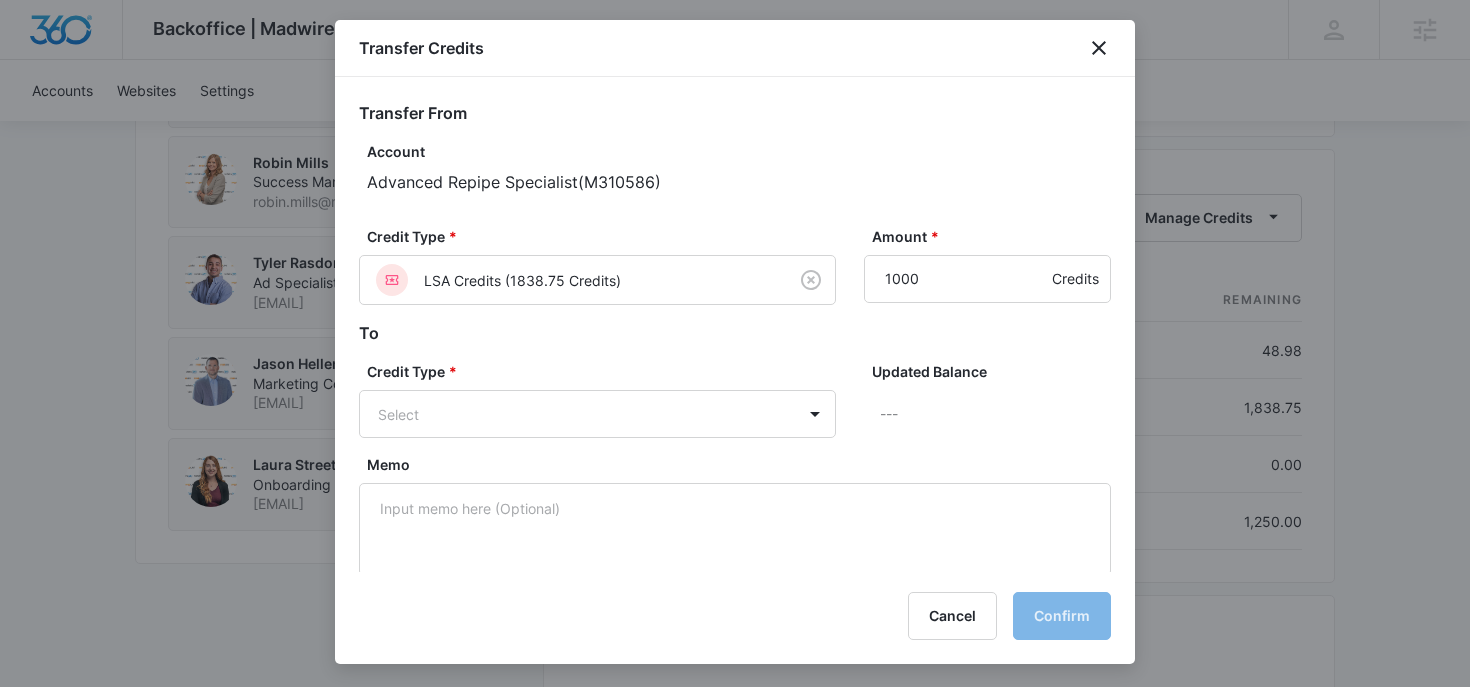 click on "Credit Type * Select Updated Balance ---" at bounding box center (735, 407) 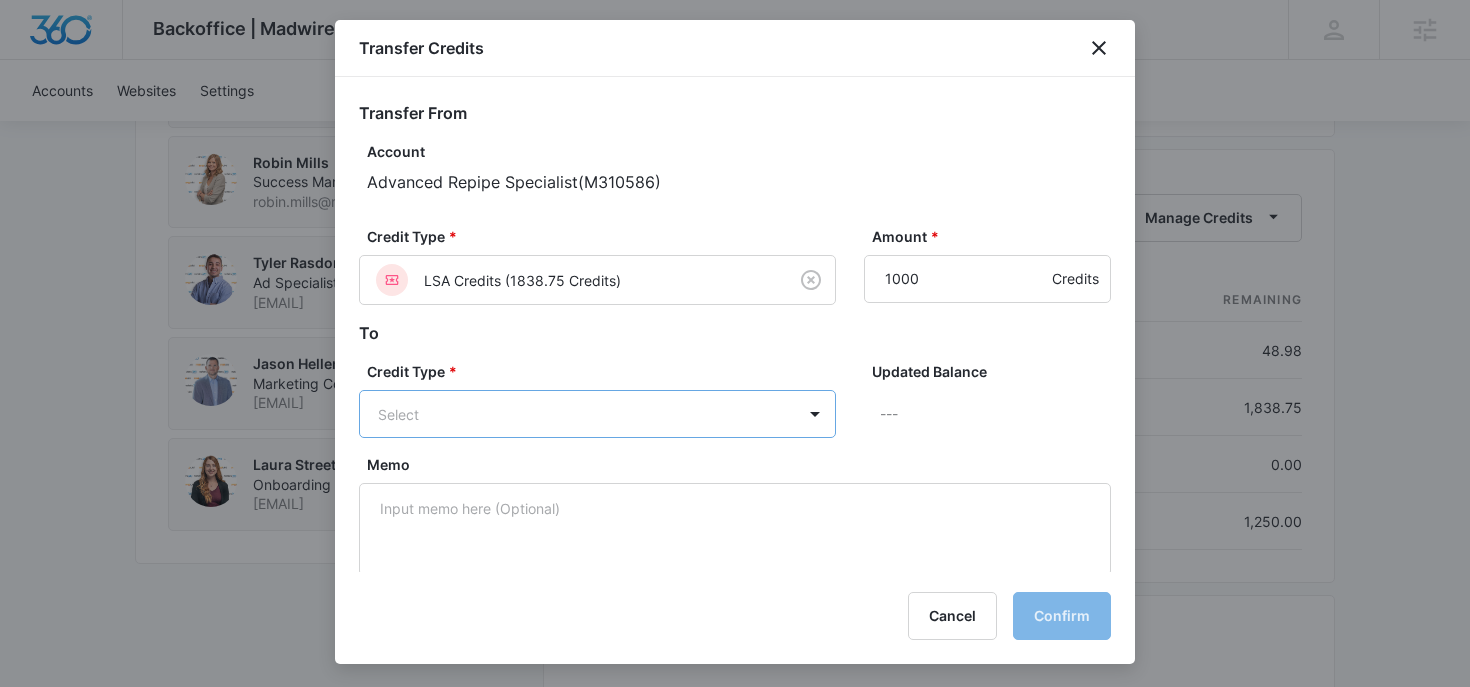 click on "Backoffice | Madwire Apps Settings RM Robin Mills robin.mills@madwire.com My Profile Notifications Support Logout Terms & Conditions   •   Privacy Policy Agencies Accounts Websites Settings Advanced Repipe Specialist M310586 Paid Next payment of  $4,354.00  due  Aug 25 One Time Sale Go to Dashboard Advanced Repipe Specialist M310586 Details Billing Type Stripe Billing Contact Veronica L arepipes@gmail.com (408) 609-4807 Billing Address 10475 NEW AVE GILROY ,  CA   95020-9127 US Local Time 08:33pm   ( America/Los_Angeles ) Industry Plumbing Contractor Lifetime Sep 24, 2024  ( 10 months ) Last Active - Lead Source - Partner - Stripe ID cus_QuUznI7RhJU2yz Collection Method Charge Automatically Team Members Levi Deeney Marketing Consultant levi.deeney@marketing360.com SMM Automated Social Media Manager shania.buchanan+smm-automated@madwire.com Robin Mills Success Manager robin.mills@madwire.com Tyler Rasdon Ad Specialist tyler.rasdon@madwire.com Jason Hellem Marketing Consultant jason.hellem@madwire.com 2001" at bounding box center [735, -152] 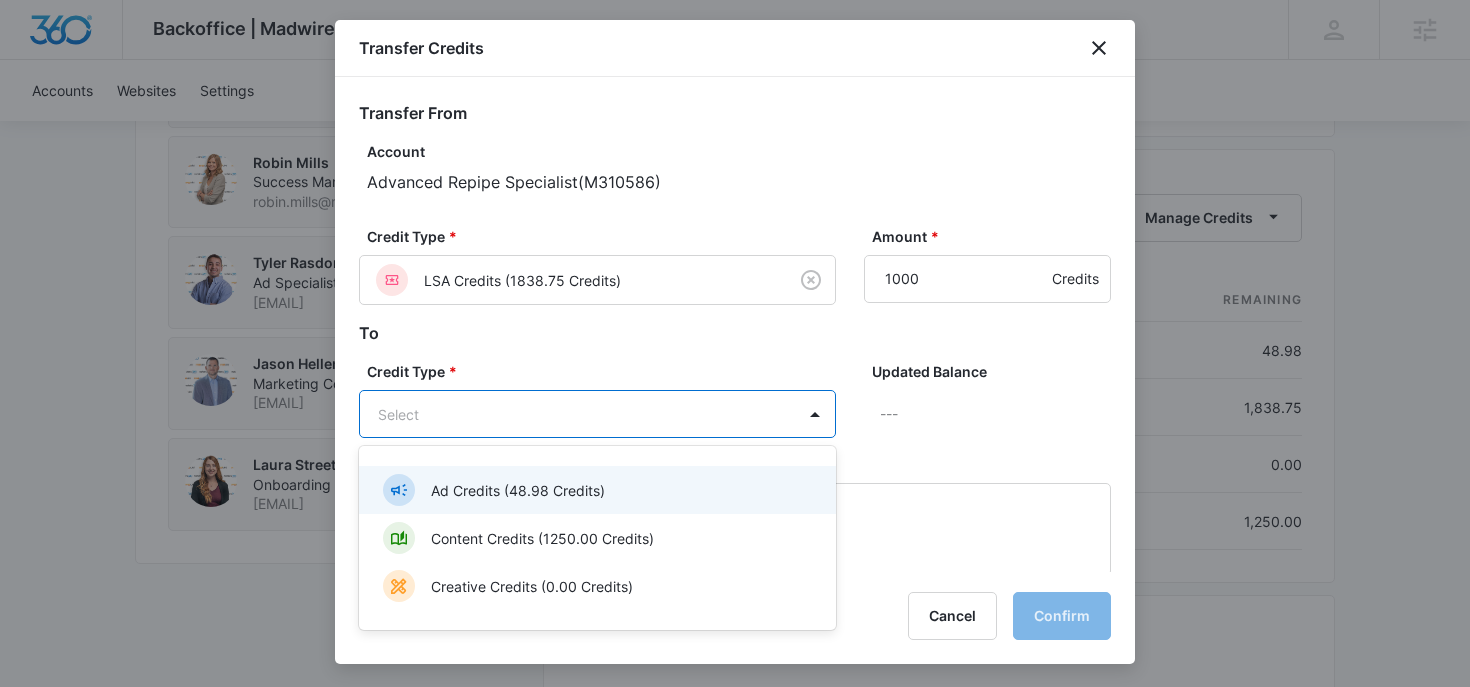 click on "Ad Credits (48.98 Credits)" at bounding box center (597, 490) 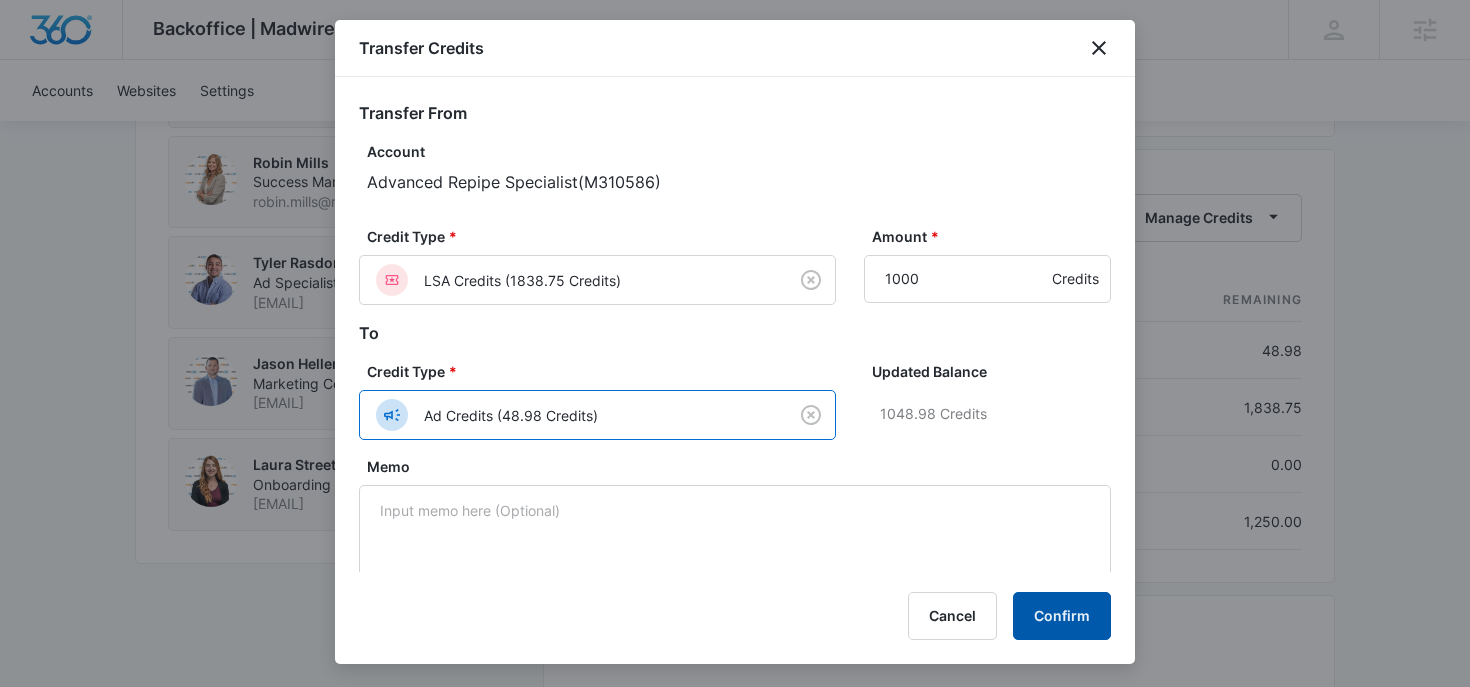 click on "Confirm" at bounding box center [1062, 616] 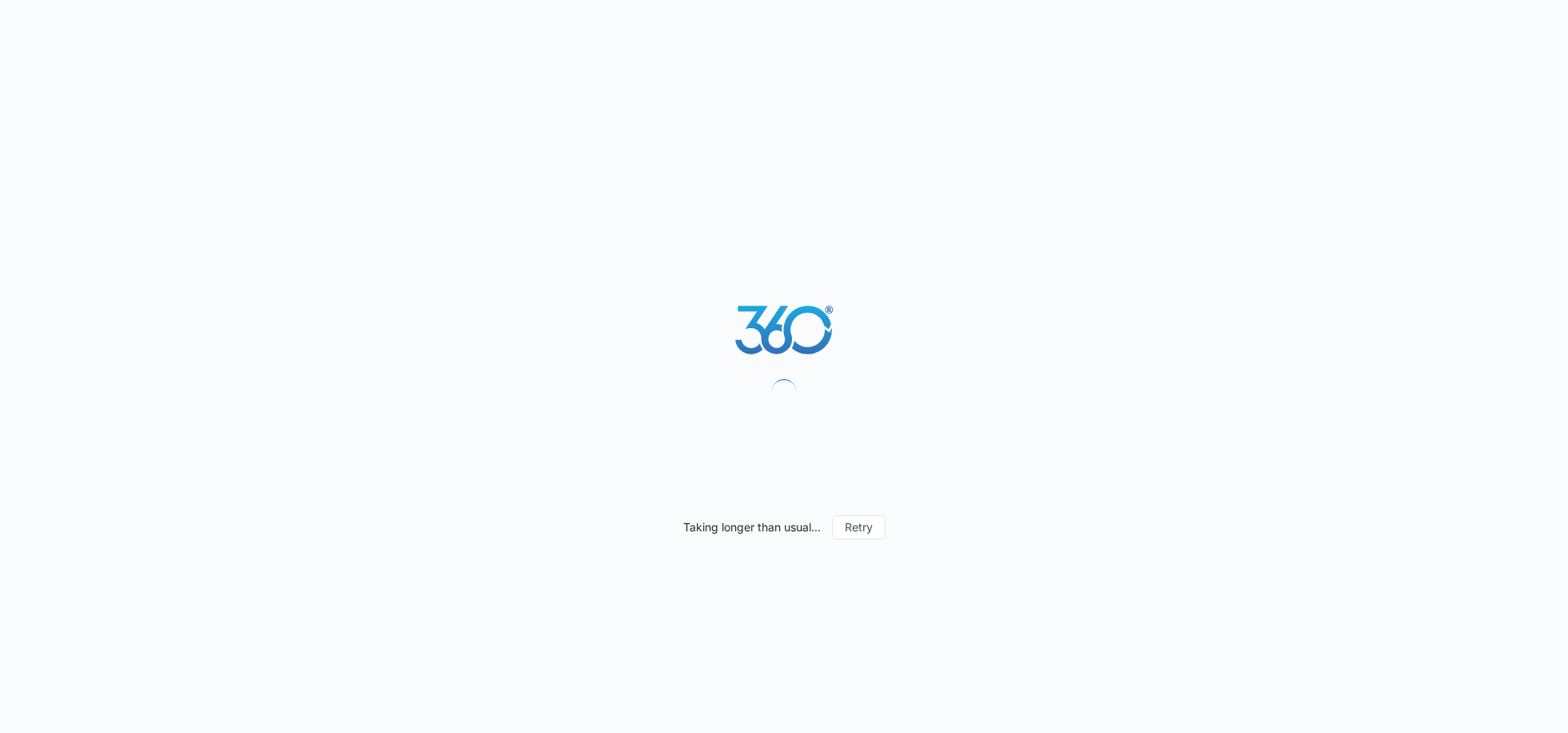scroll, scrollTop: 0, scrollLeft: 0, axis: both 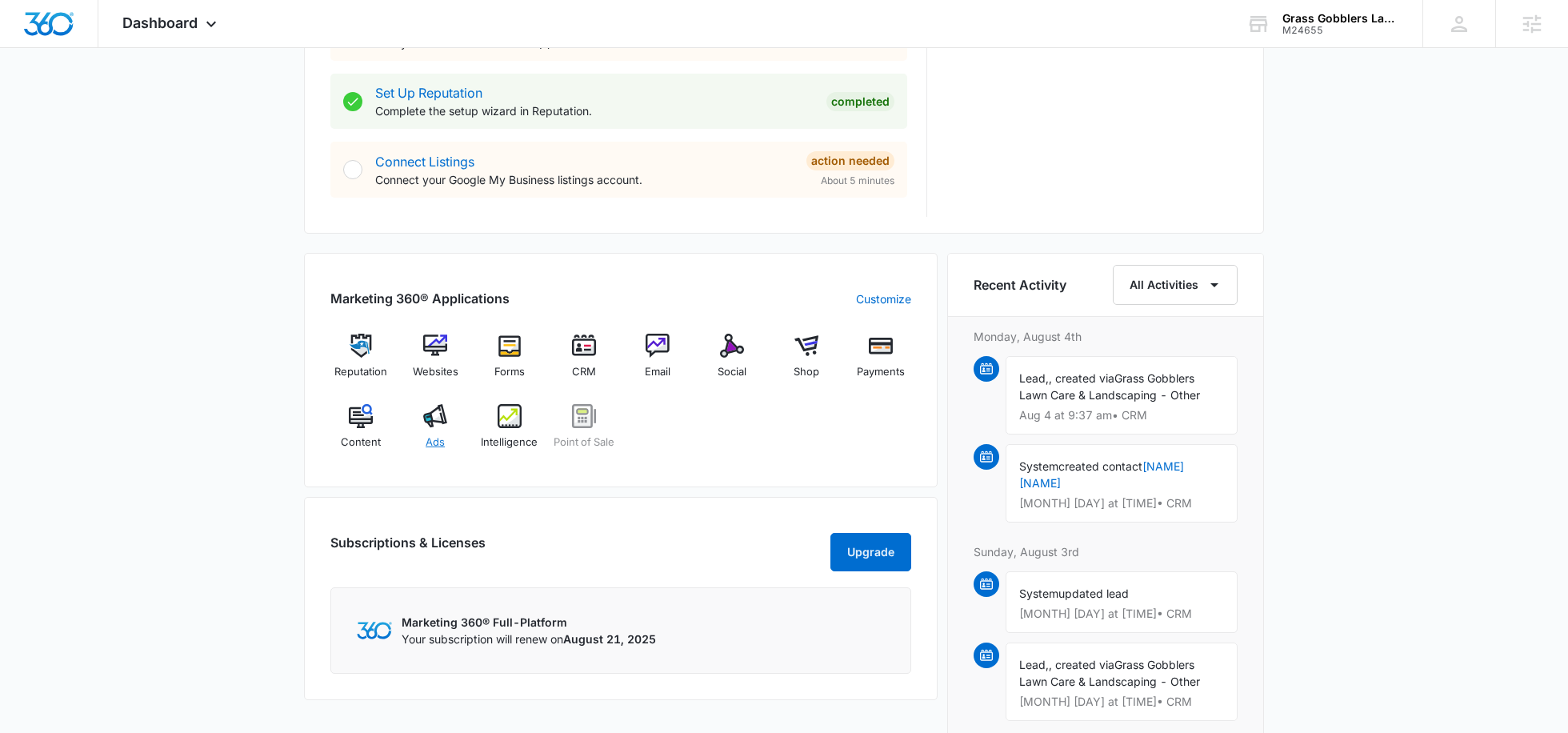 click at bounding box center (435, 416) 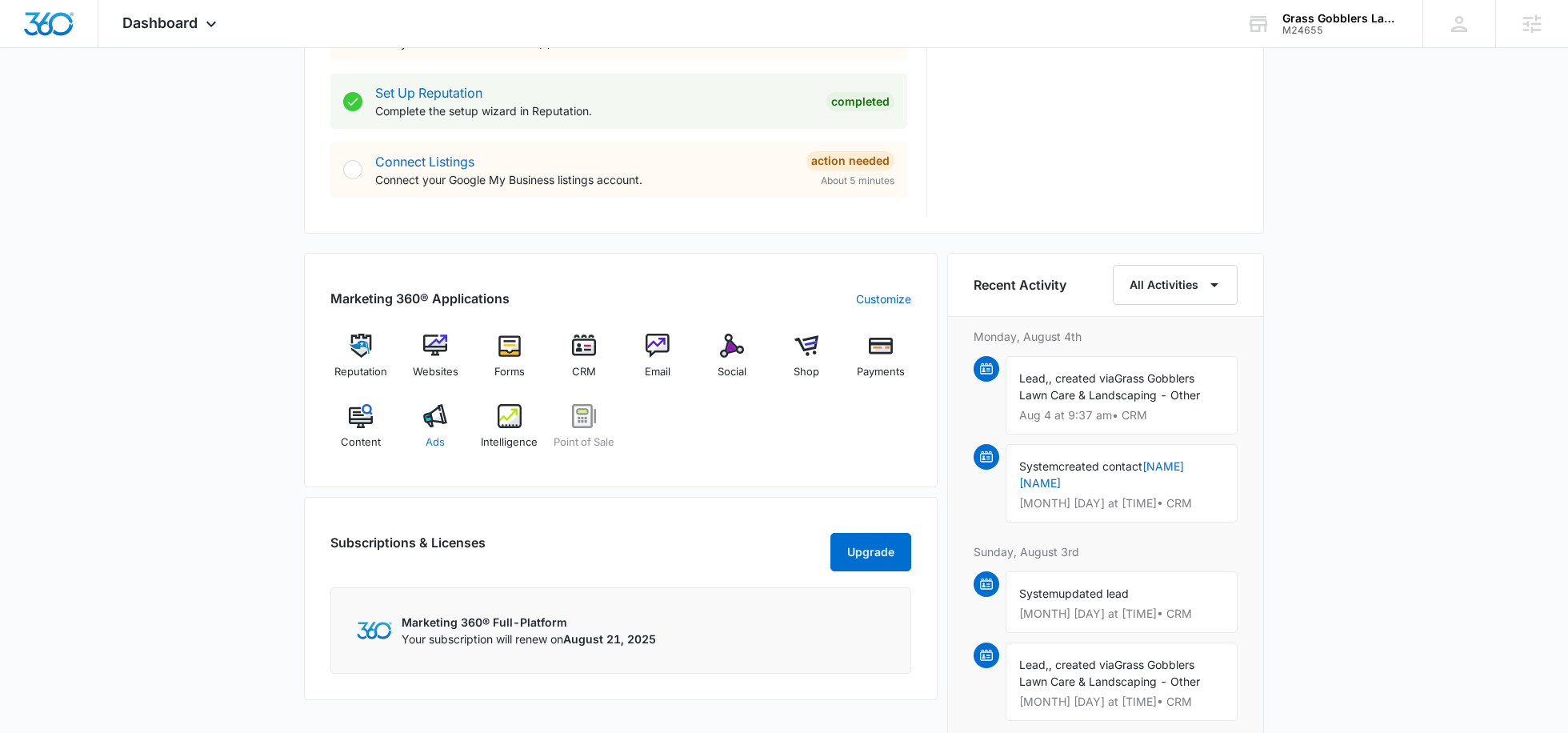 scroll, scrollTop: 0, scrollLeft: 0, axis: both 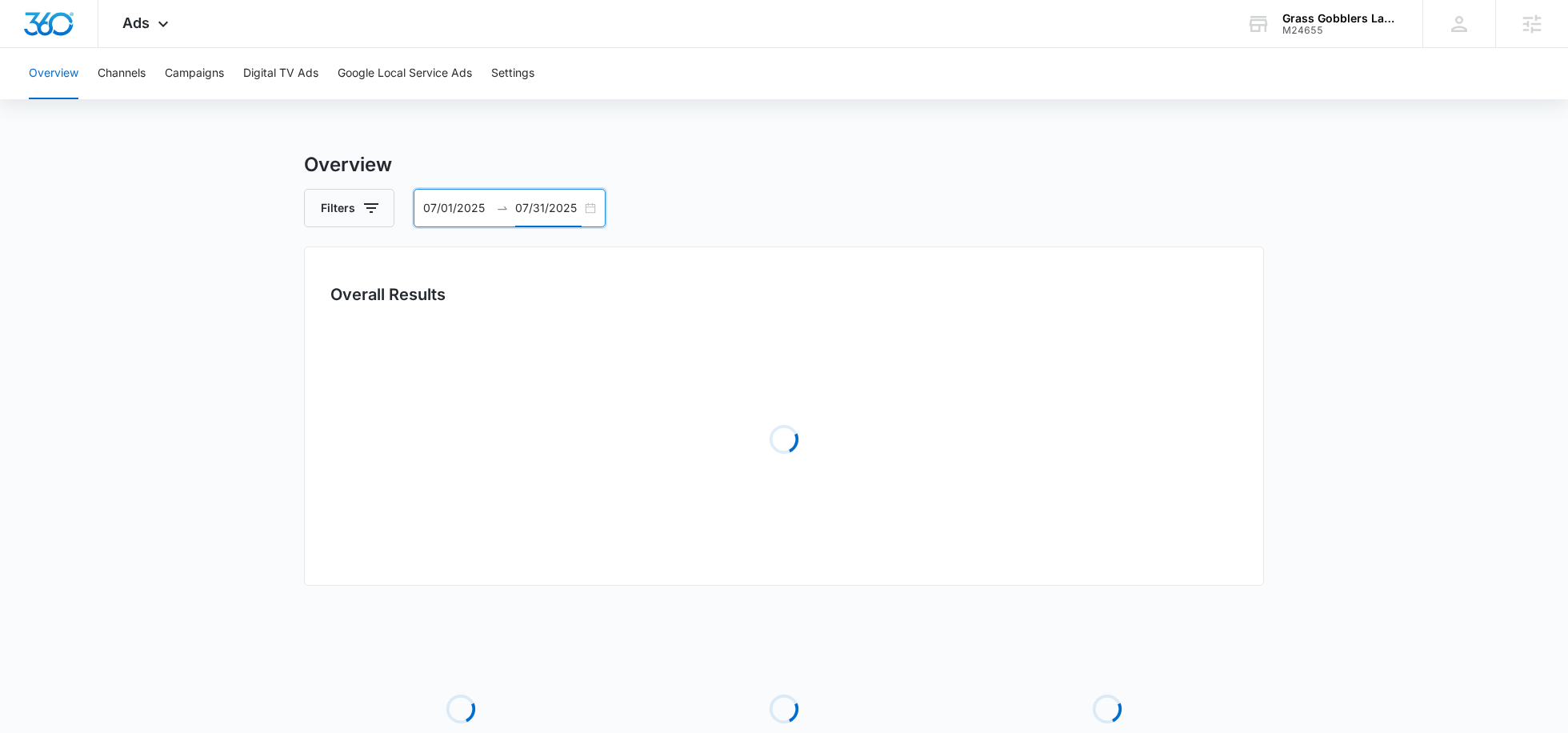 click on "07/31/2025" at bounding box center (548, 208) 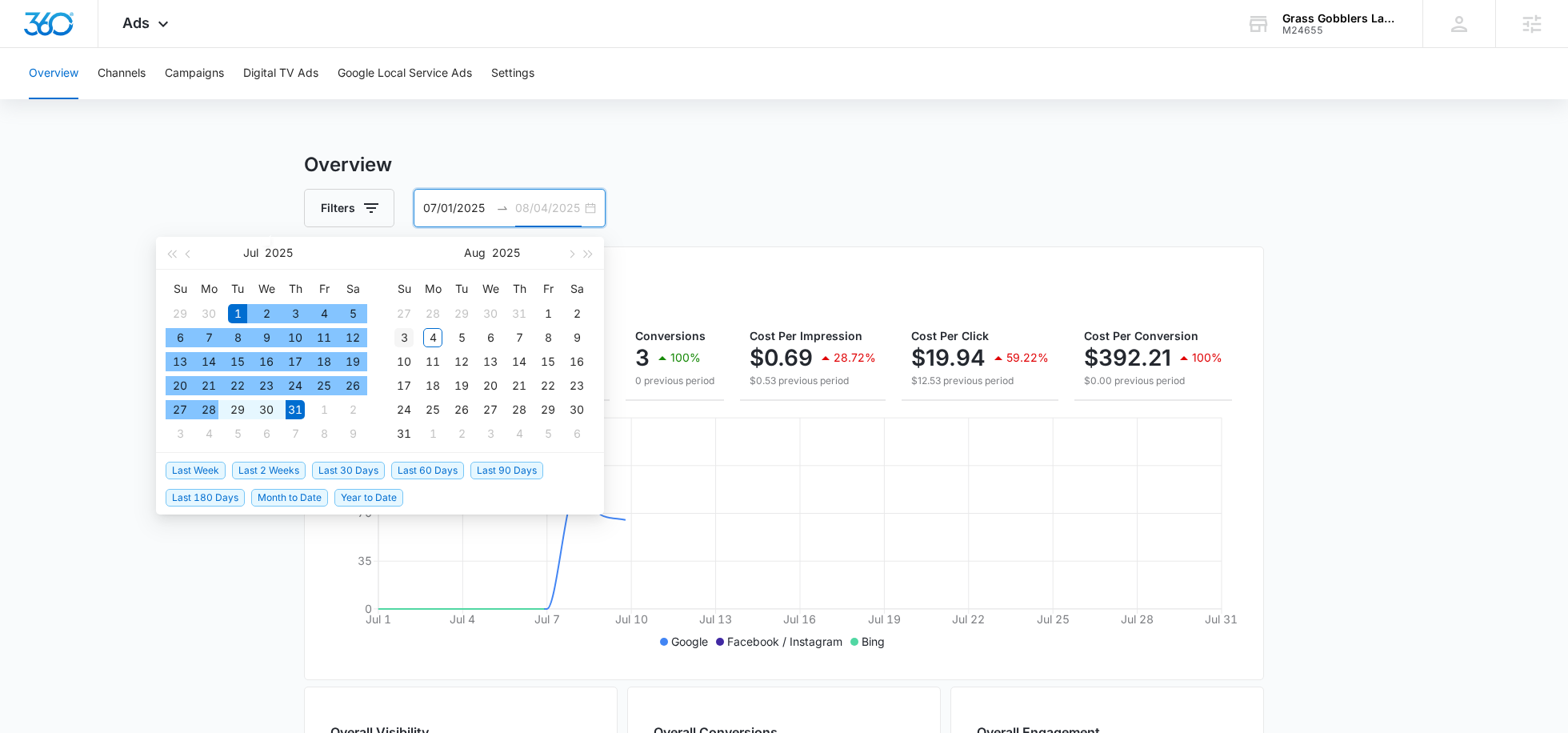 type on "08/03/2025" 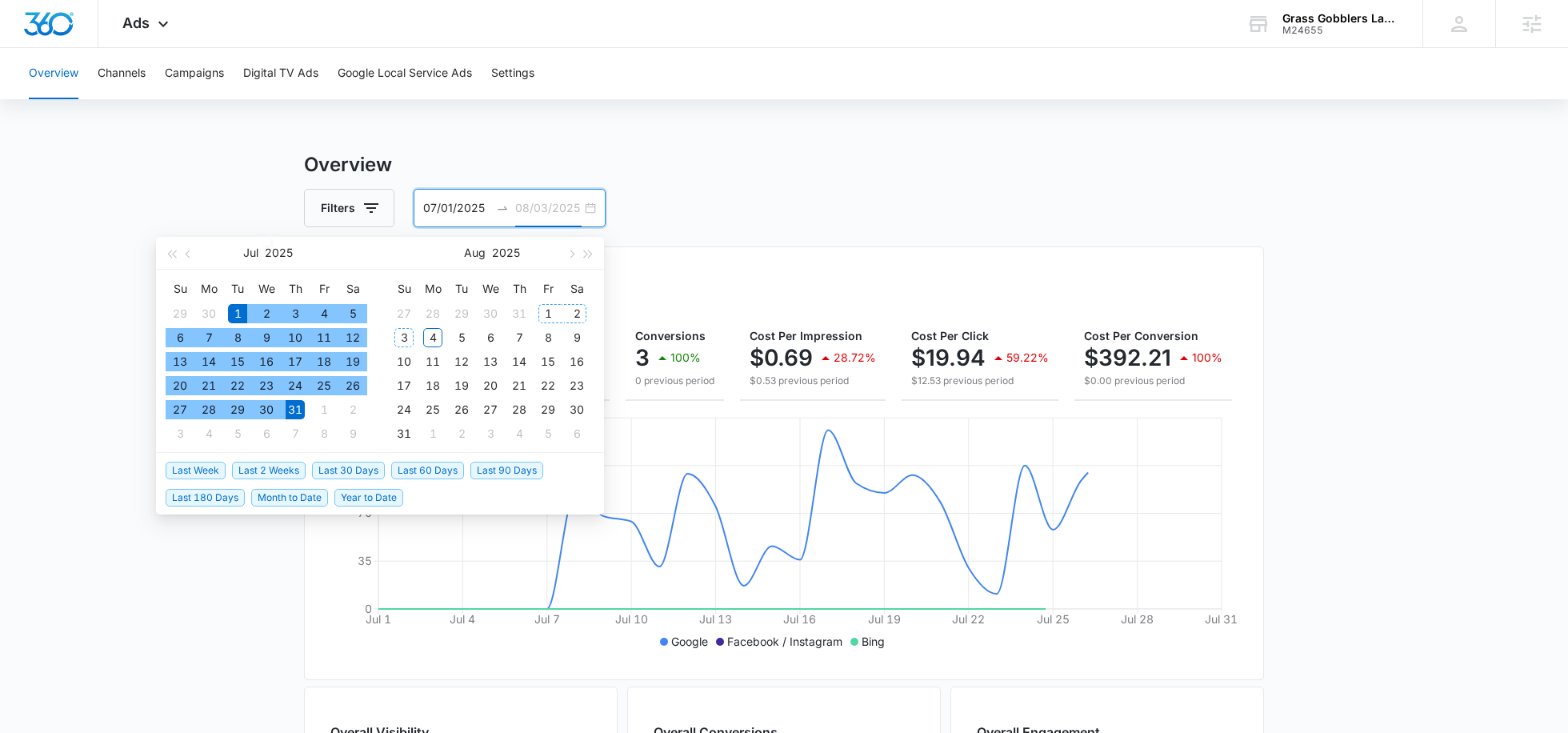 click on "3" at bounding box center [404, 338] 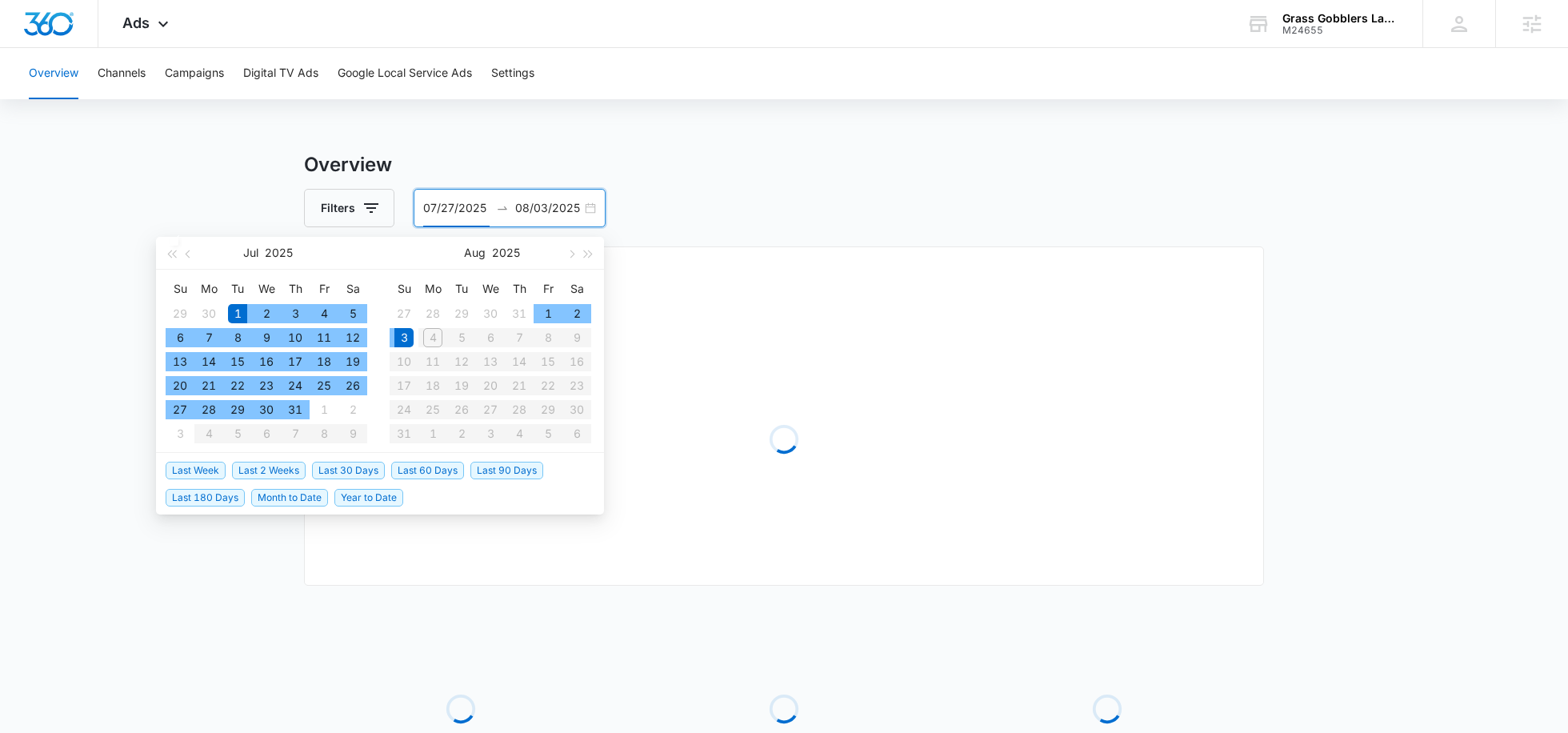 type on "07/01/2025" 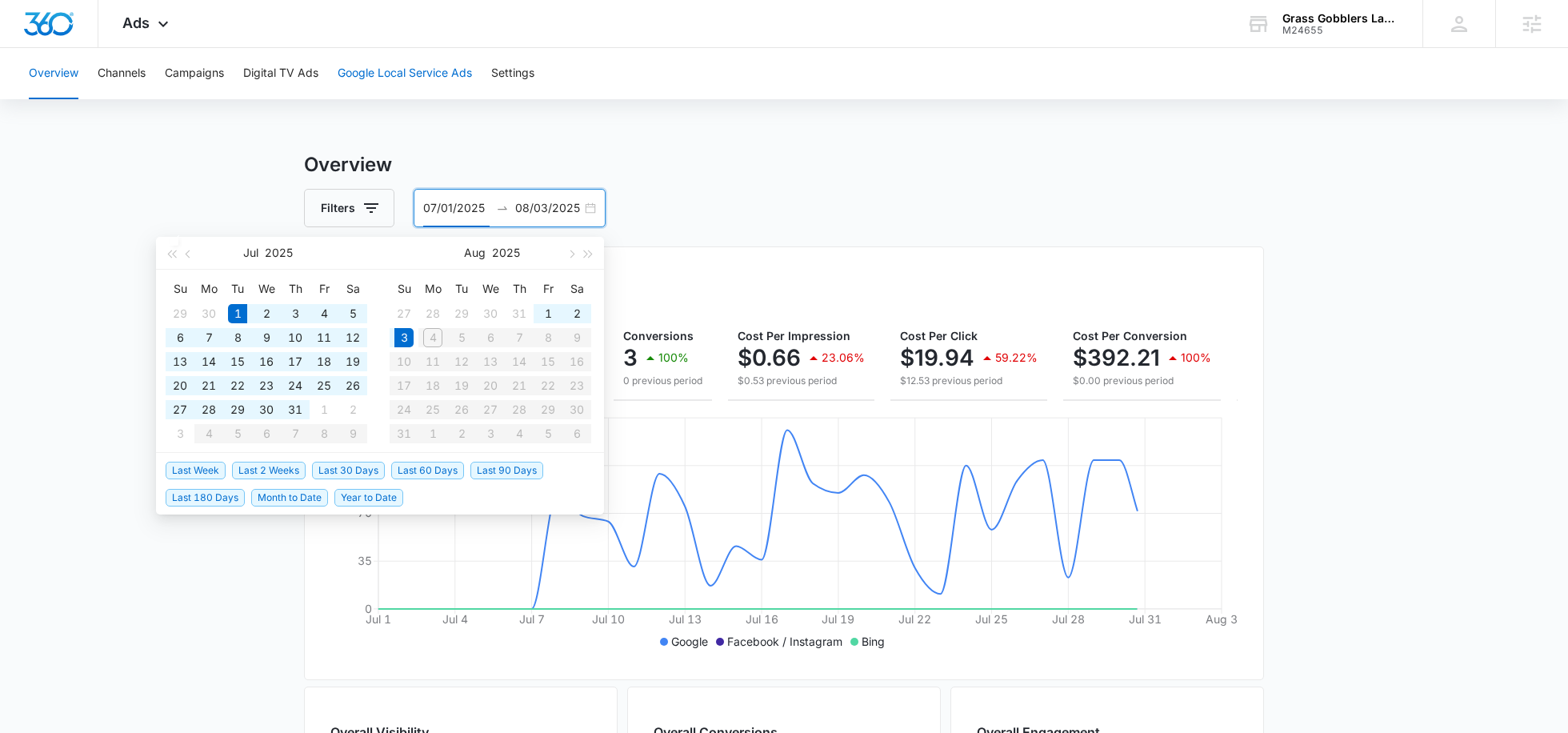 click on "Google Local Service Ads" at bounding box center (405, 74) 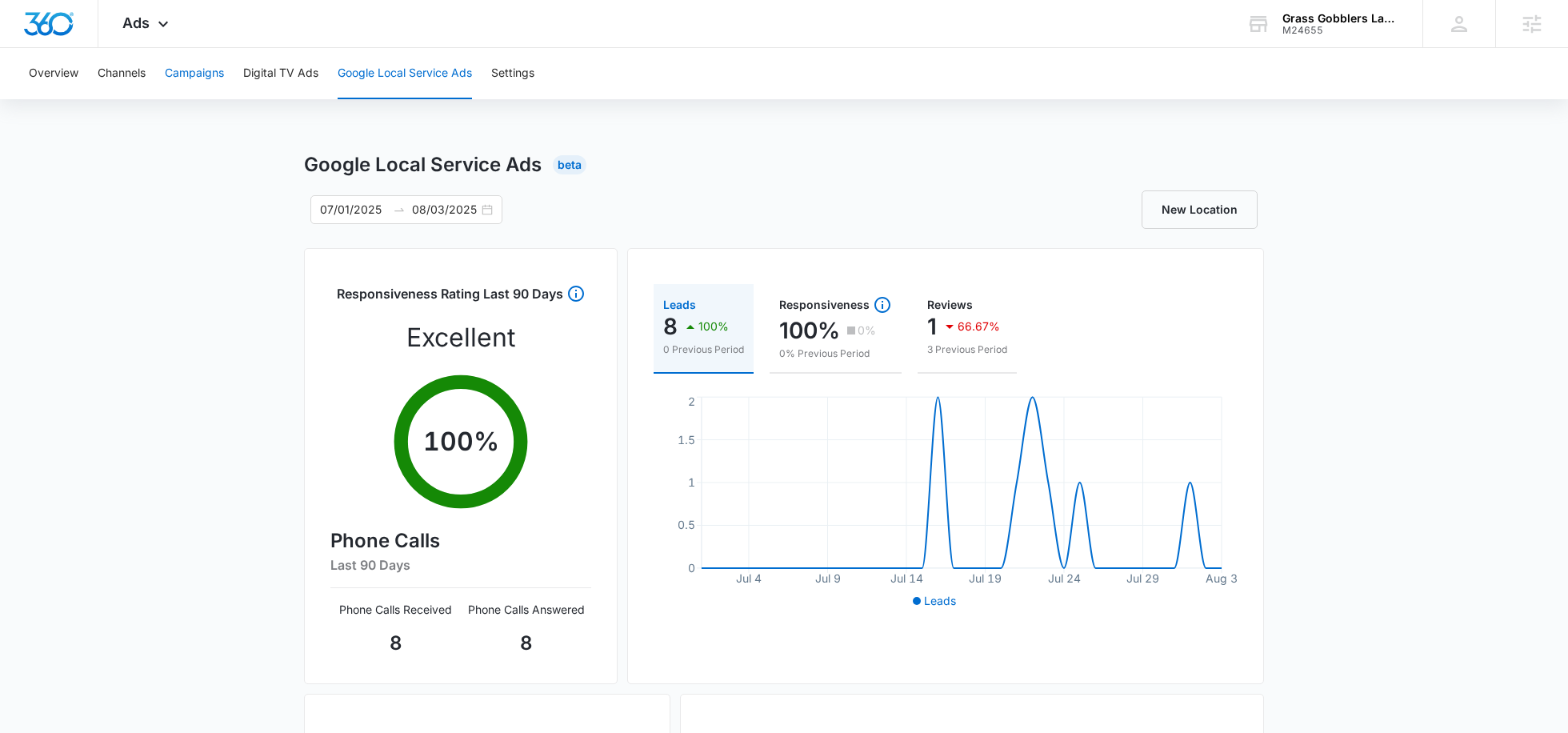 click on "Campaigns" at bounding box center [194, 74] 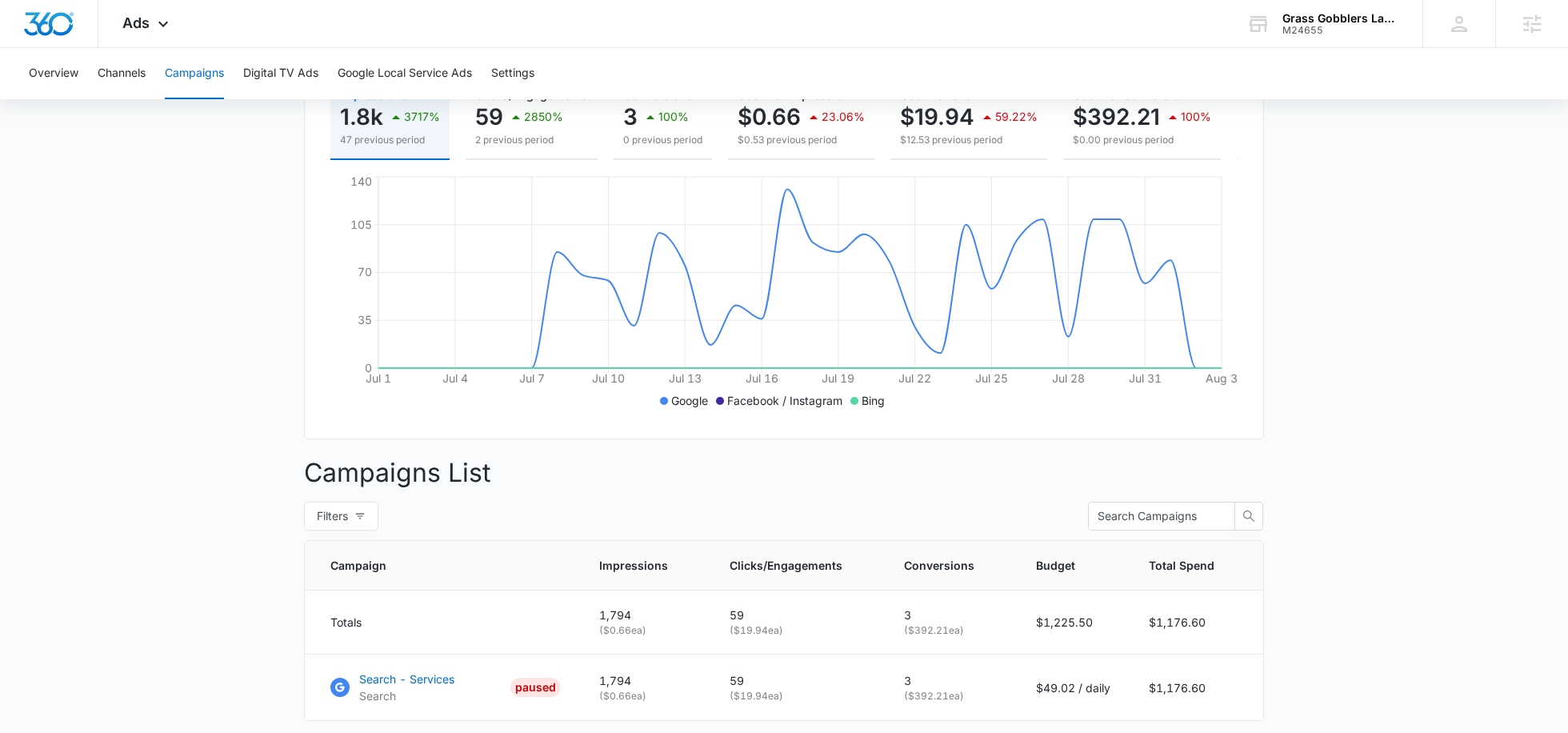 scroll, scrollTop: 340, scrollLeft: 0, axis: vertical 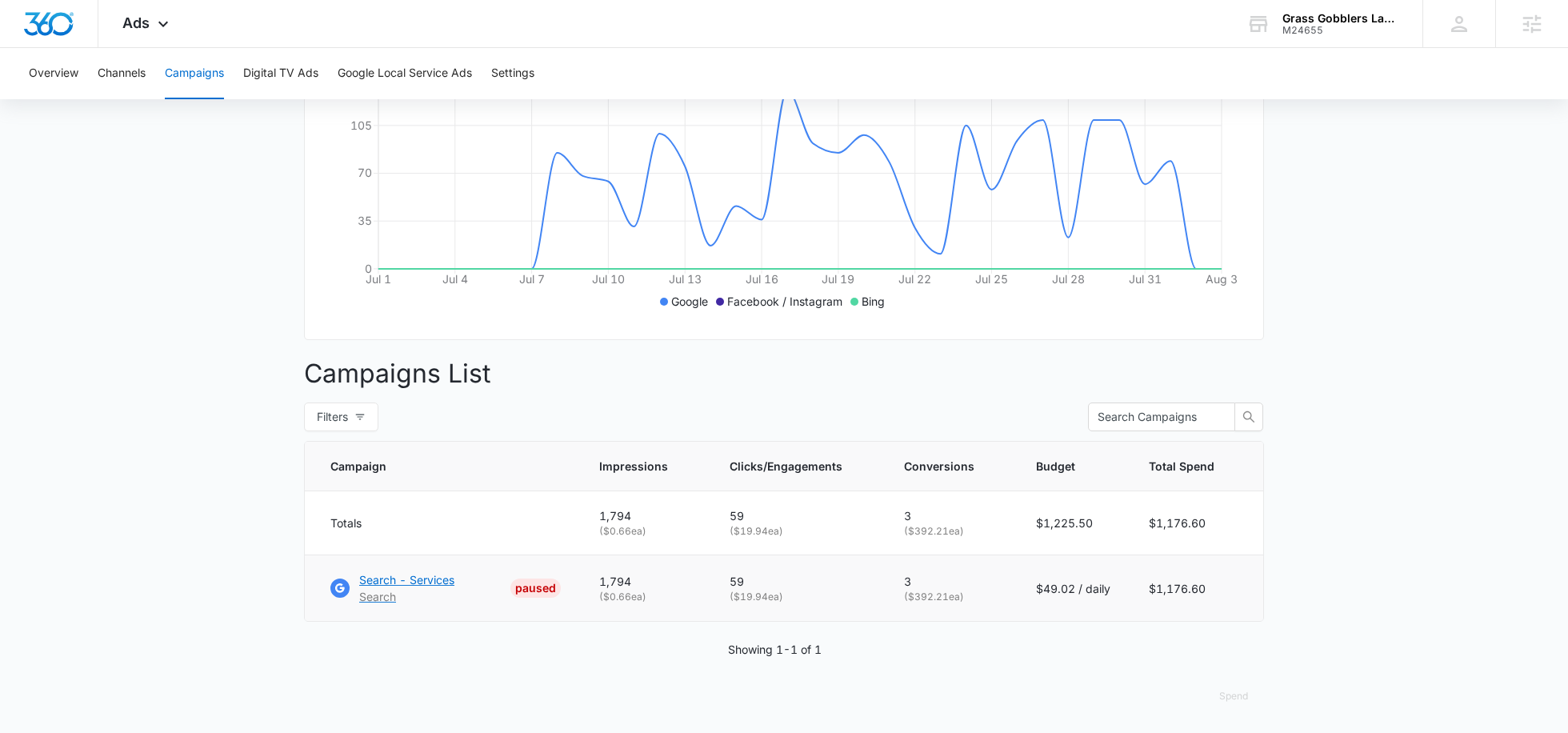 click on "Search - Services" at bounding box center (406, 579) 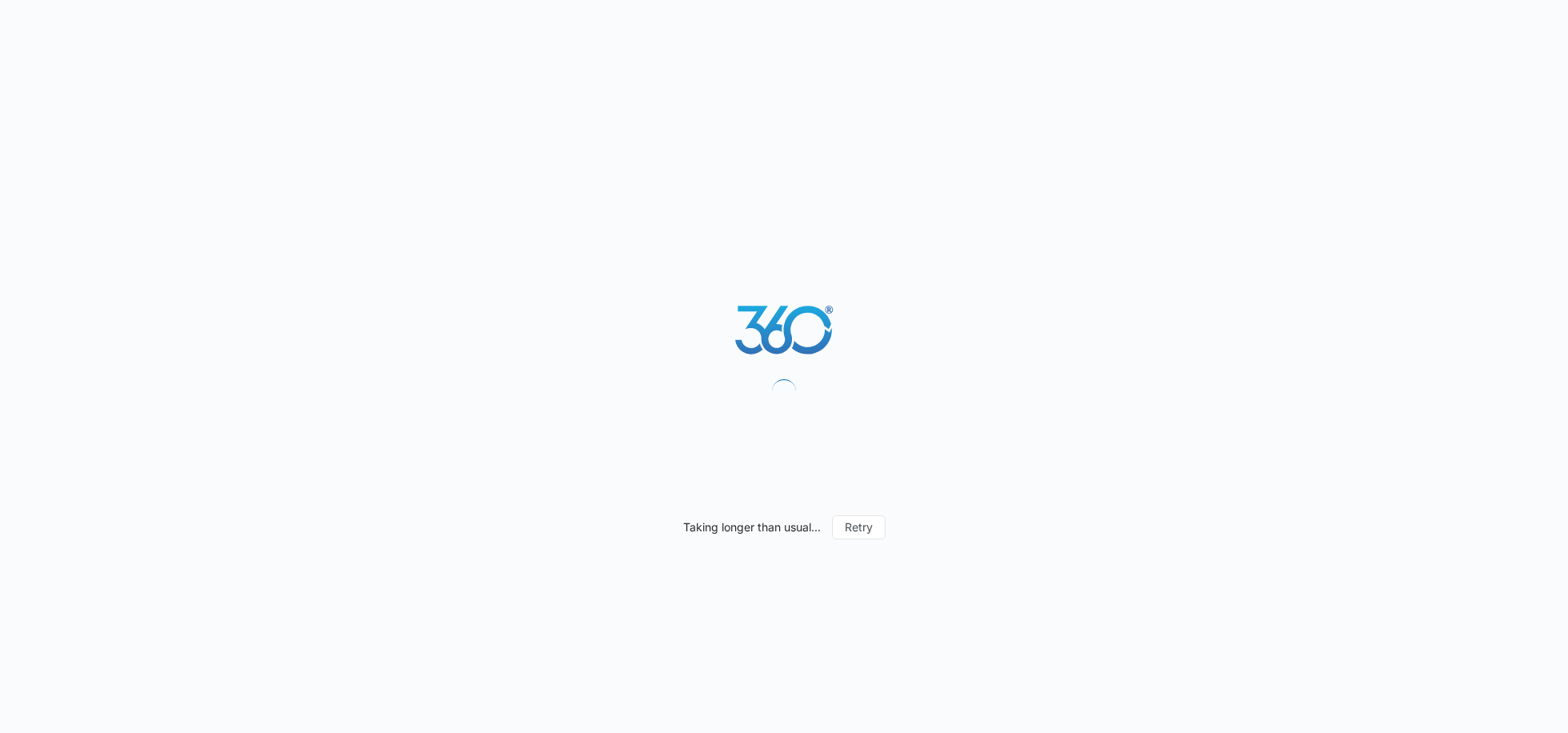 scroll, scrollTop: 0, scrollLeft: 0, axis: both 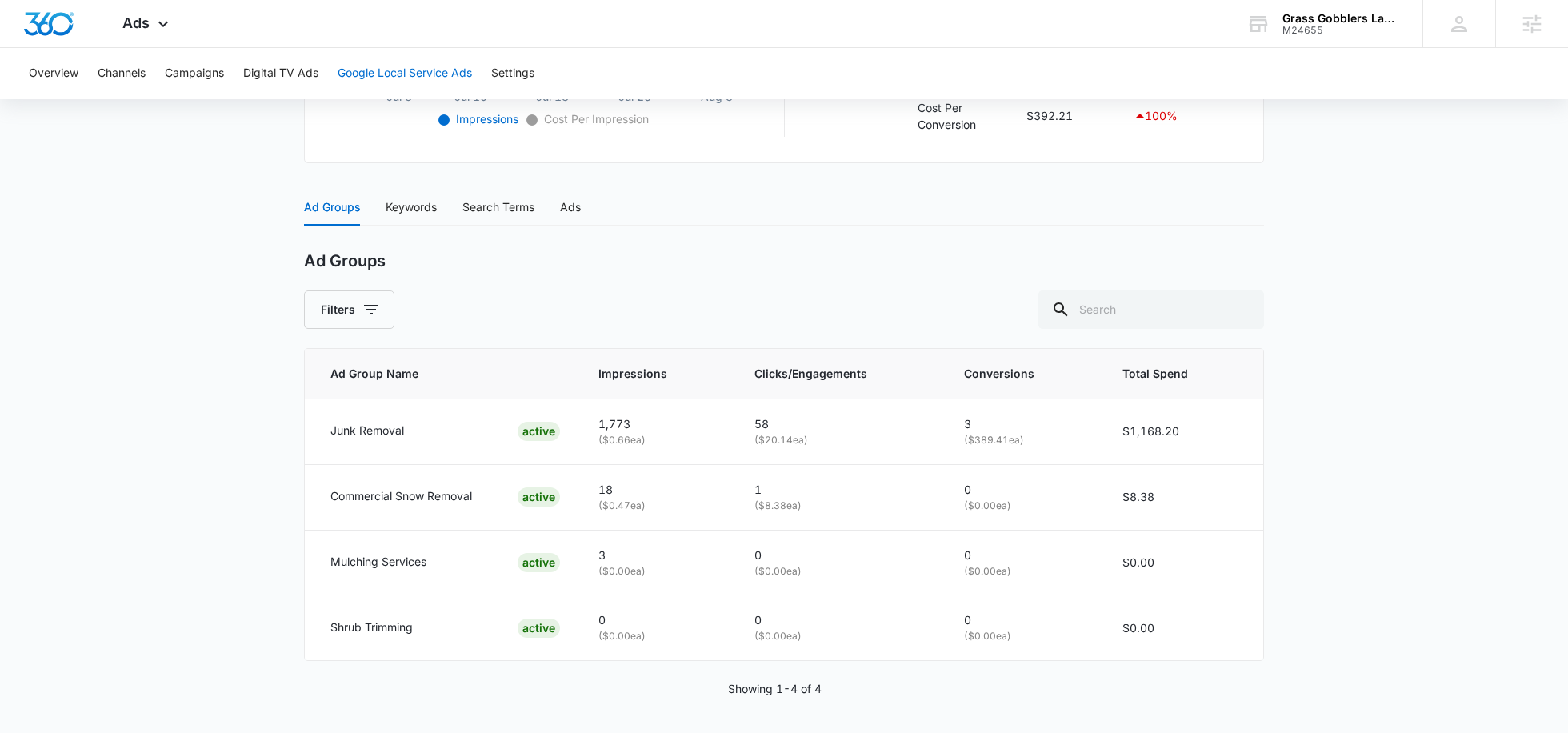 click on "Google Local Service Ads" at bounding box center [405, 74] 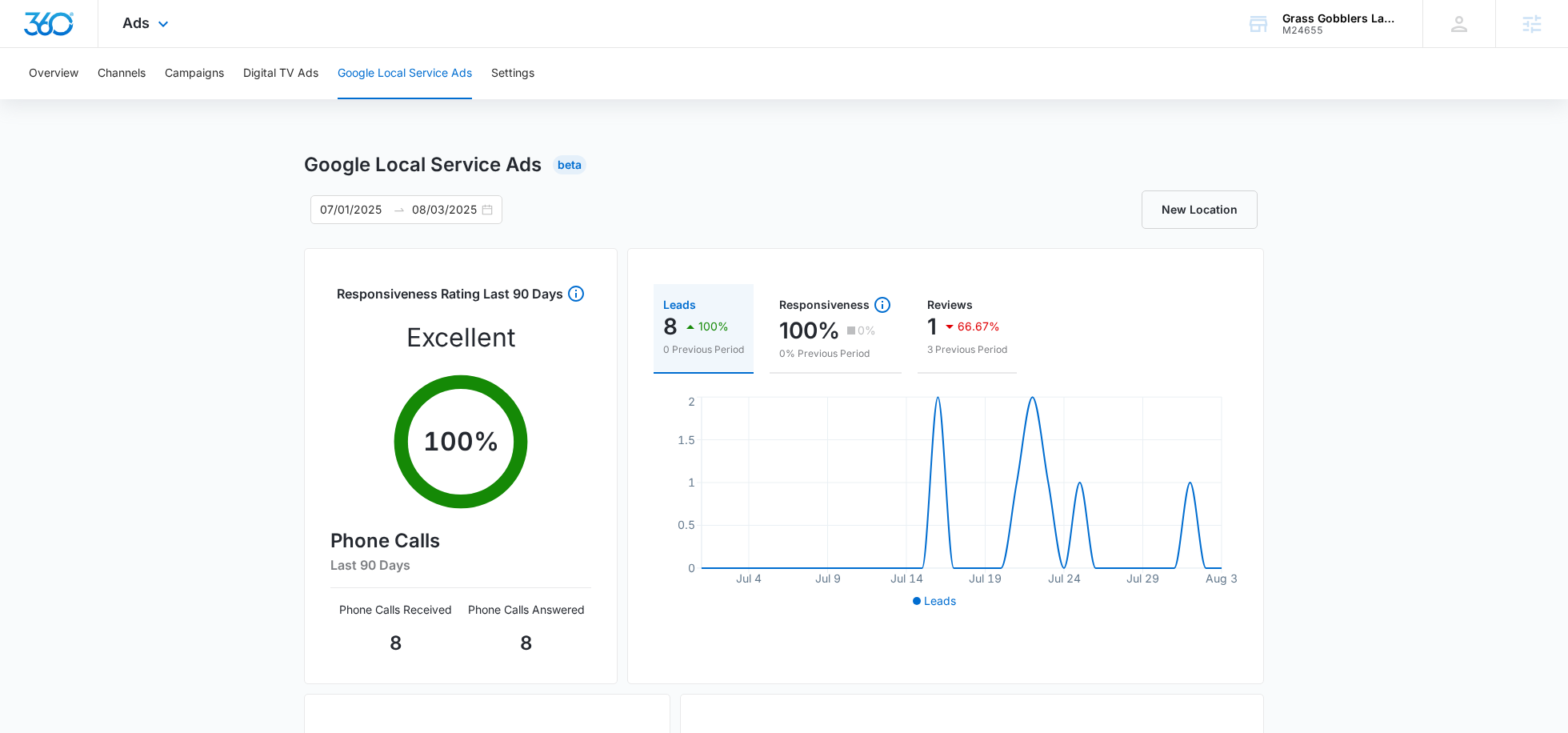 click on "Ads Apps Reputation Websites Forms CRM Email Social Shop Payments POS Content Ads Intelligence Files Brand Settings" at bounding box center (147, 23) 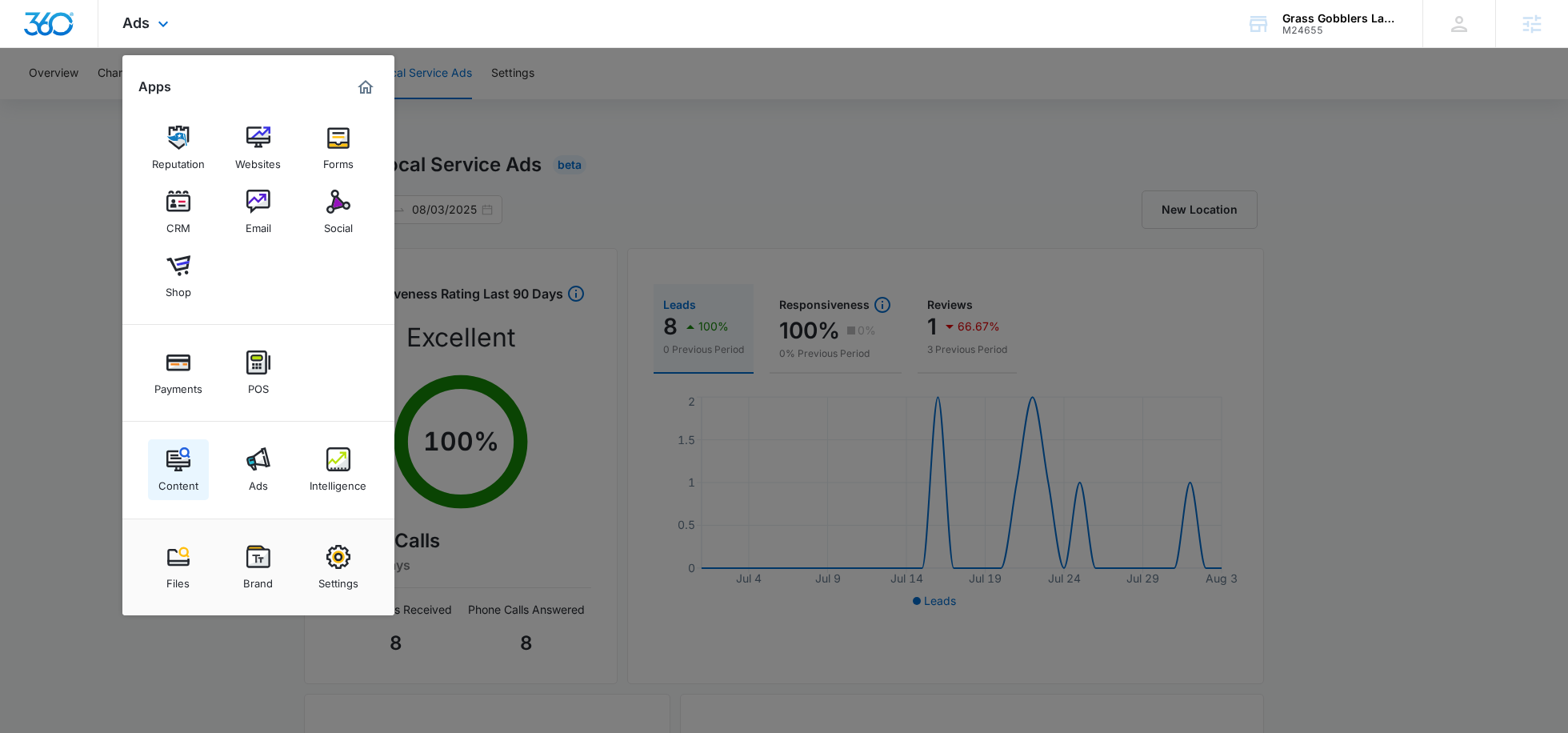 click on "Content" at bounding box center [178, 470] 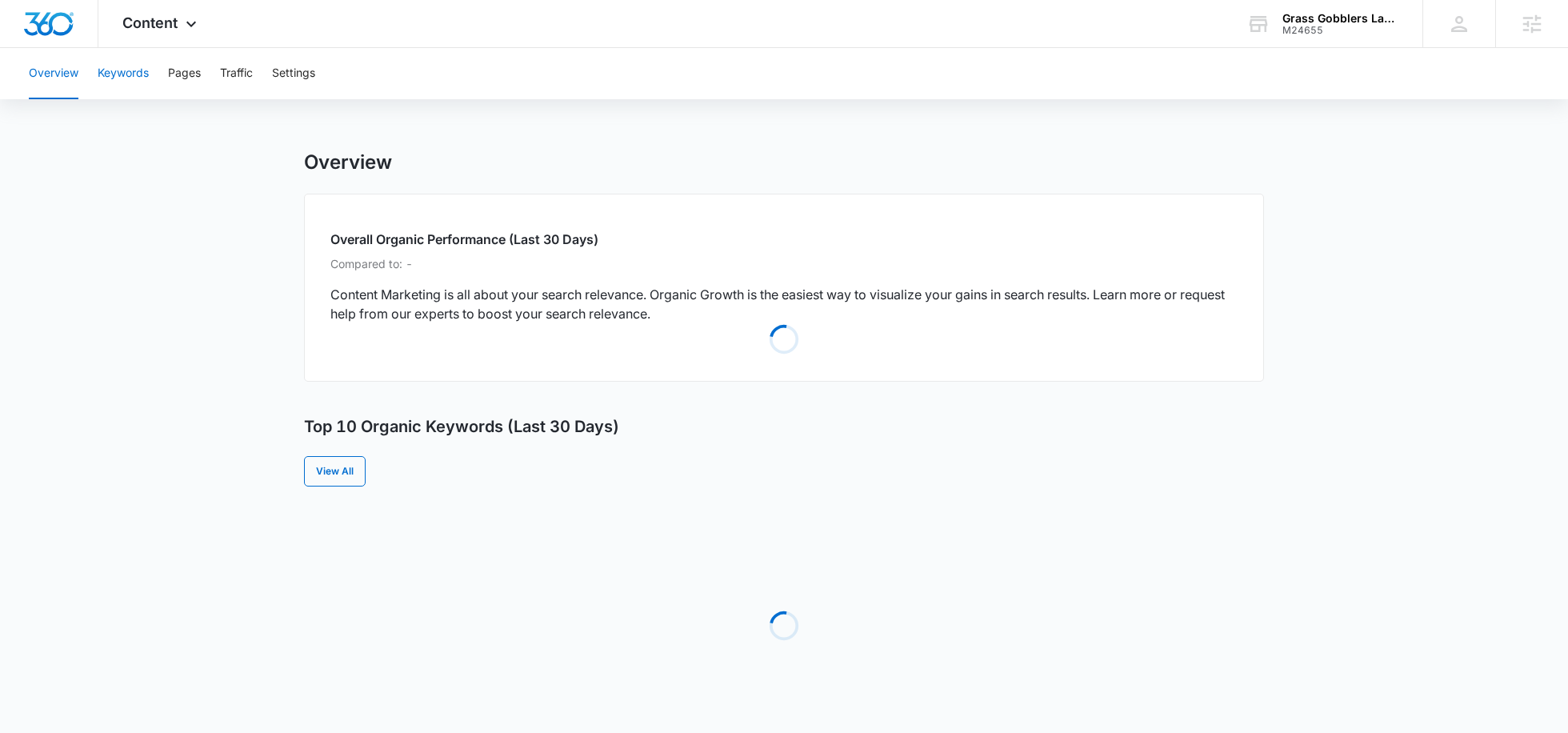 click on "Keywords" at bounding box center [123, 74] 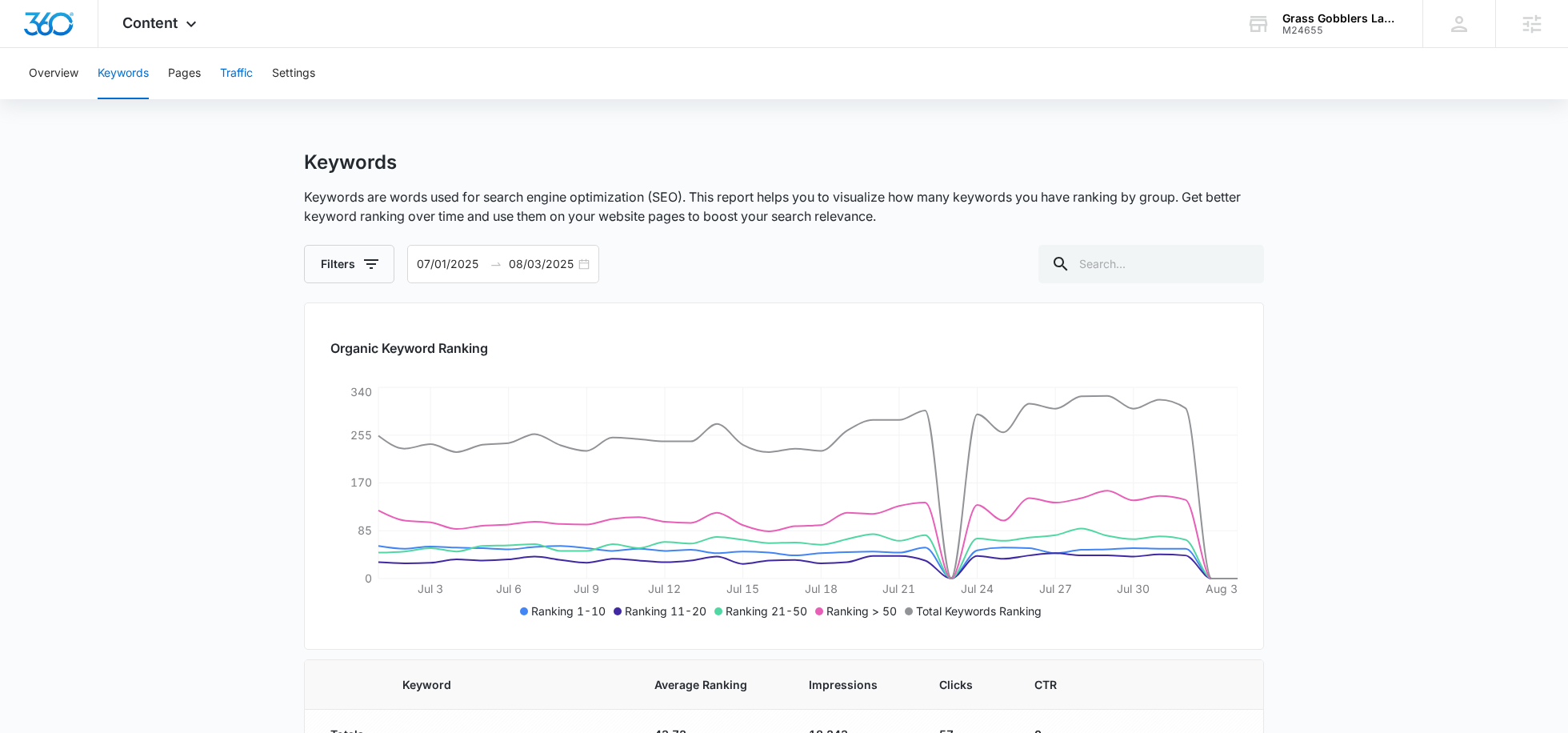 click on "Traffic" at bounding box center (236, 74) 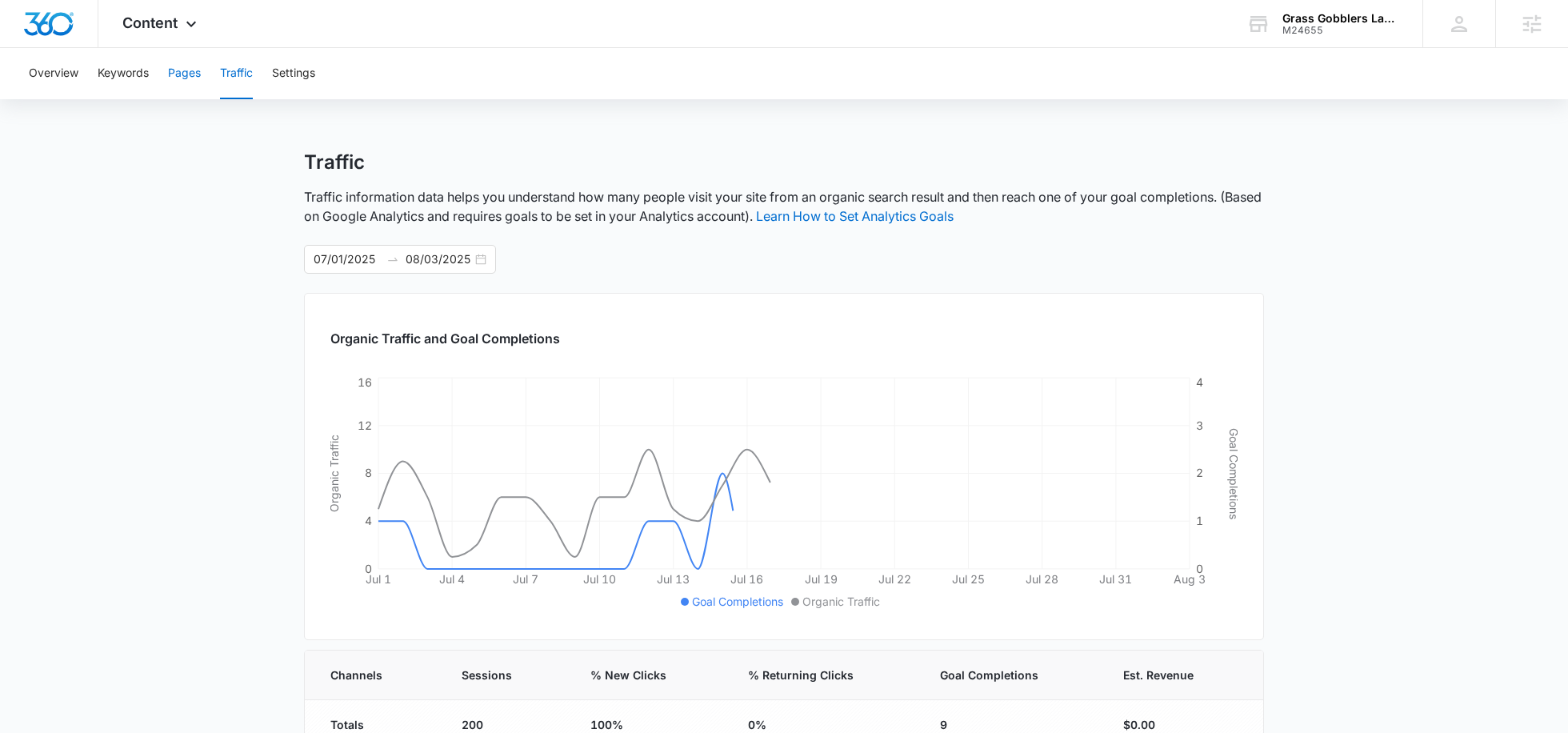 click on "Pages" at bounding box center (184, 74) 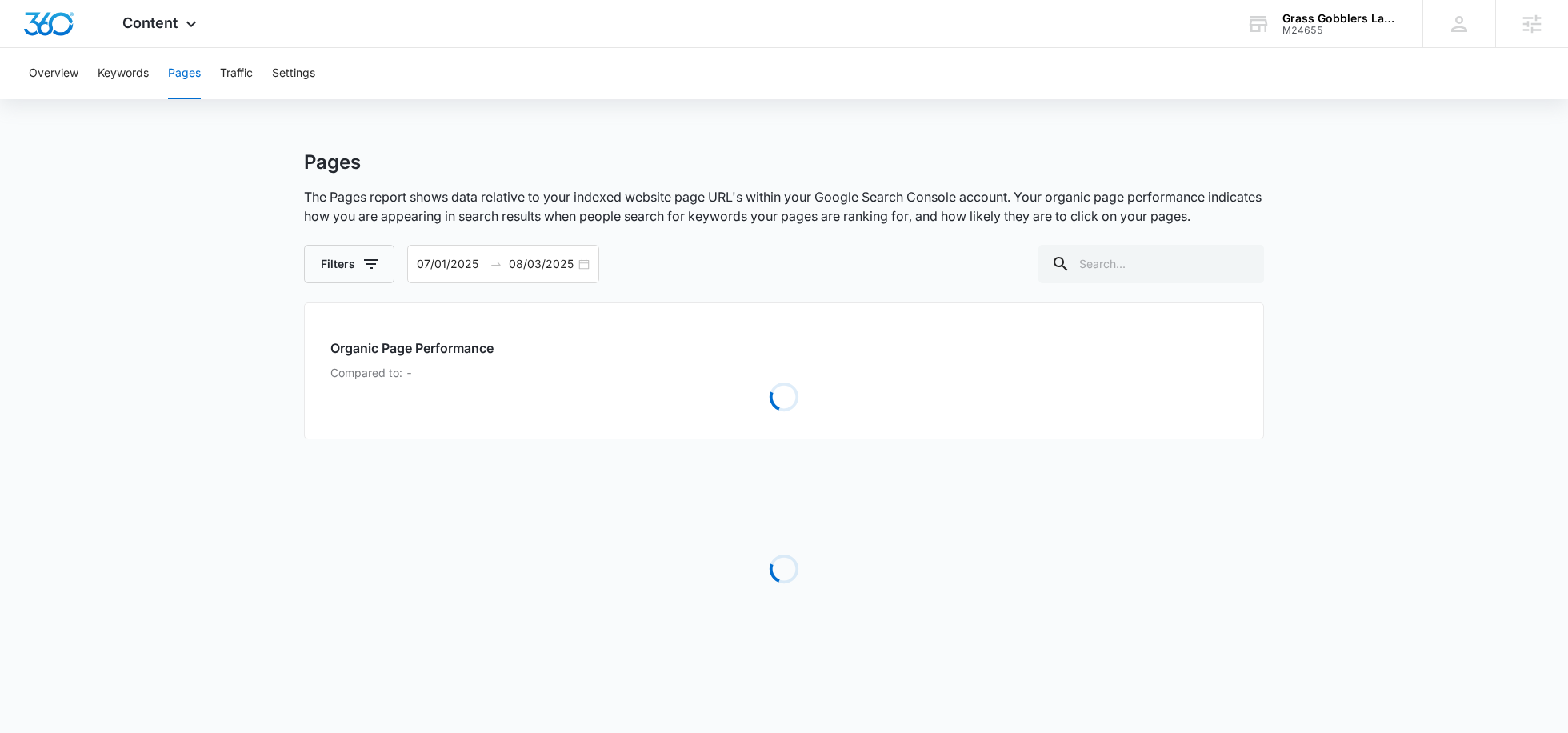 click on "Overview Keywords Pages Traffic Settings" at bounding box center [784, 74] 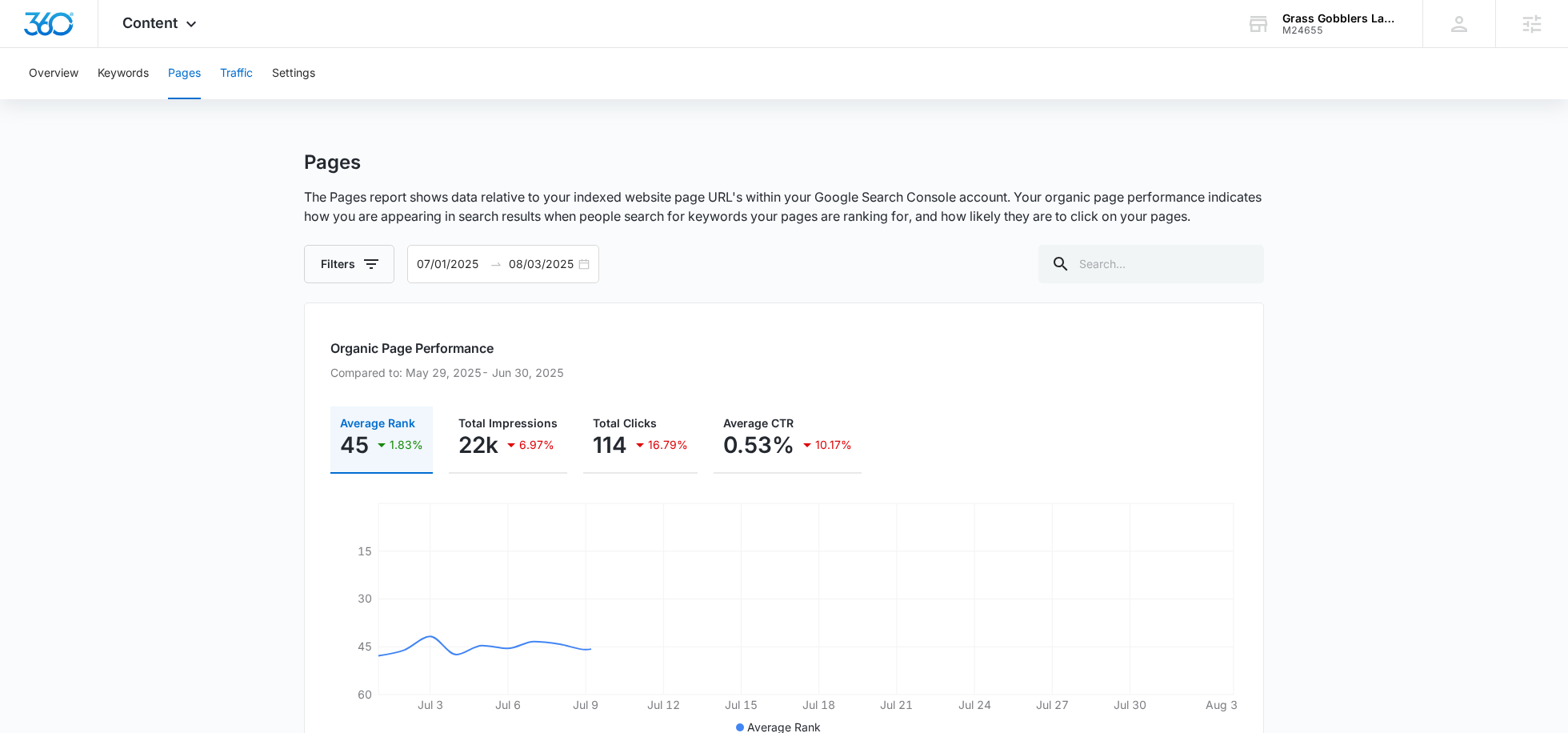 click on "Traffic" at bounding box center (236, 74) 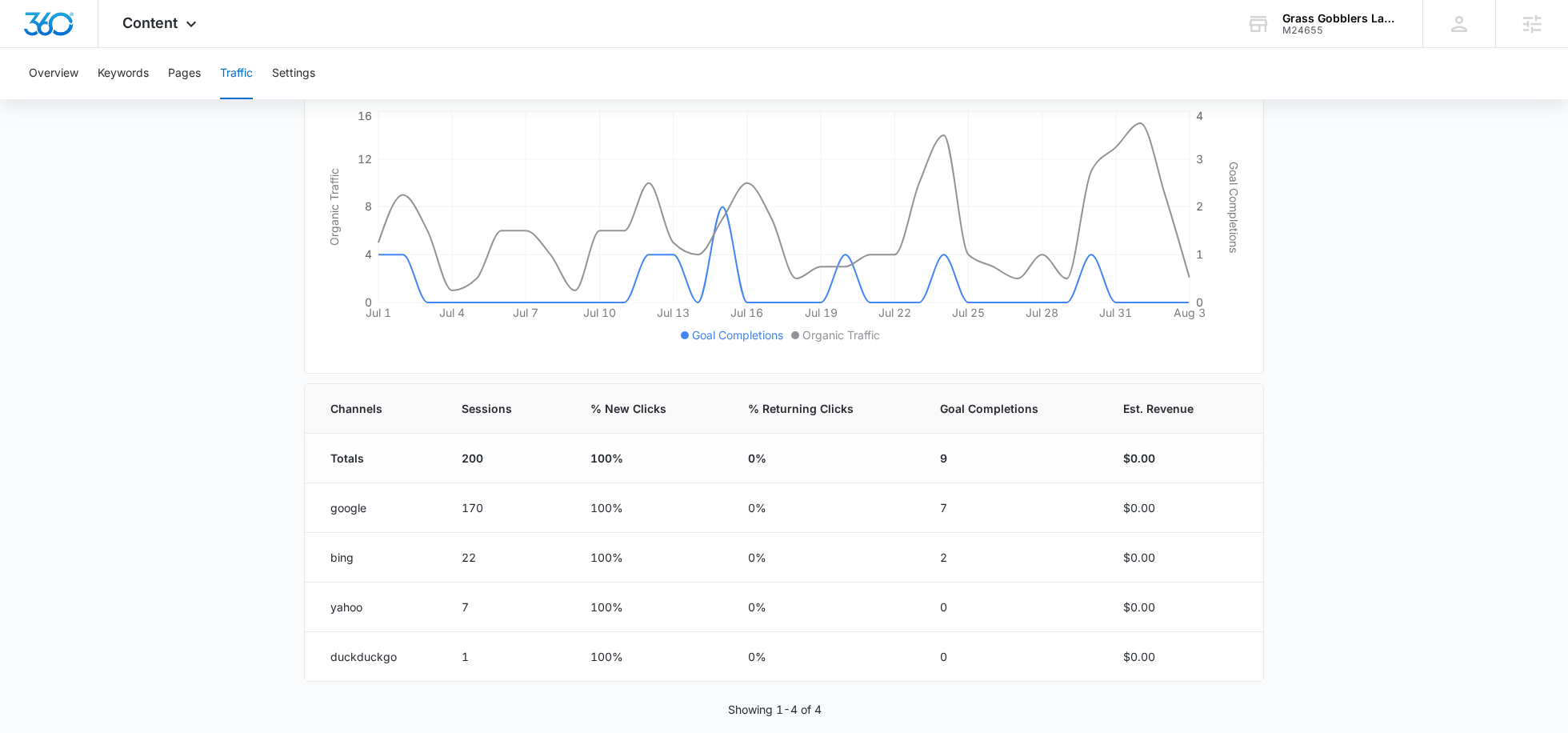 scroll, scrollTop: 274, scrollLeft: 0, axis: vertical 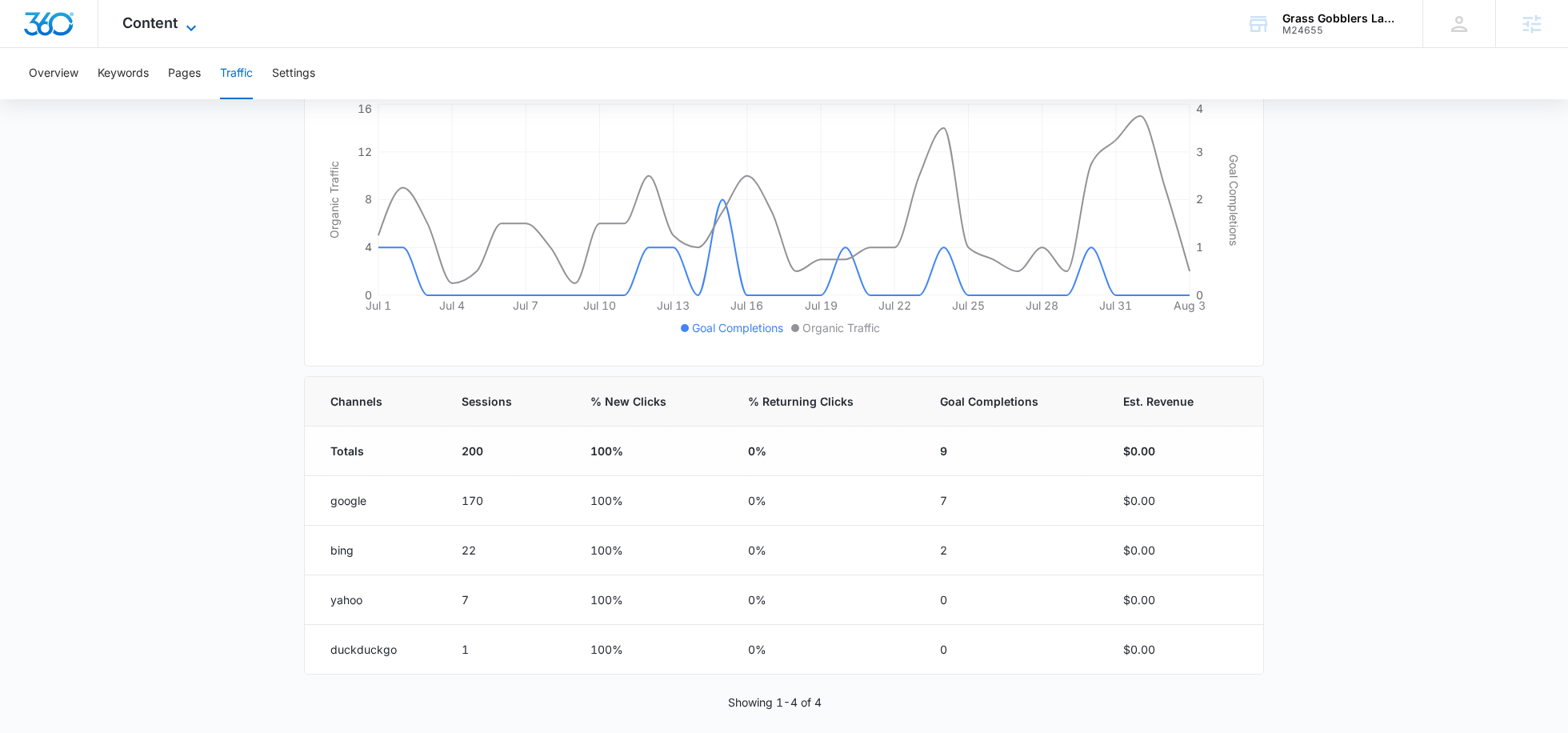 click on "Content" at bounding box center [150, 22] 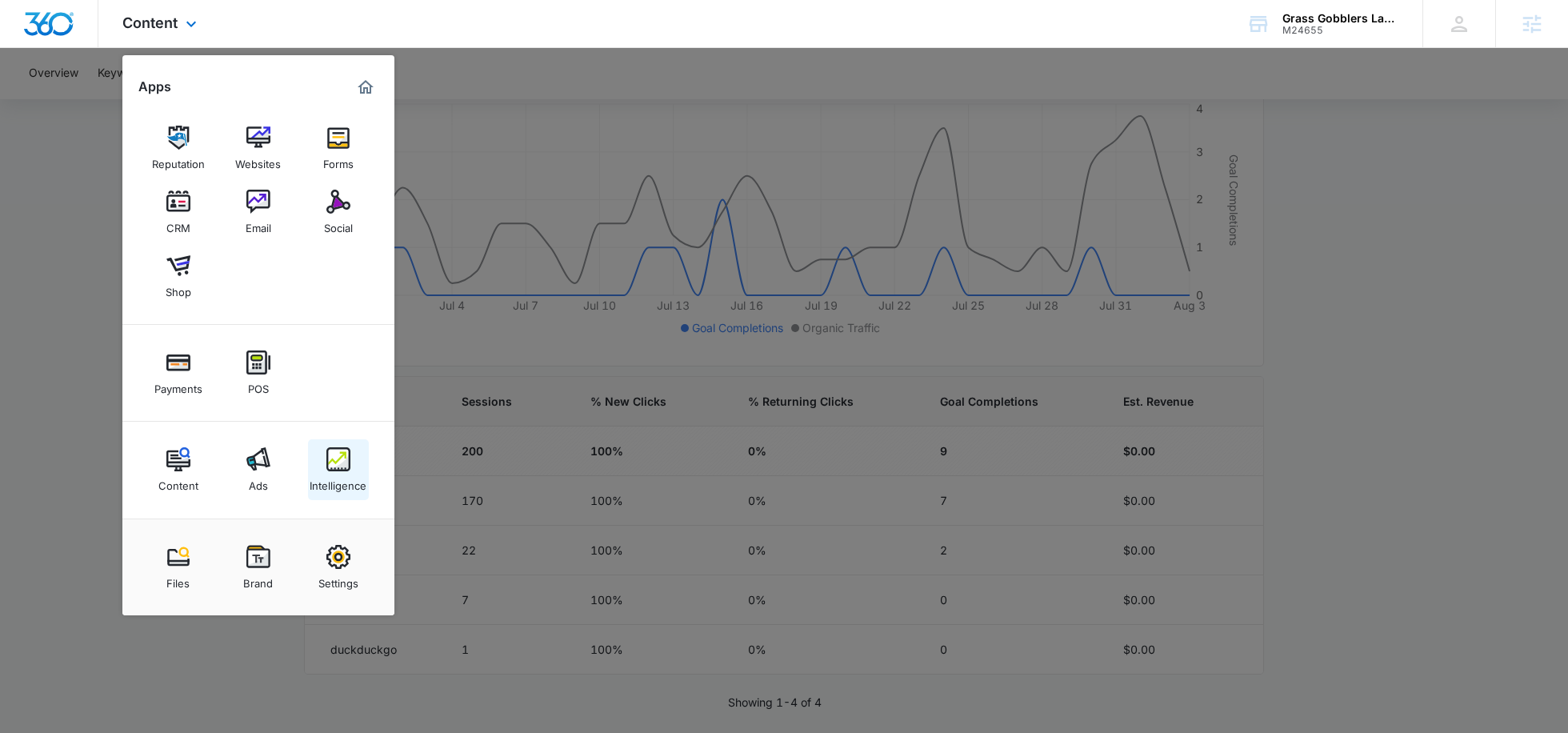 click on "Intelligence" at bounding box center [338, 470] 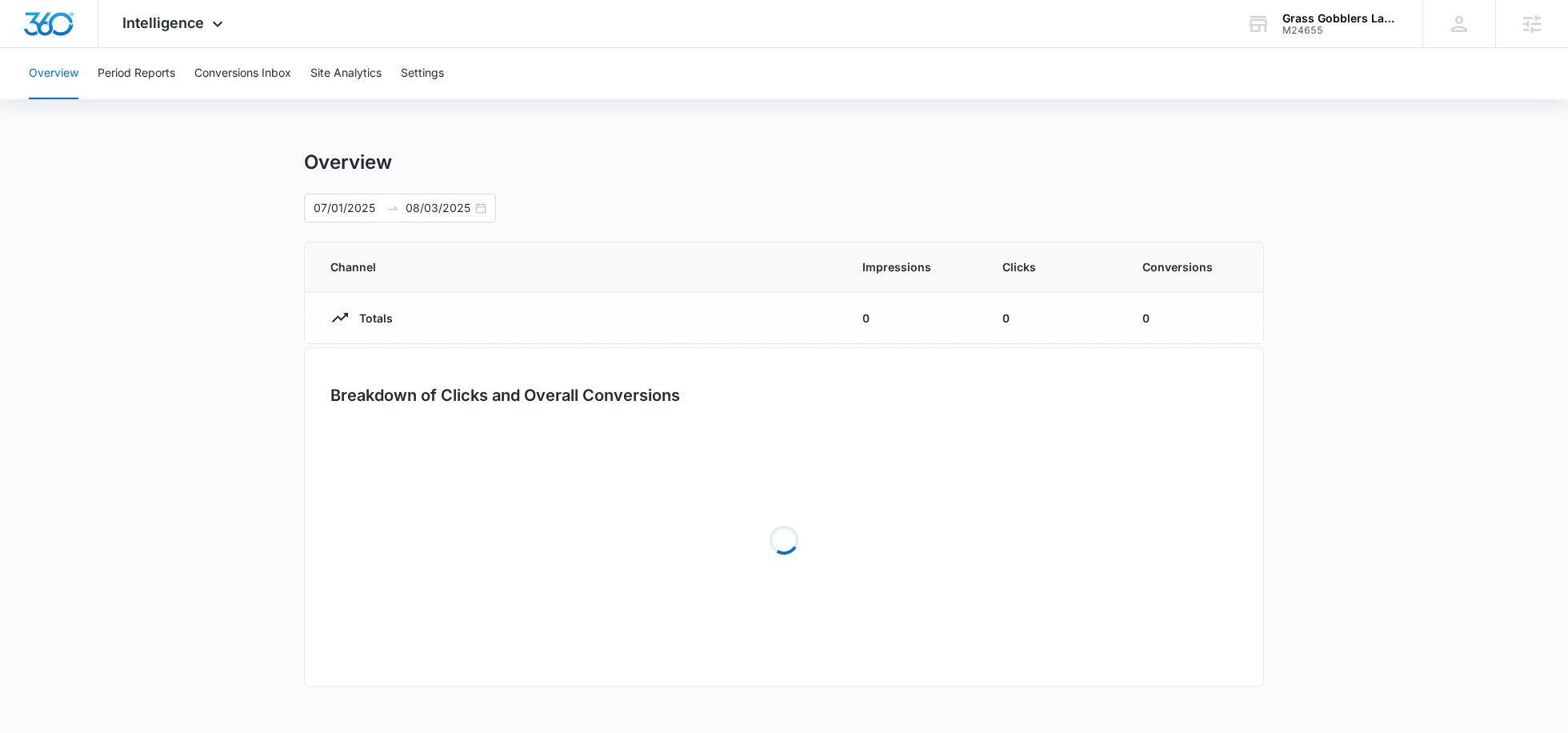 scroll, scrollTop: 0, scrollLeft: 0, axis: both 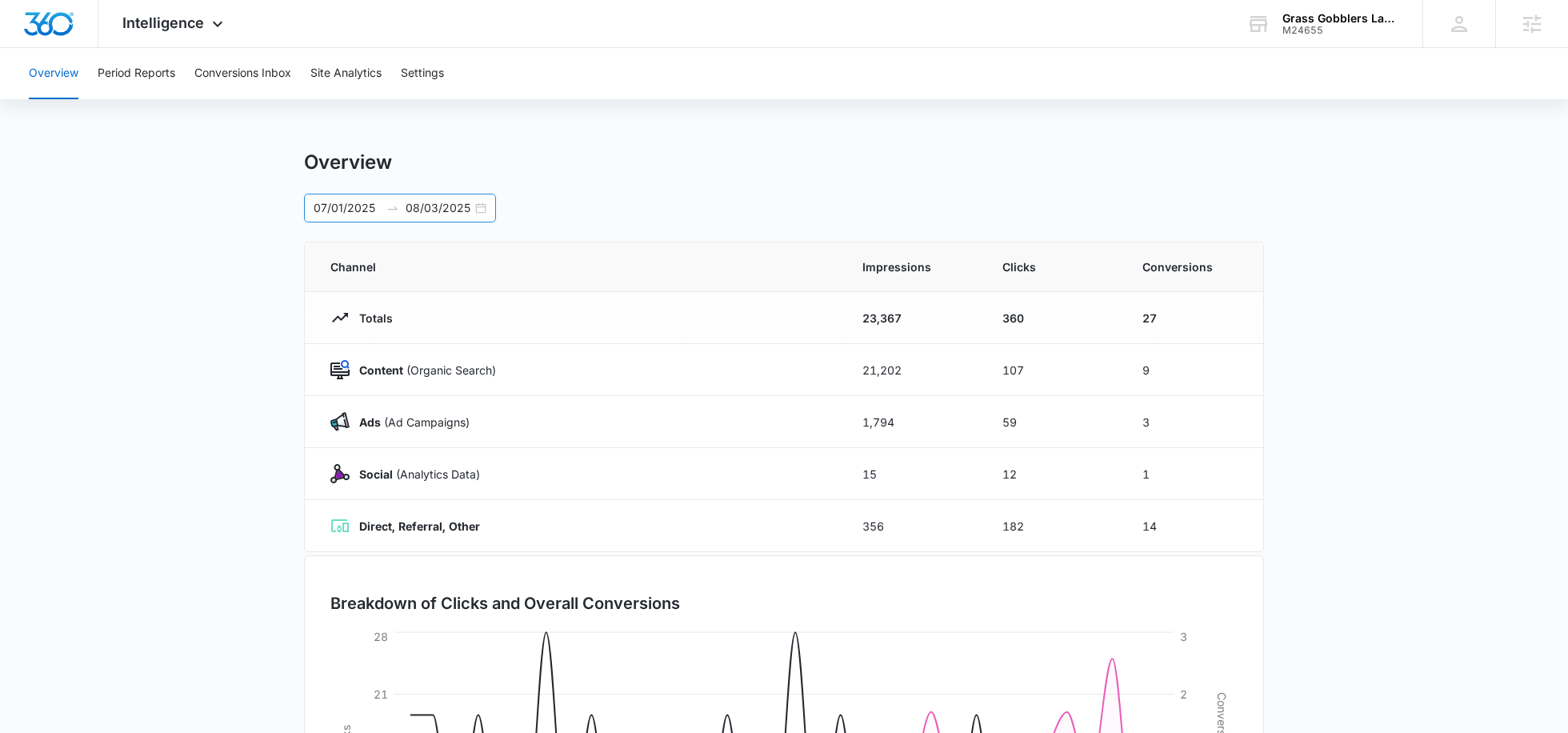 click on "08/03/2025" at bounding box center [438, 208] 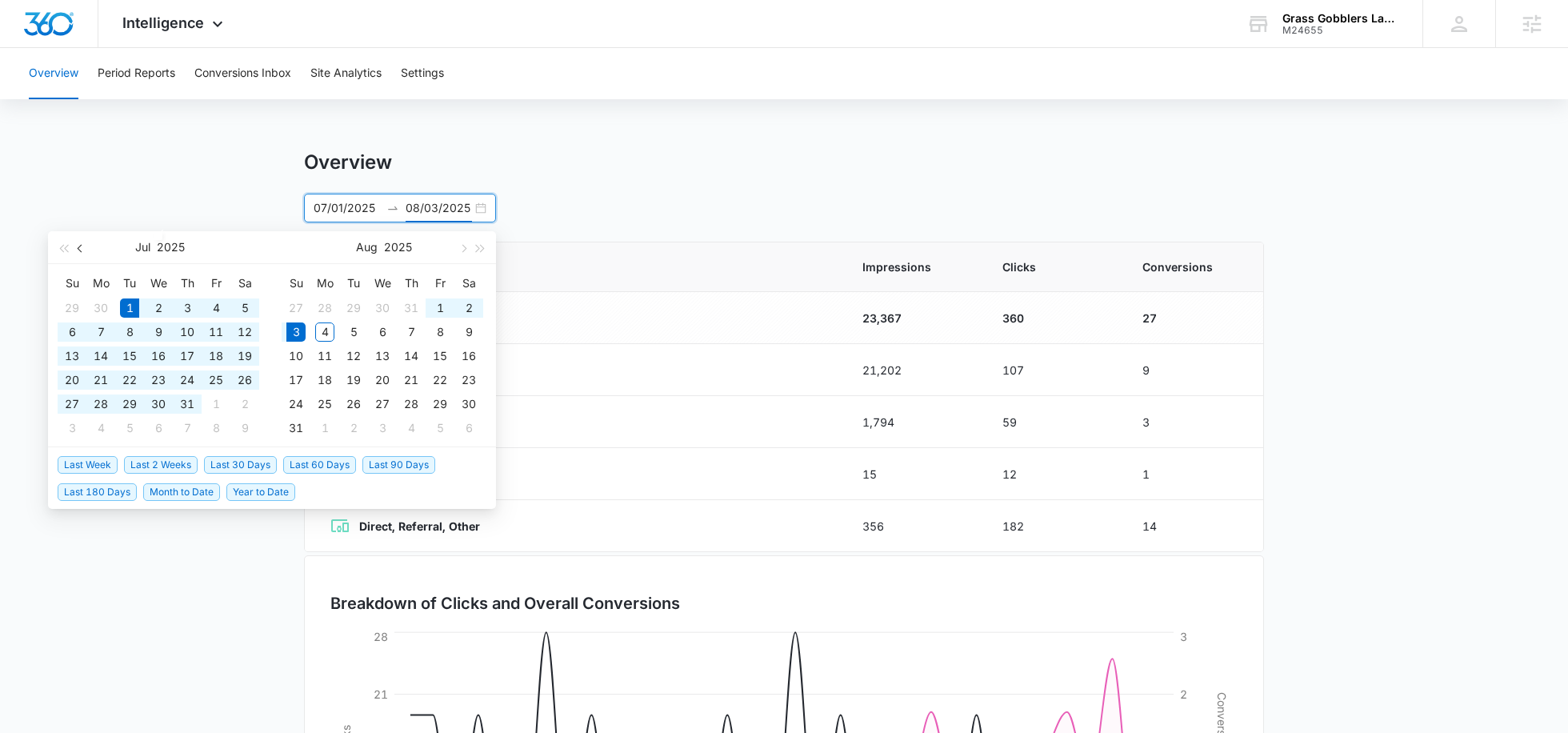click at bounding box center (82, 248) 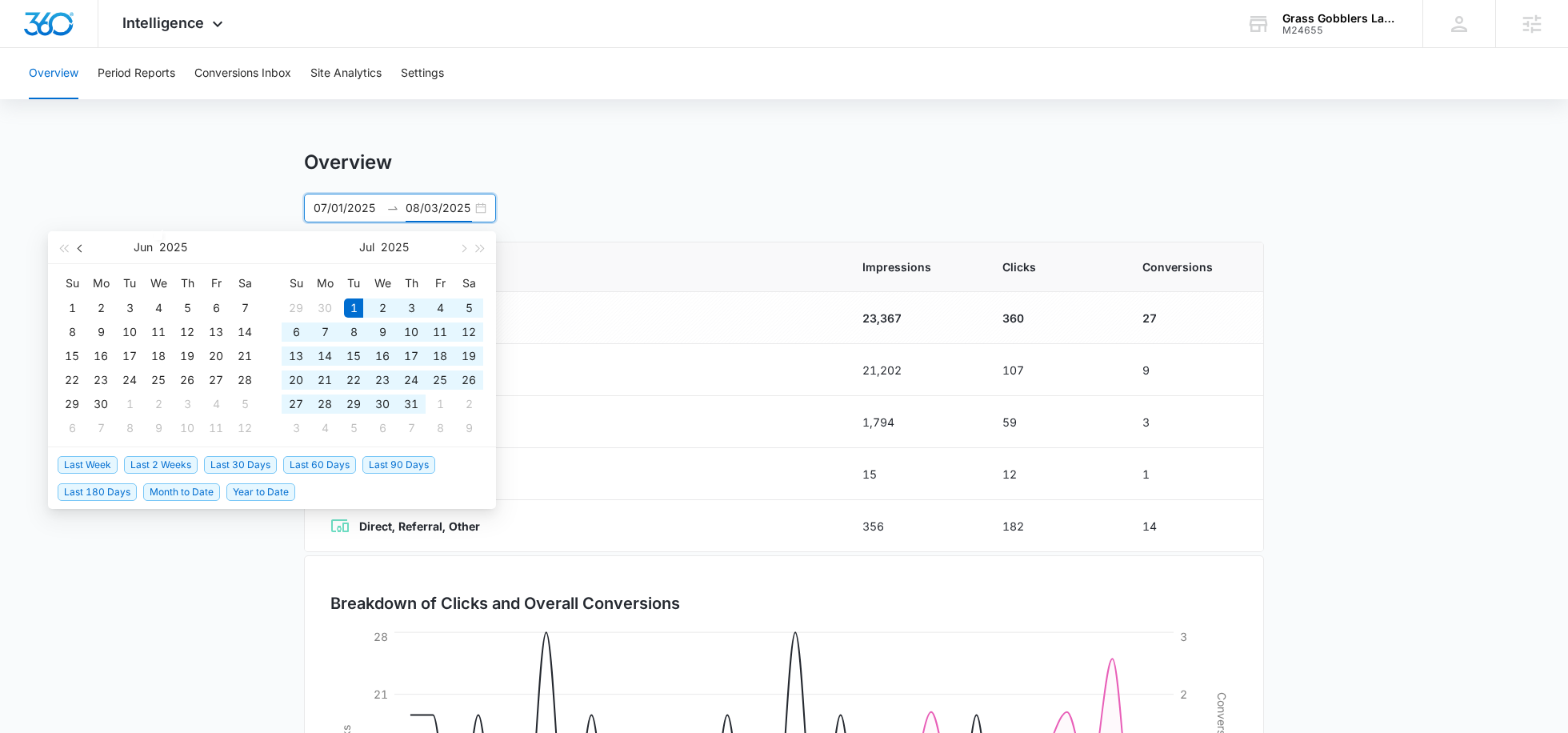 click at bounding box center [82, 248] 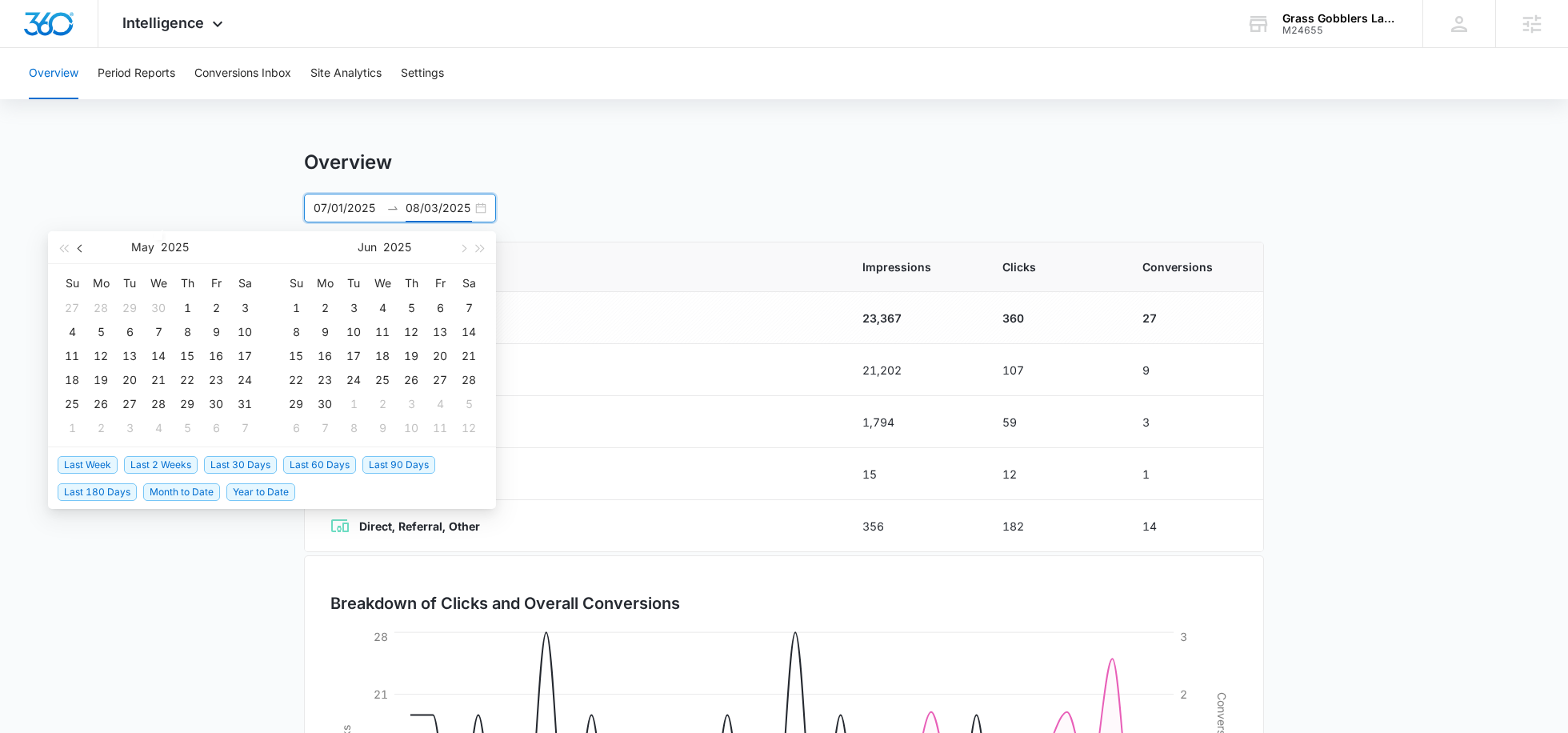click at bounding box center (82, 248) 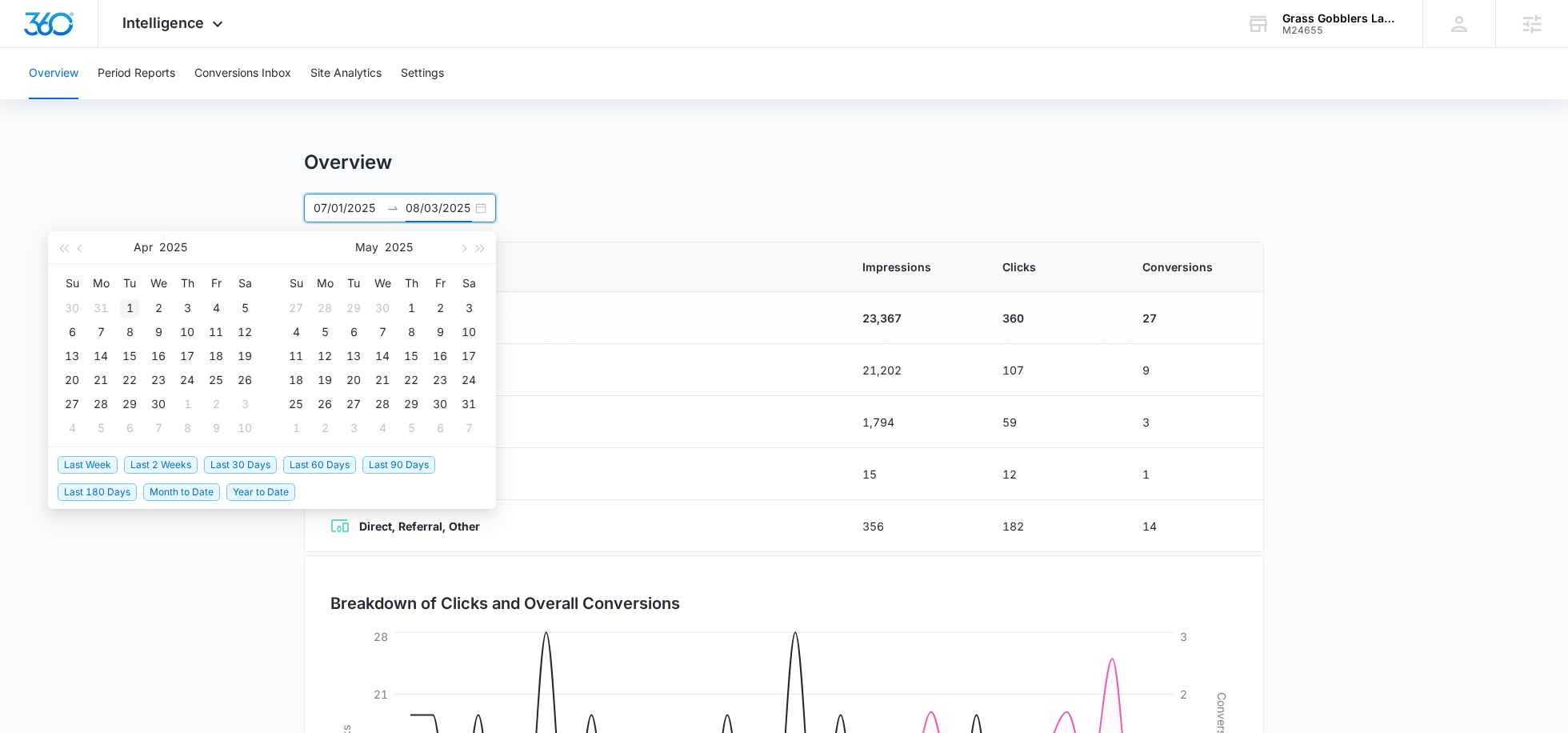 type on "04/01/2025" 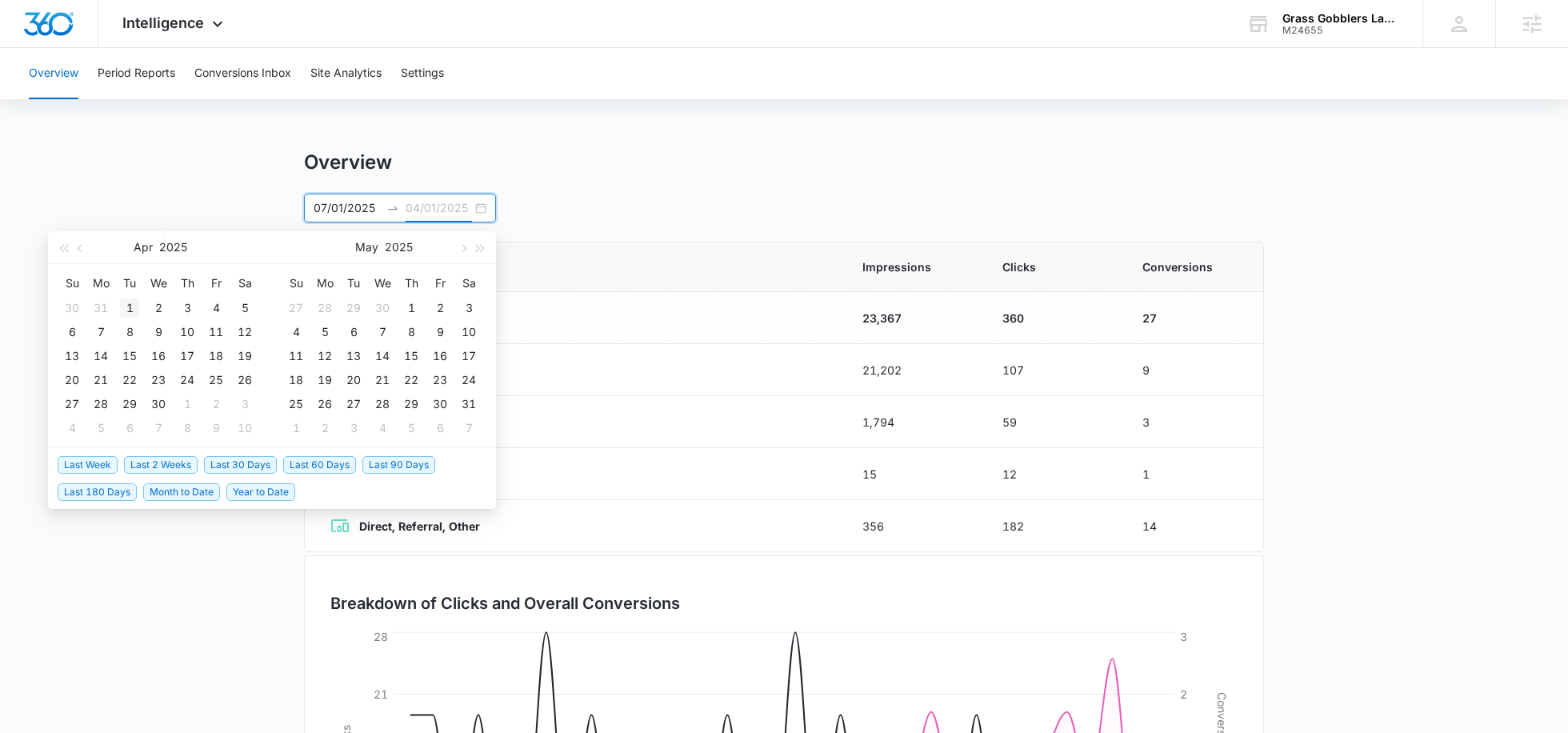 click on "1" at bounding box center [130, 308] 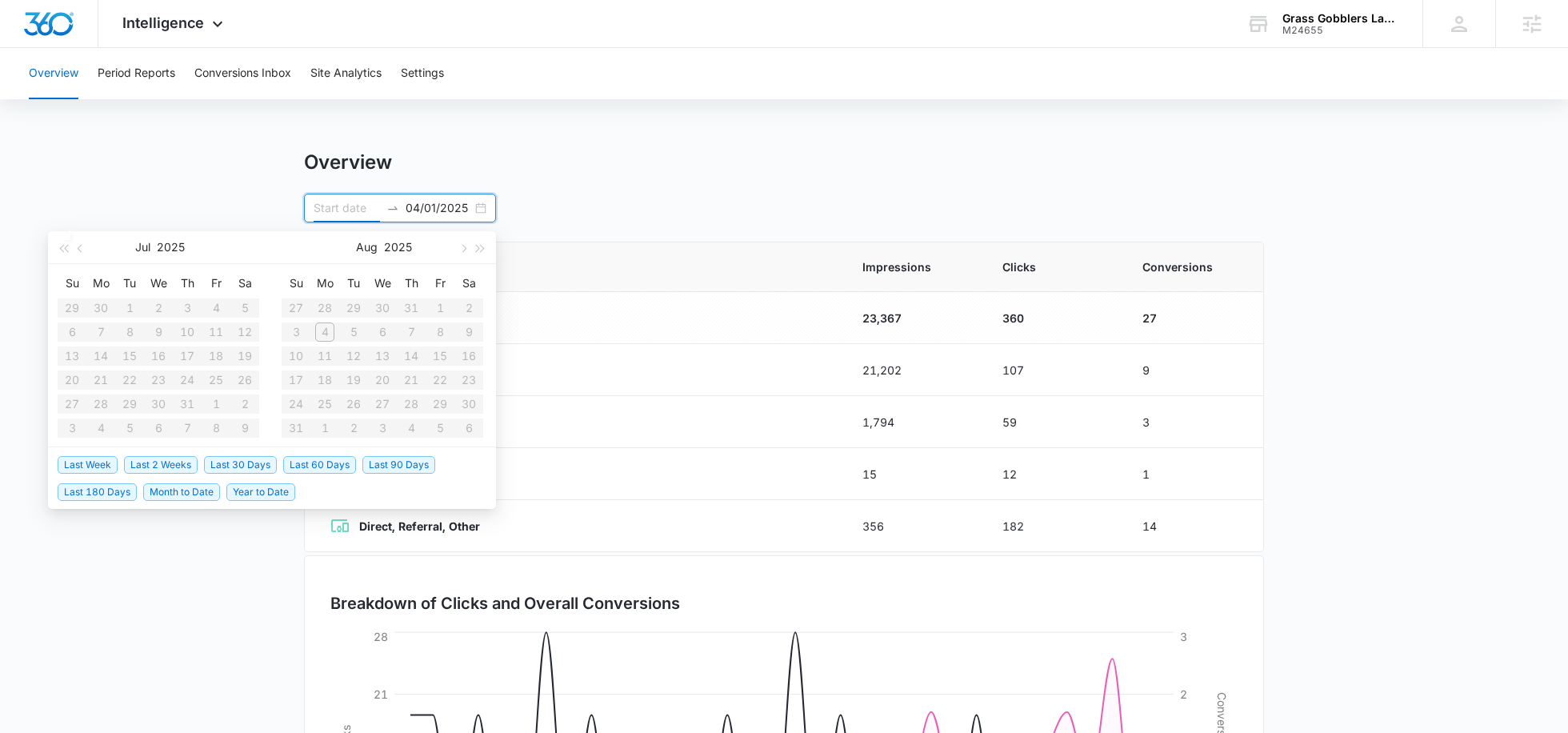 type on "07/01/2025" 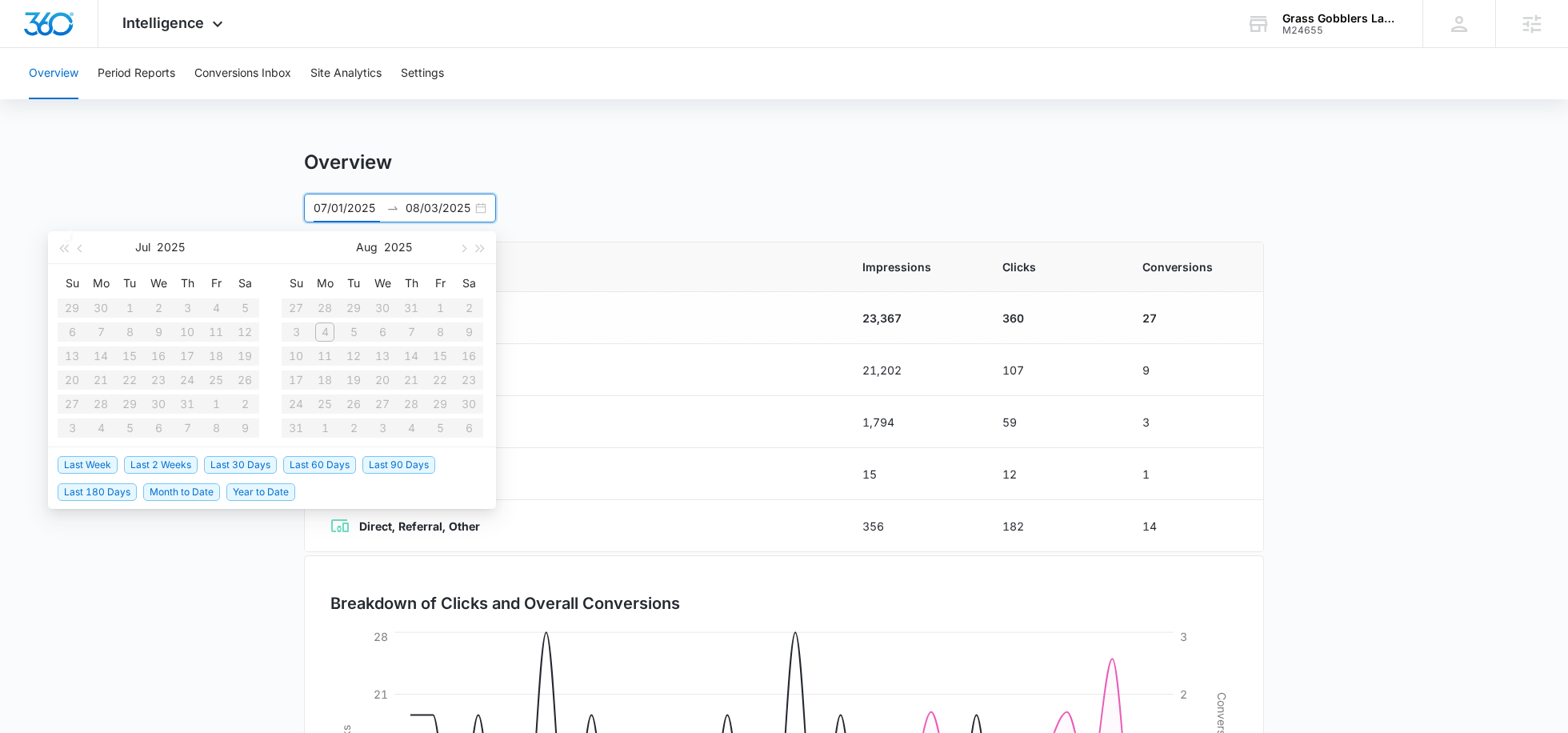 click on "Overview 07/01/2025 08/03/2025 Jul 2025 Su Mo Tu We Th Fr Sa 29 30 1 2 3 4 5 6 7 8 9 10 11 12 13 14 15 16 17 18 19 20 21 22 23 24 25 26 27 28 29 30 31 1 2 3 4 5 6 7 8 9 Aug 2025 Su Mo Tu We Th Fr Sa 27 28 29 30 31 1 2 3 4 5 6 7 8 9 10 11 12 13 14 15 16 17 18 19 20 21 22 23 24 25 26 27 28 29 30 31 1 2 3 4 5 6 Last  Week Last 2 Weeks Last 30 Days Last 60 Days Last 90 Days Last 180 Days Month to Date Year to Date" at bounding box center (784, 186) 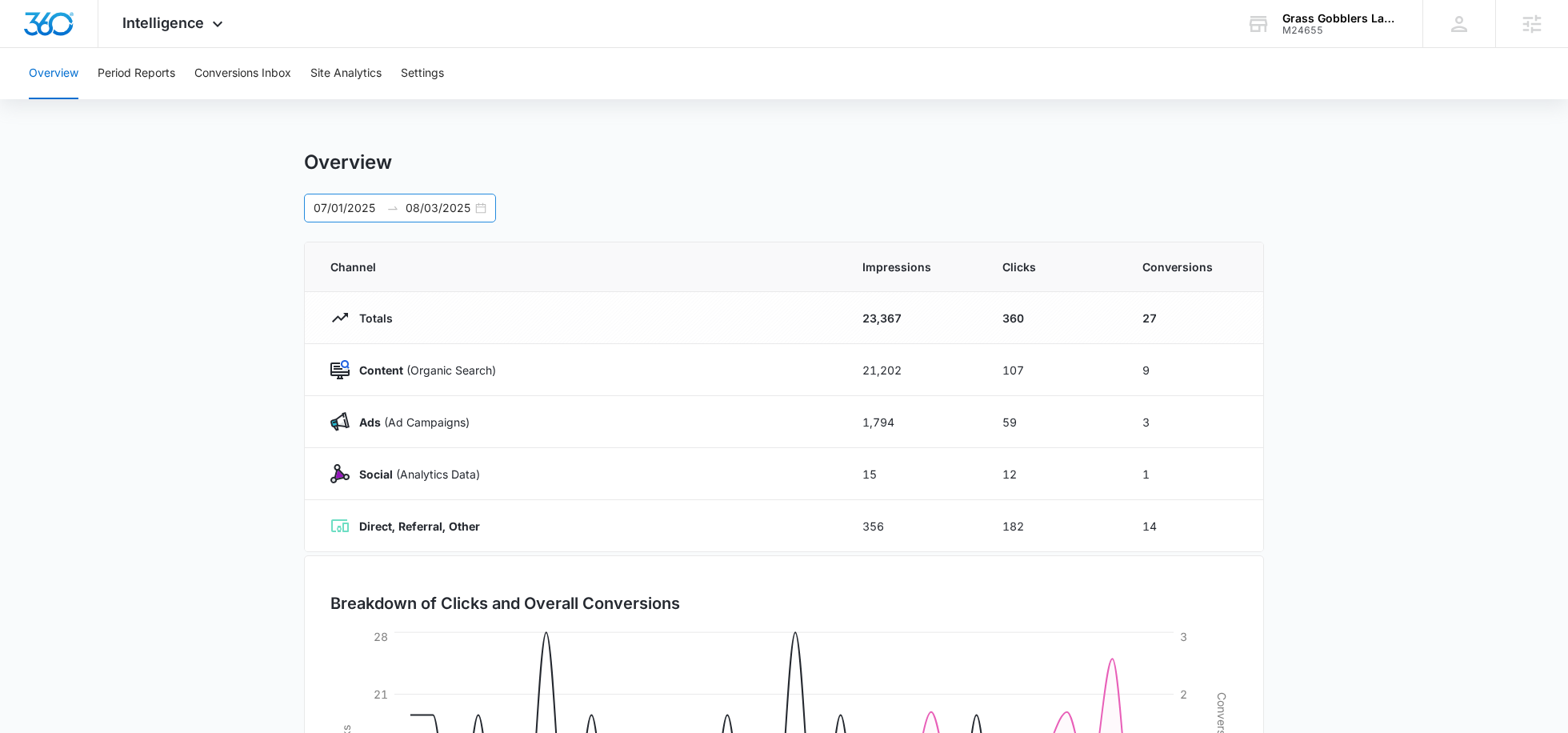 click on "07/01/2025" at bounding box center (346, 208) 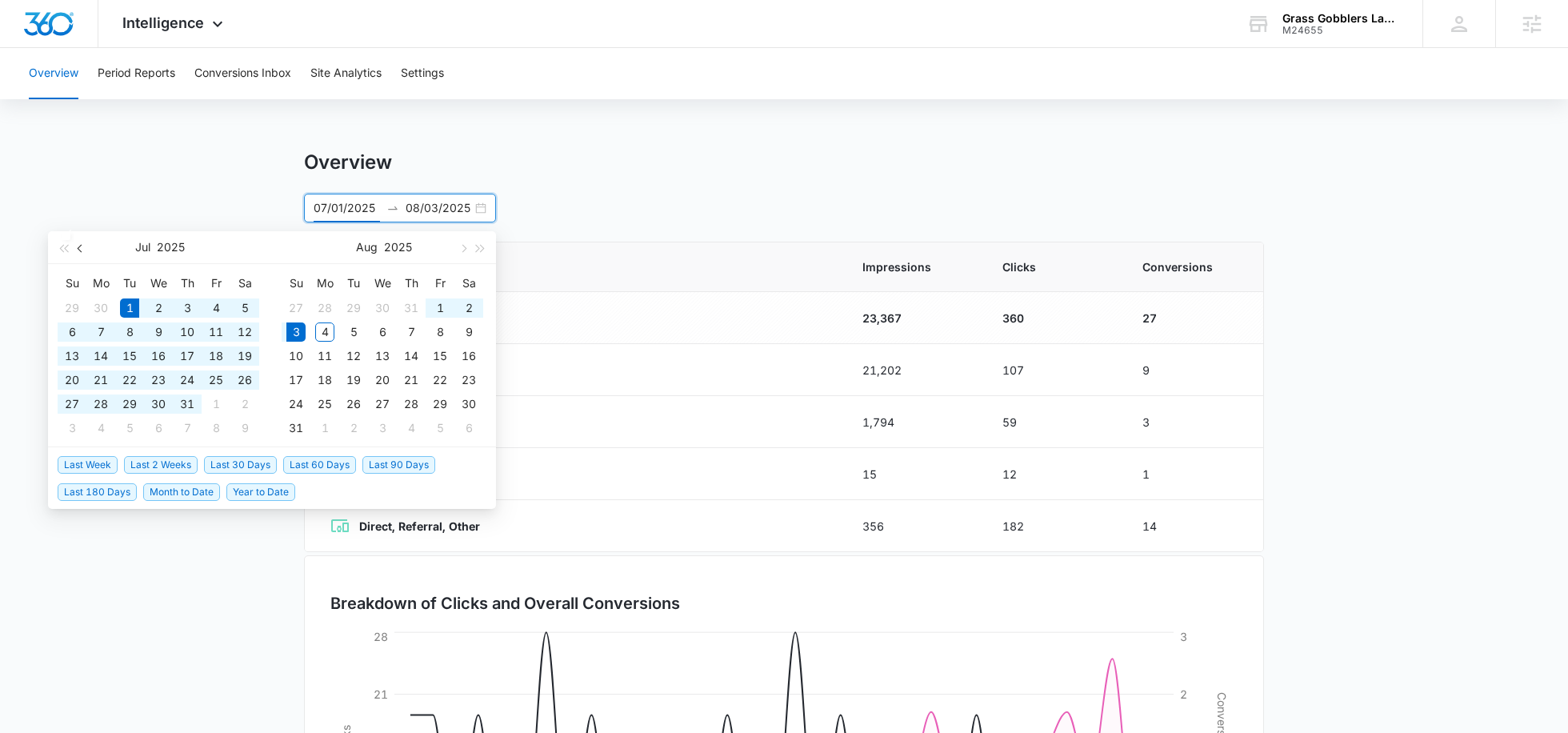 click at bounding box center (81, 247) 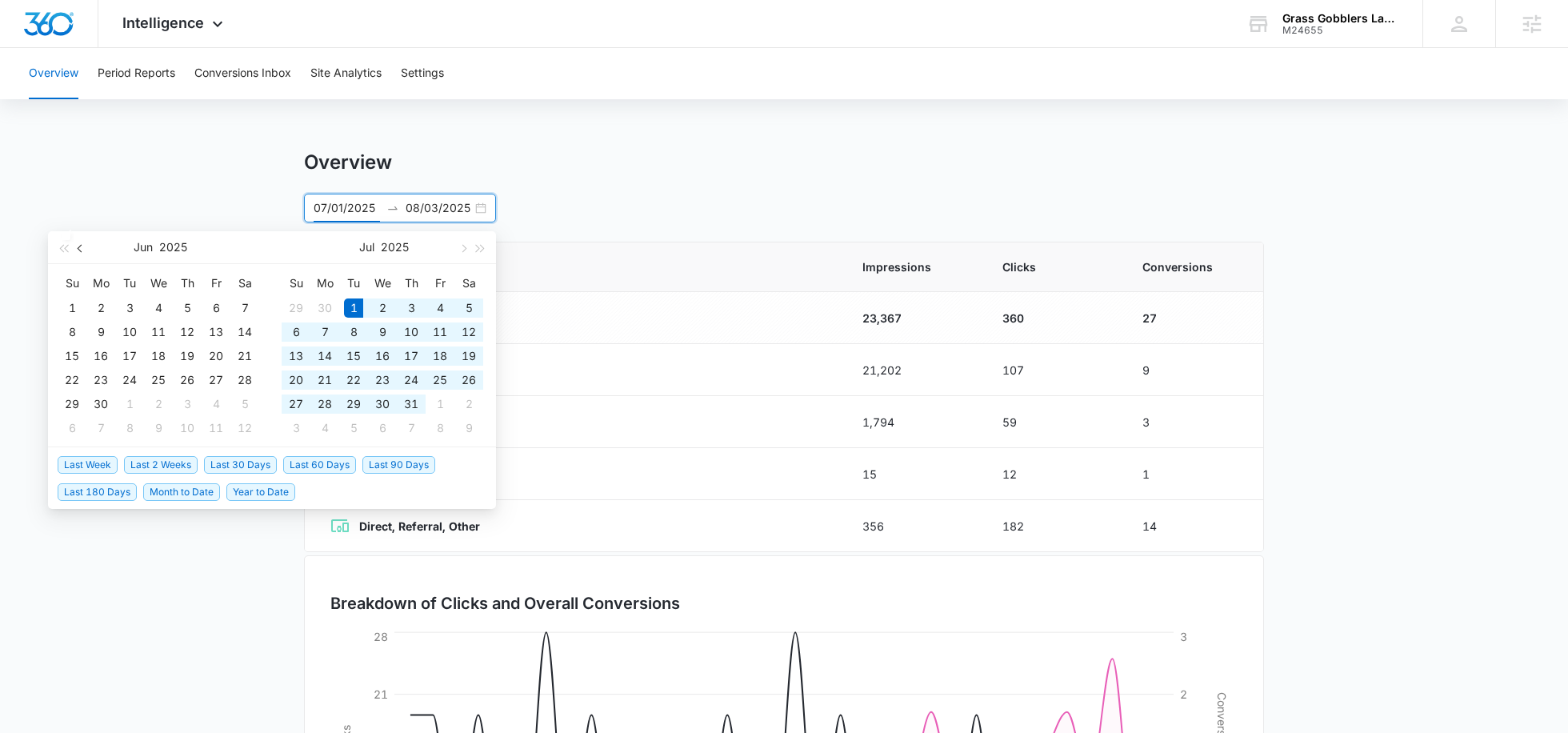 click at bounding box center (81, 247) 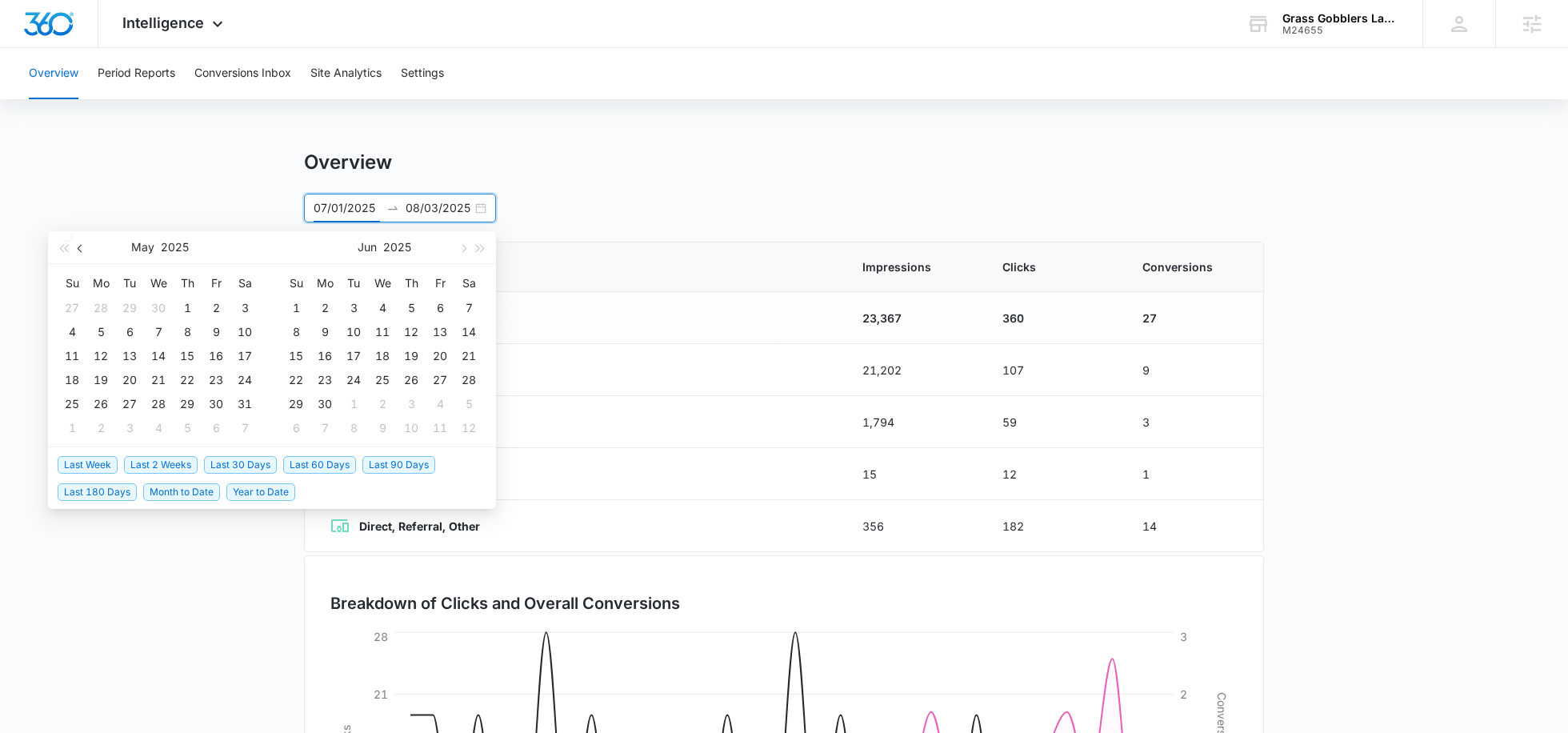 click at bounding box center (81, 247) 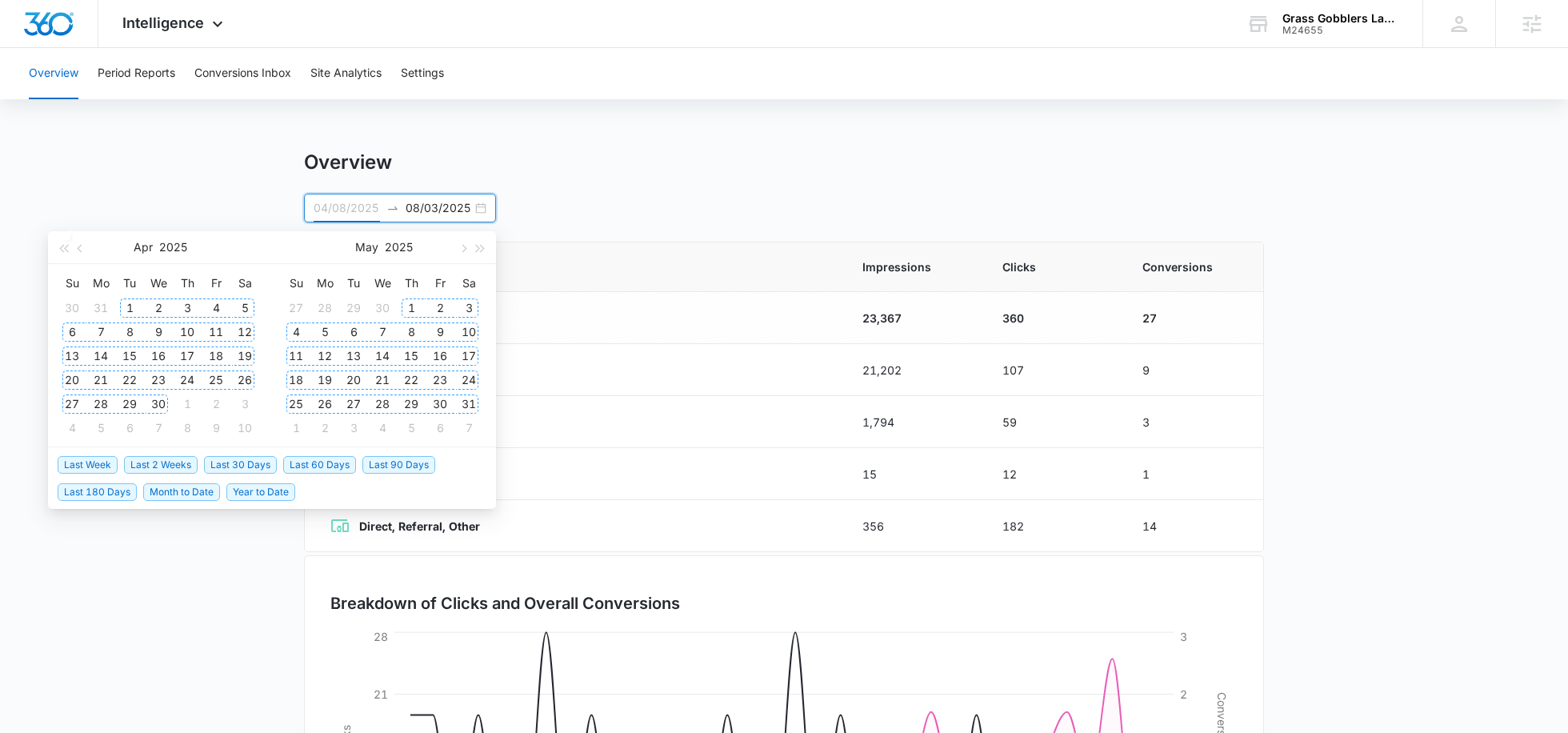 type on "04/01/2025" 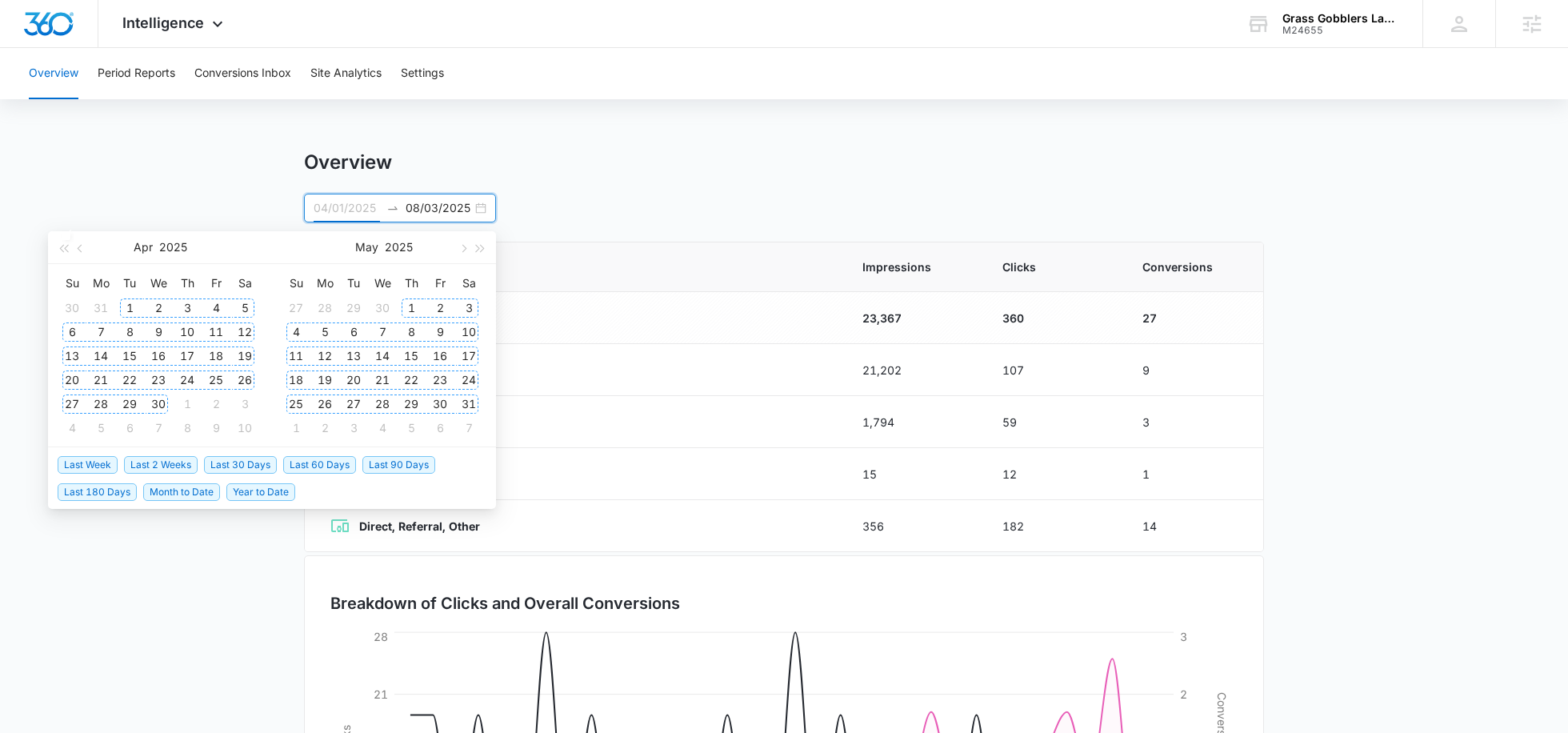 click on "1" at bounding box center [130, 308] 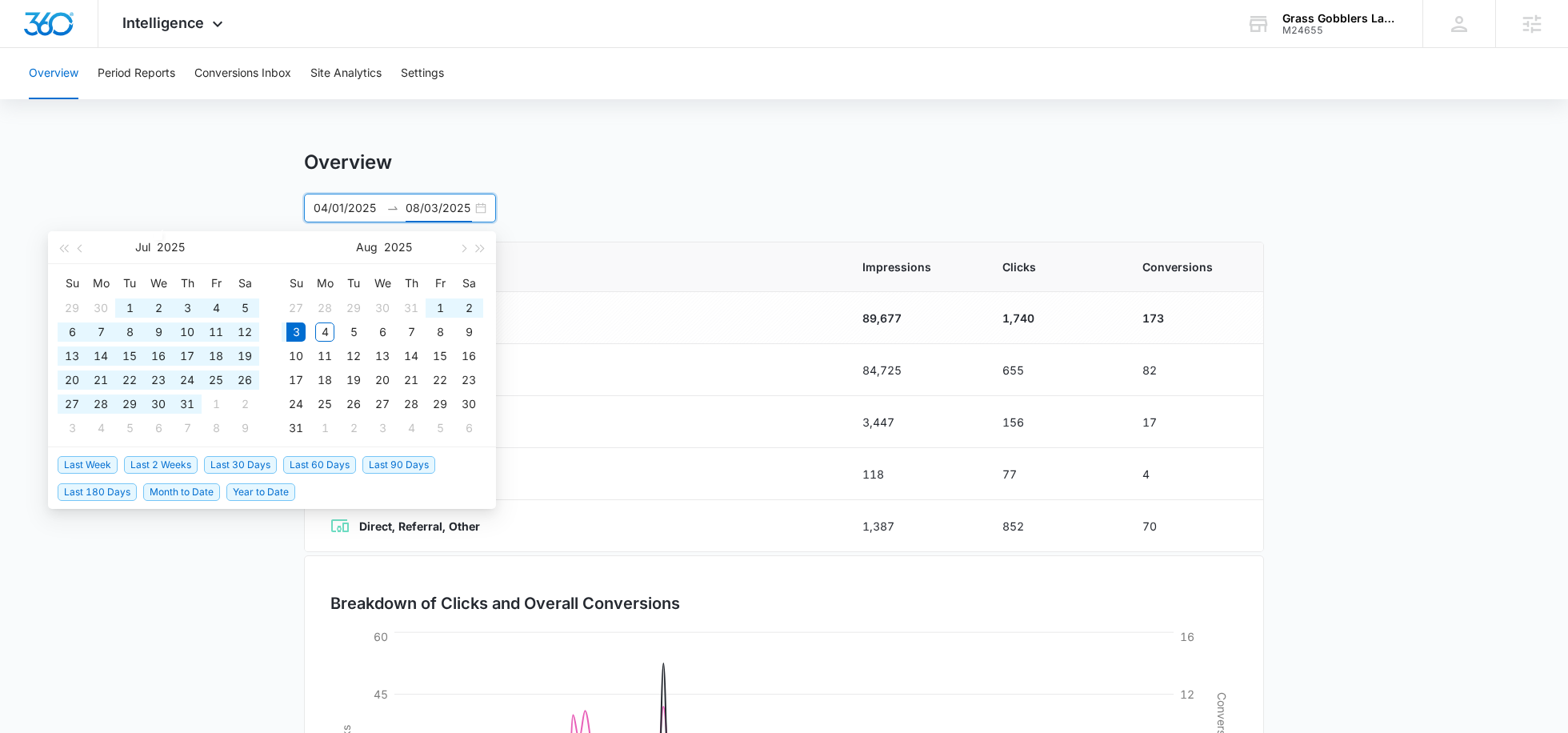 click on "Overview 04/01/2025 08/03/2025 Jul 2025 Su Mo Tu We Th Fr Sa 29 30 1 2 3 4 5 6 7 8 9 10 11 12 13 14 15 16 17 18 19 20 21 22 23 24 25 26 27 28 29 30 31 1 2 3 4 5 6 7 8 9 Aug 2025 Su Mo Tu We Th Fr Sa 27 28 29 30 31 1 2 3 4 5 6 7 8 9 10 11 12 13 14 15 16 17 18 19 20 21 22 23 24 25 26 27 28 29 30 31 1 2 3 4 5 6 Last  Week Last 2 Weeks Last 30 Days Last 60 Days Last 90 Days Last 180 Days Month to Date Year to Date" at bounding box center [784, 186] 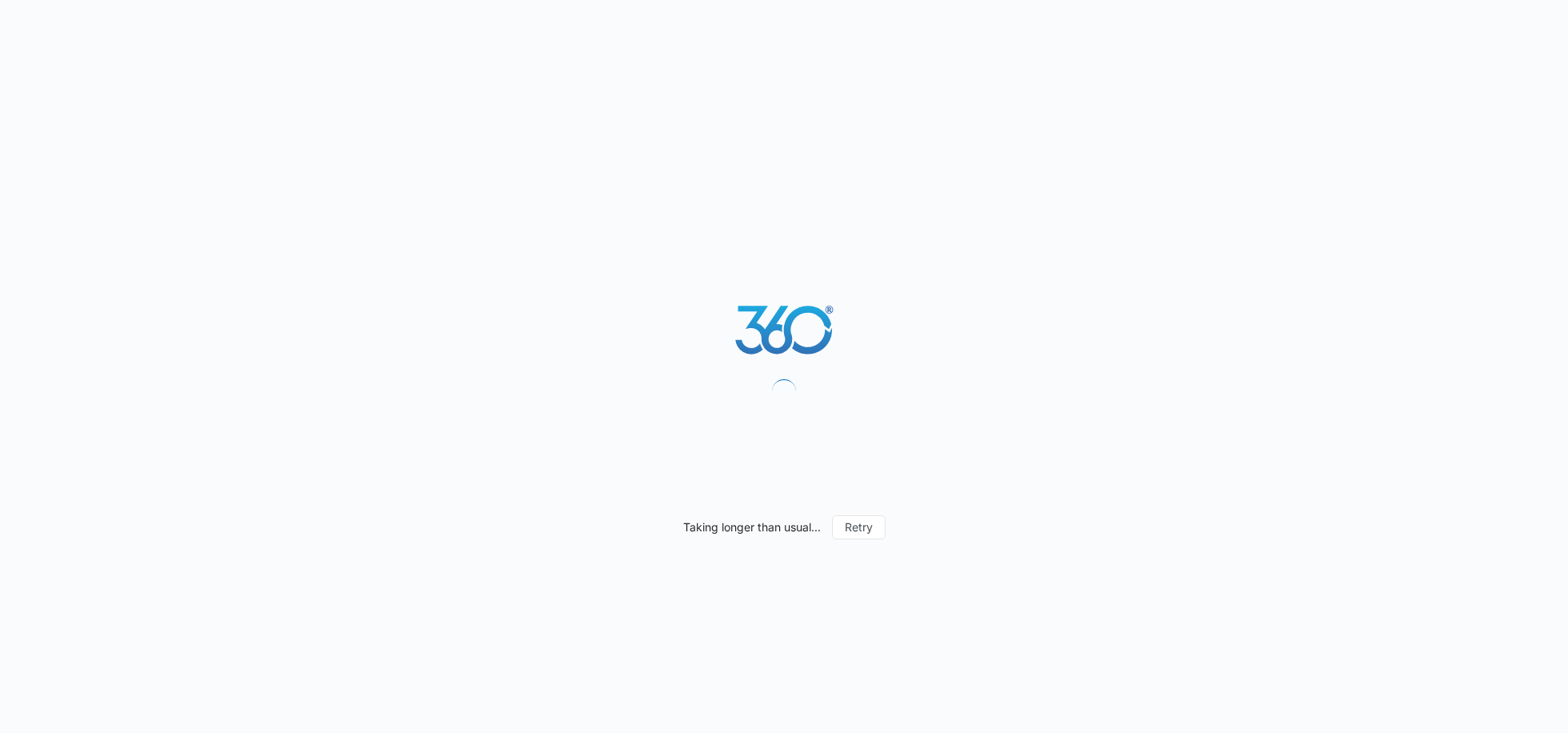 scroll, scrollTop: 0, scrollLeft: 0, axis: both 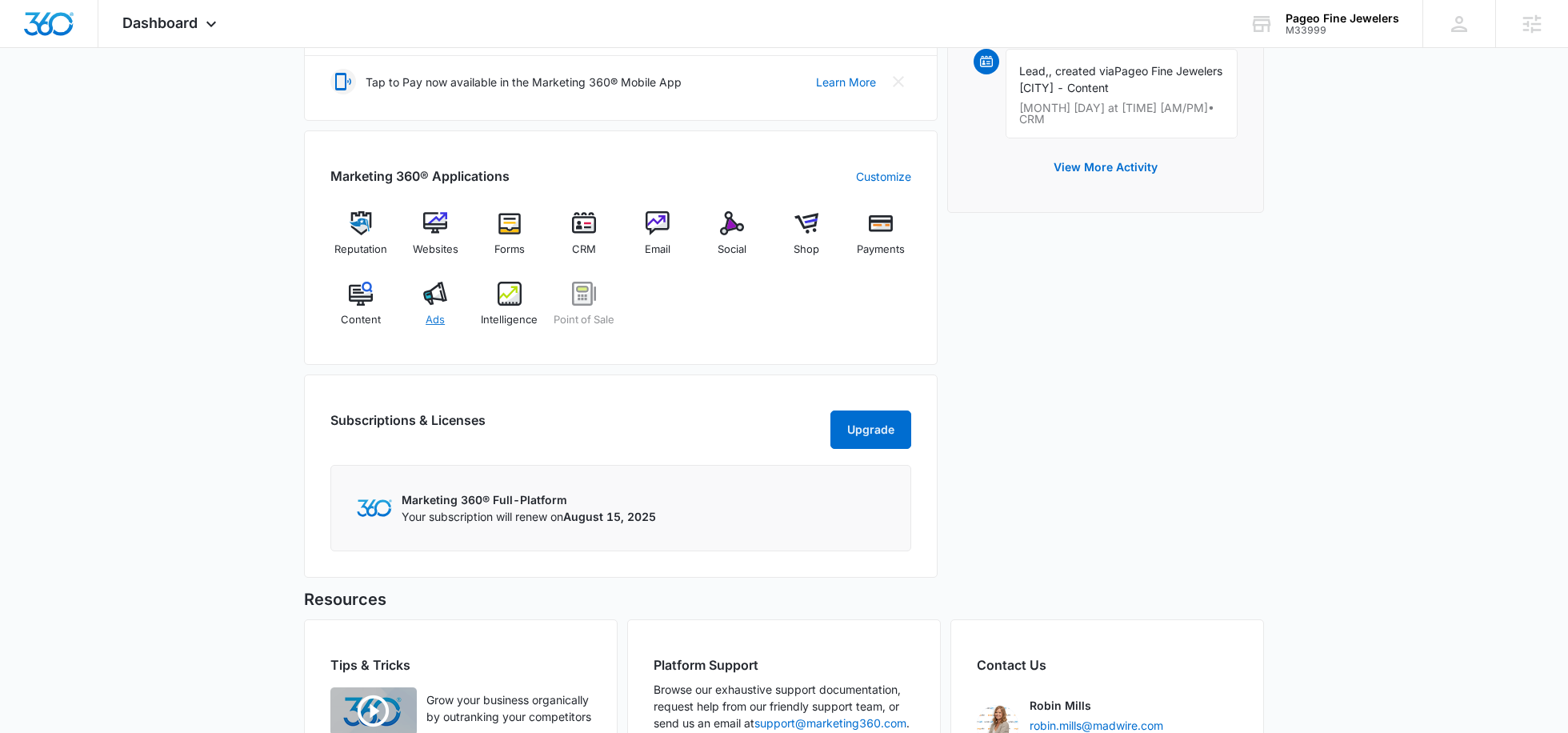 click on "Ads" at bounding box center (435, 310) 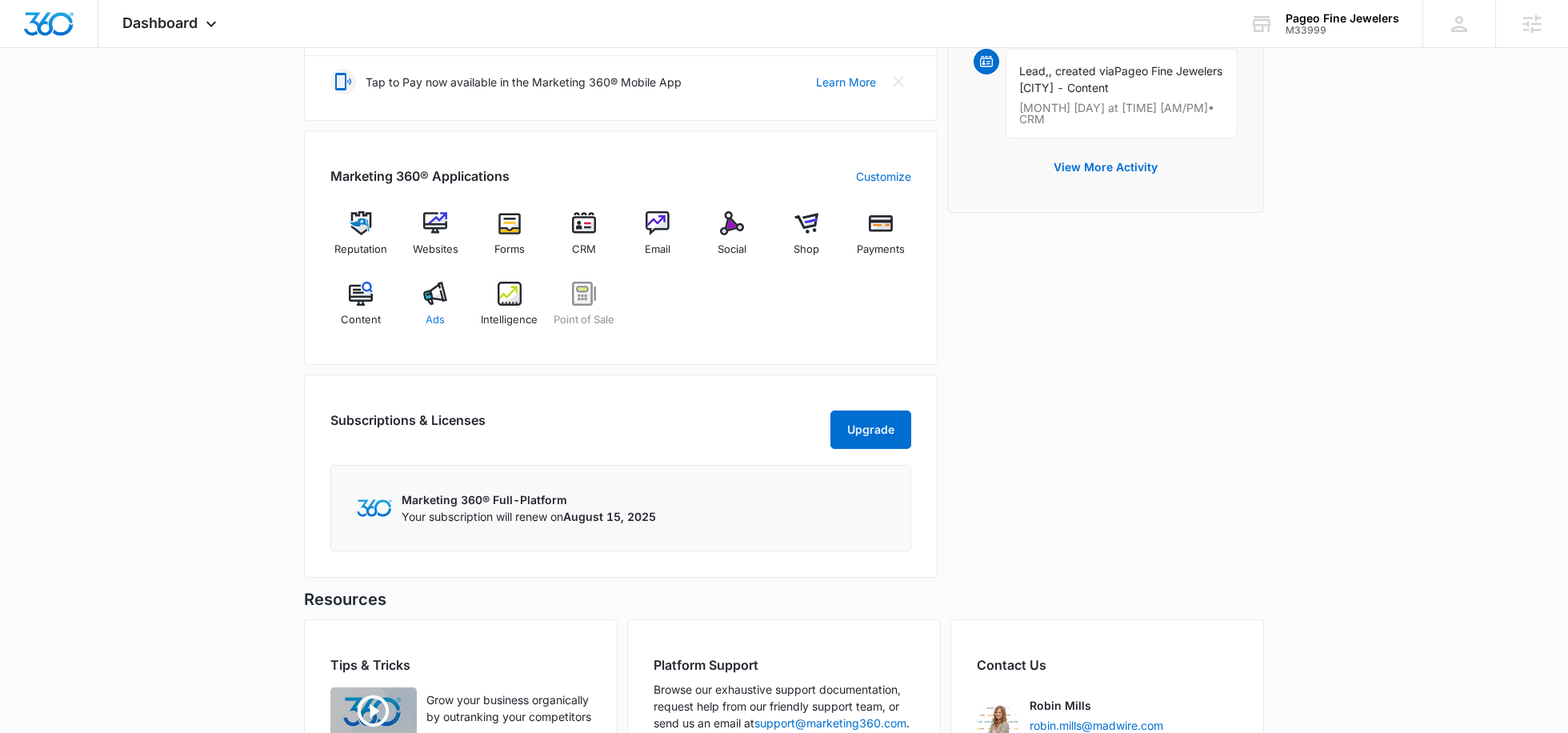 scroll, scrollTop: 0, scrollLeft: 0, axis: both 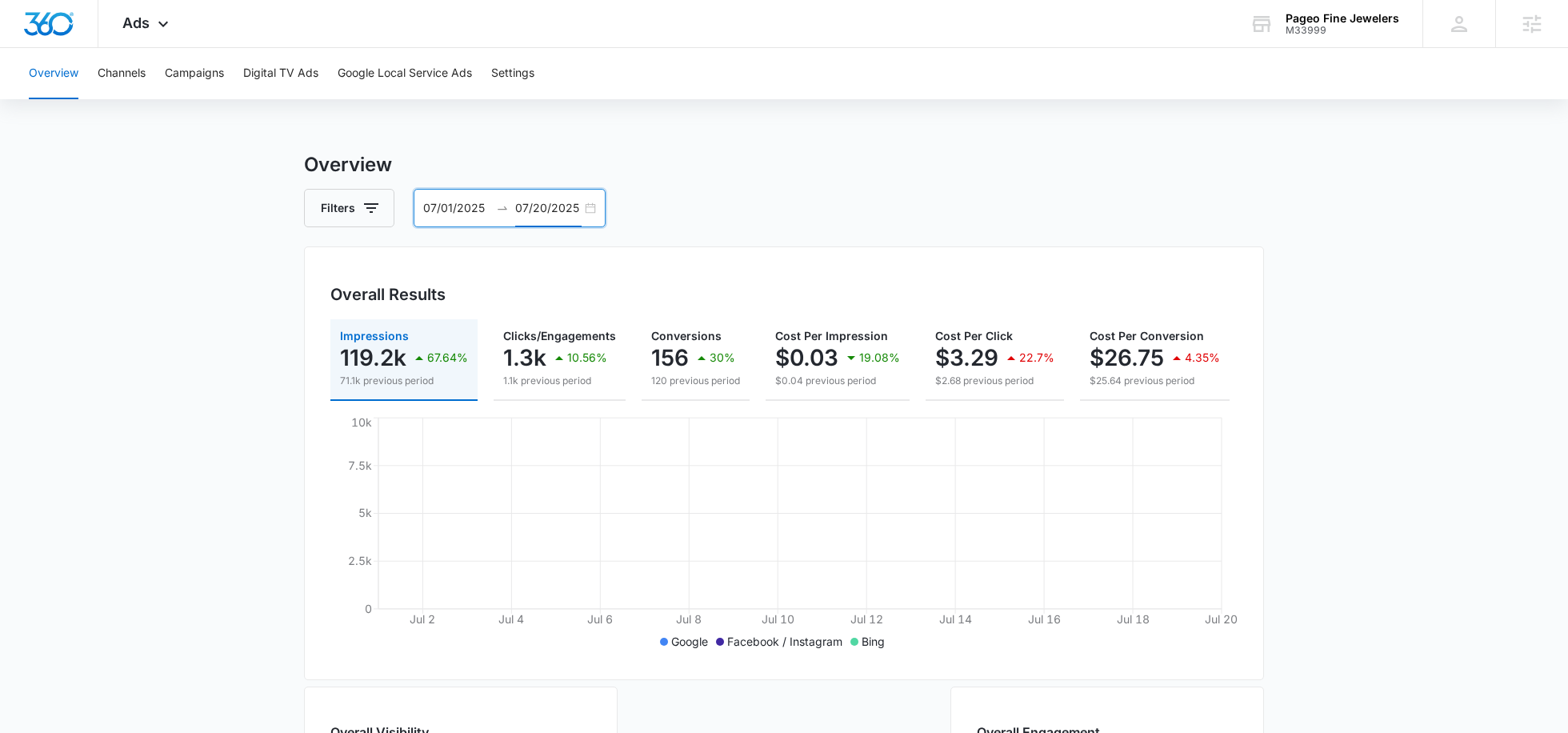 click on "07/20/2025" at bounding box center (548, 208) 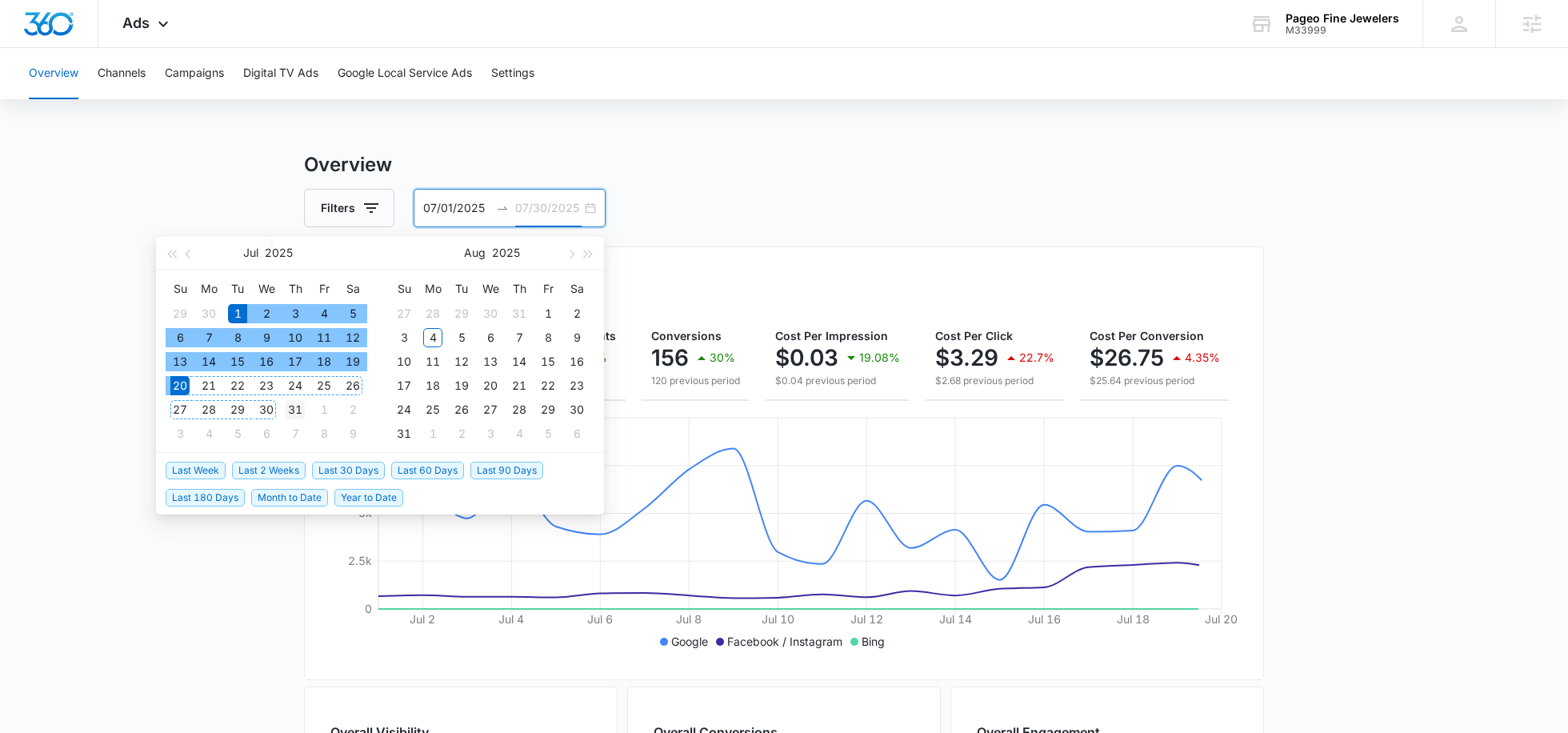 type on "07/31/2025" 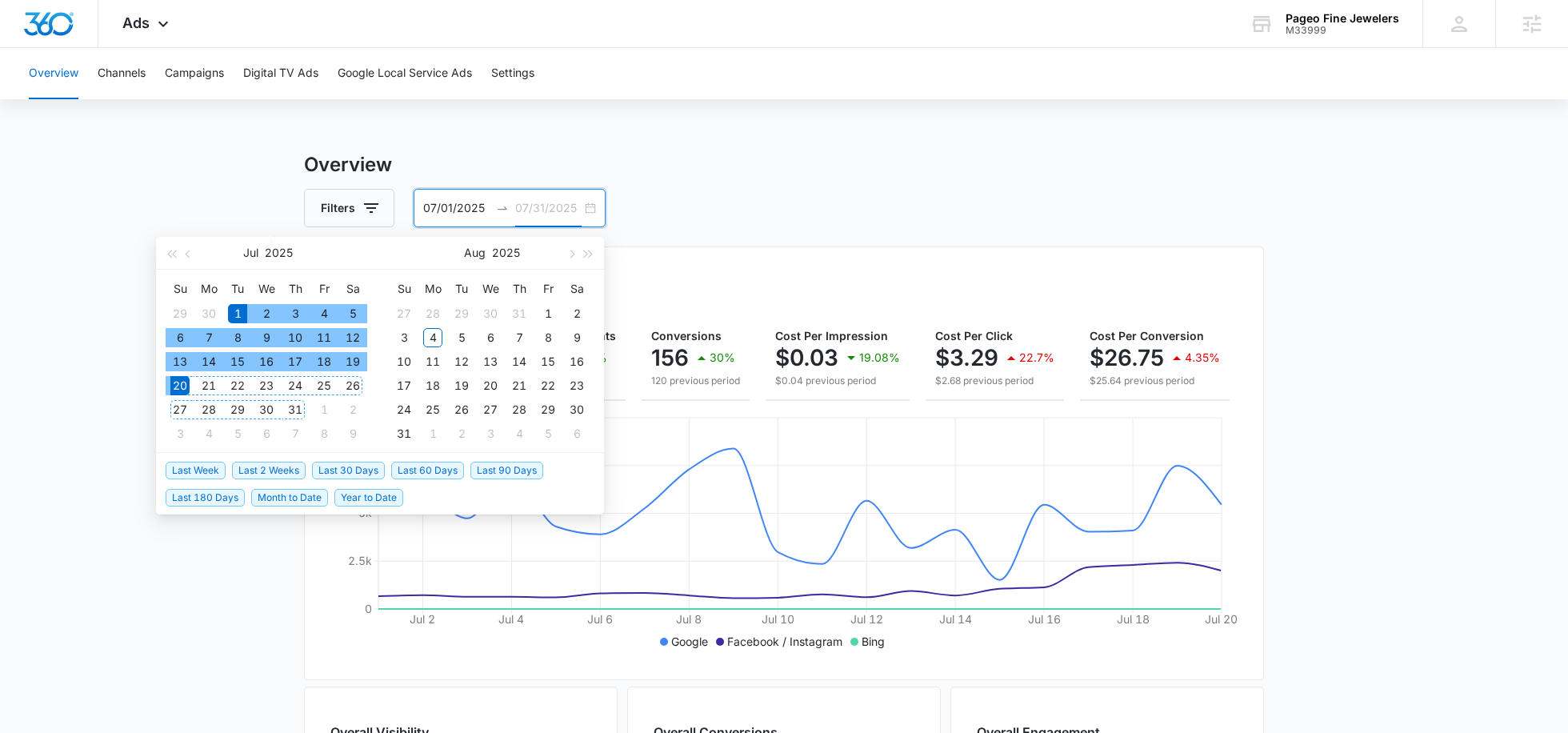 click on "31" at bounding box center [295, 410] 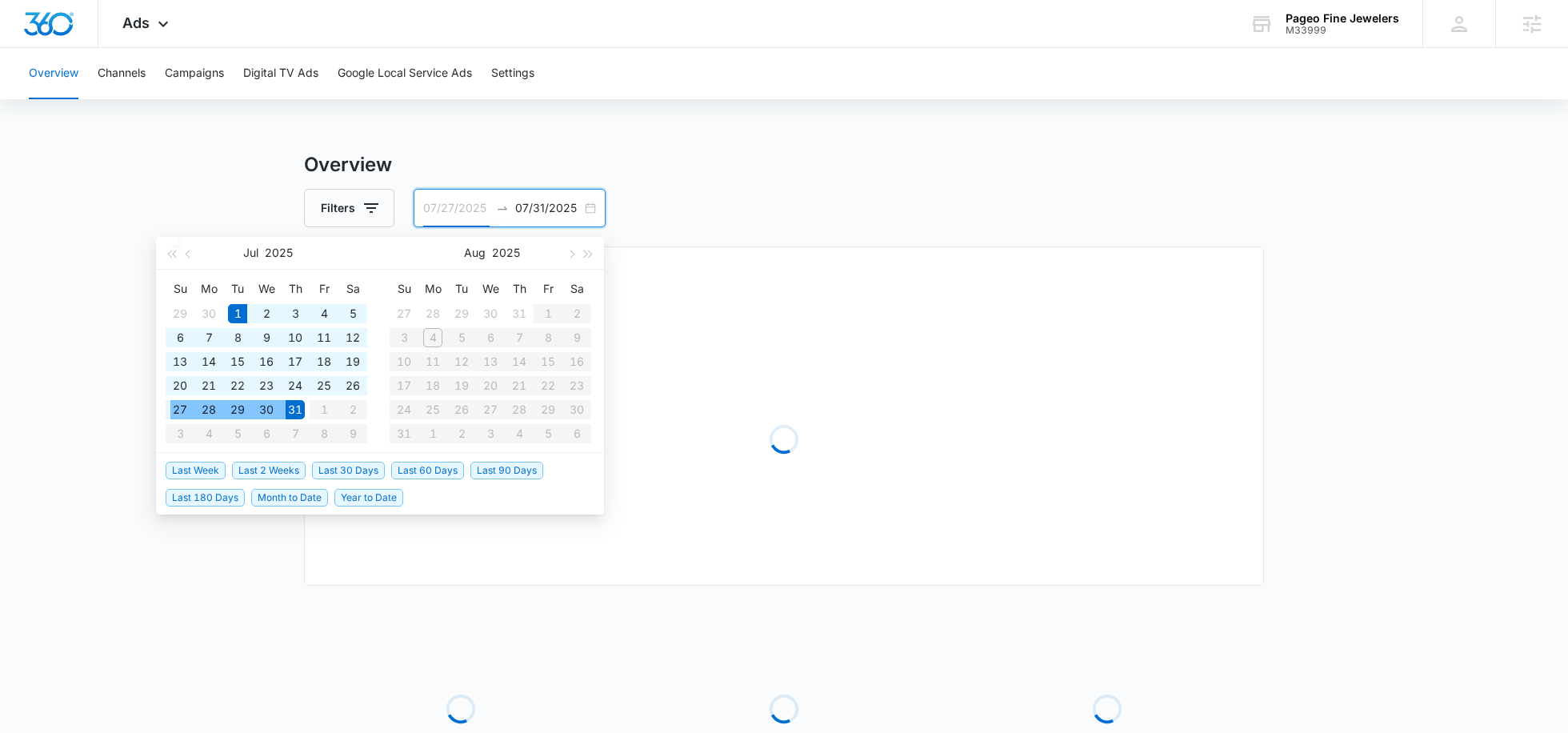 type on "07/01/2025" 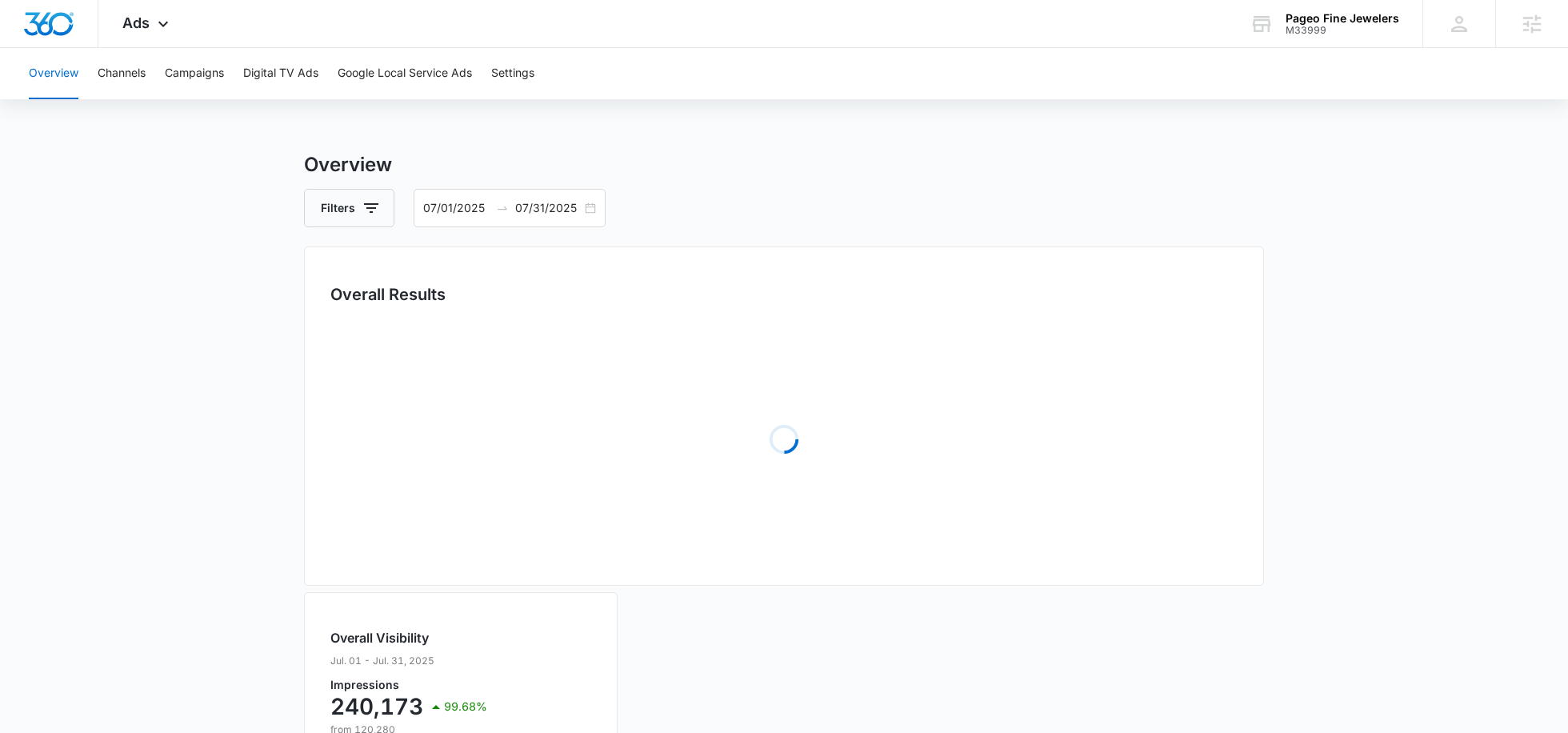 click on "Overview" at bounding box center [784, 165] 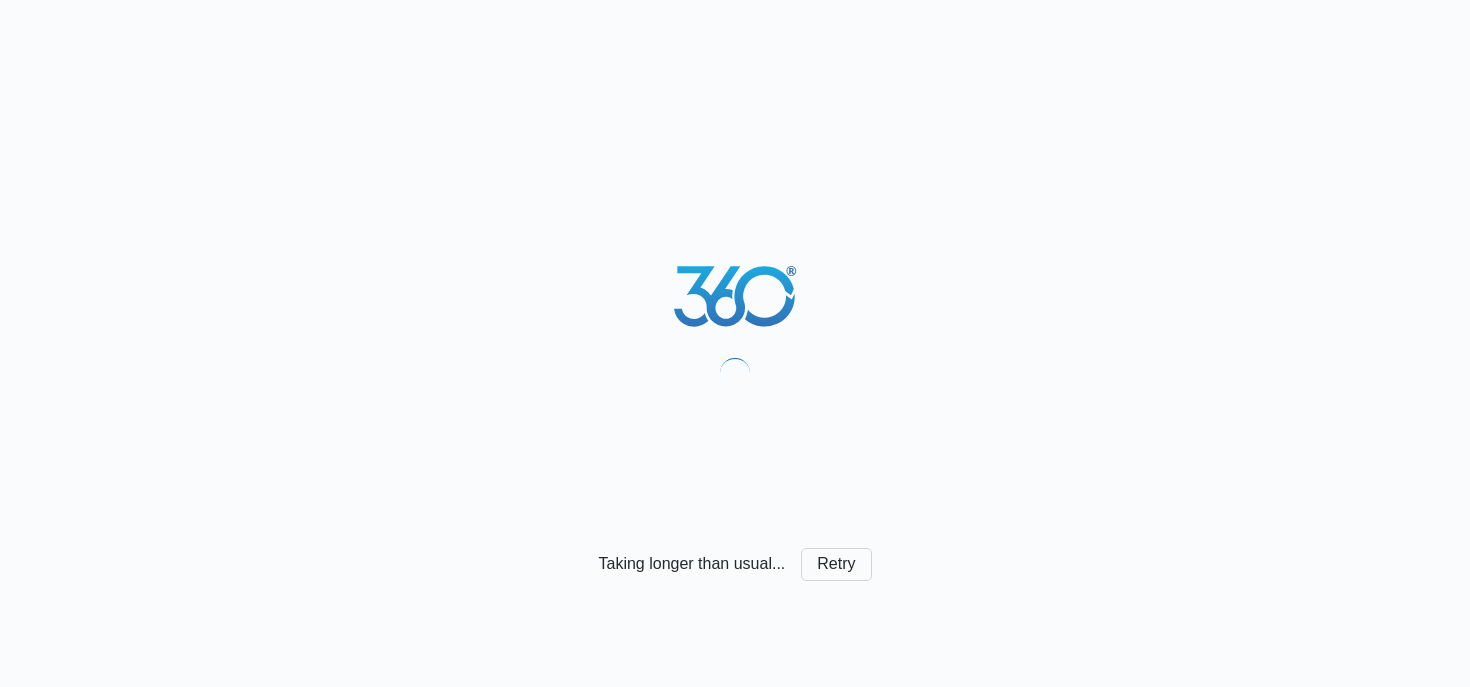 scroll, scrollTop: 0, scrollLeft: 0, axis: both 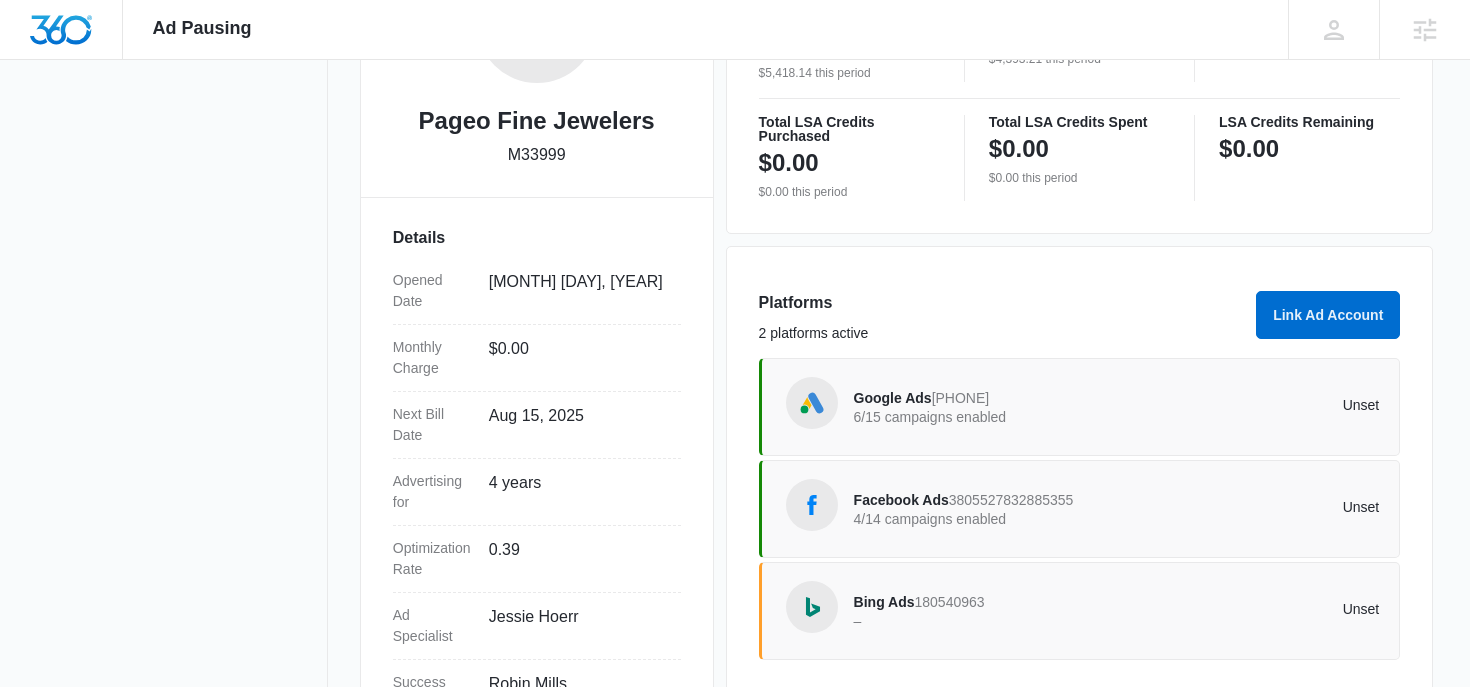 click on "4/14 campaigns enabled" at bounding box center (985, 519) 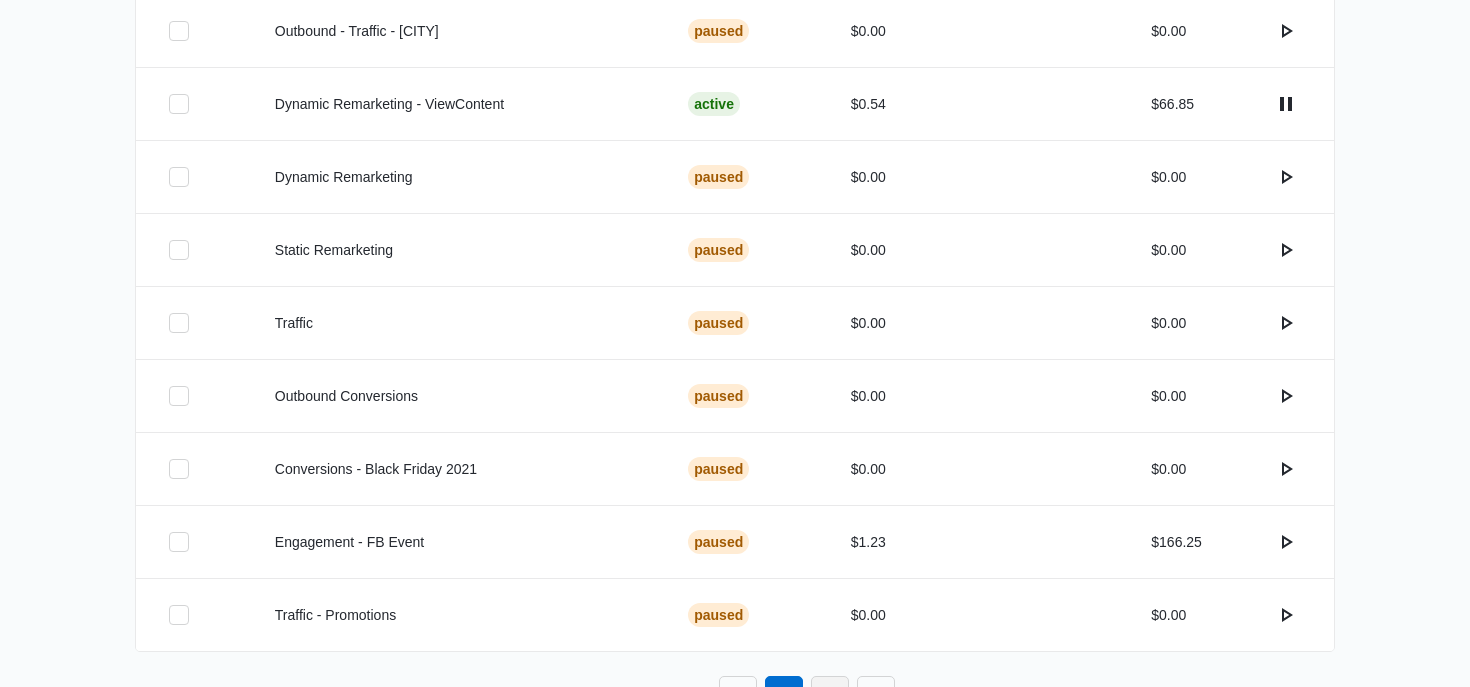 scroll, scrollTop: 773, scrollLeft: 0, axis: vertical 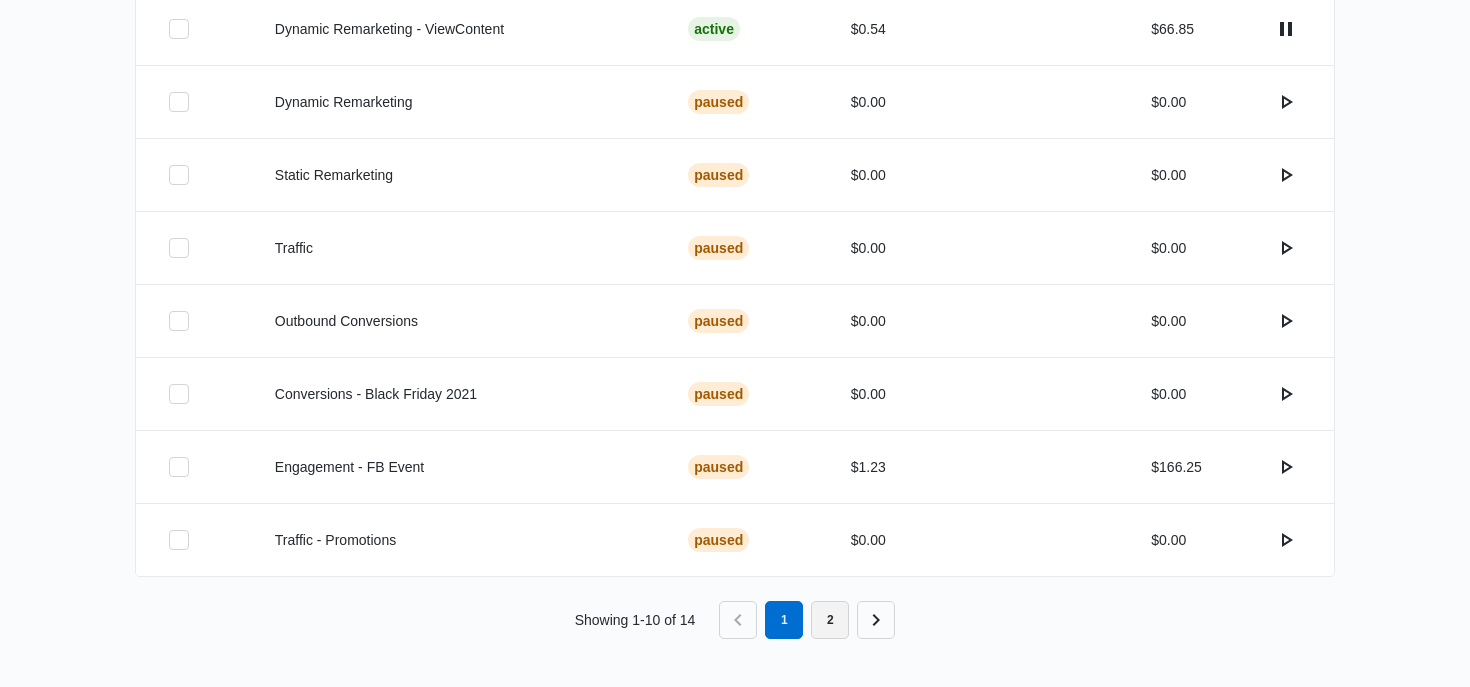 click on "2" at bounding box center (830, 620) 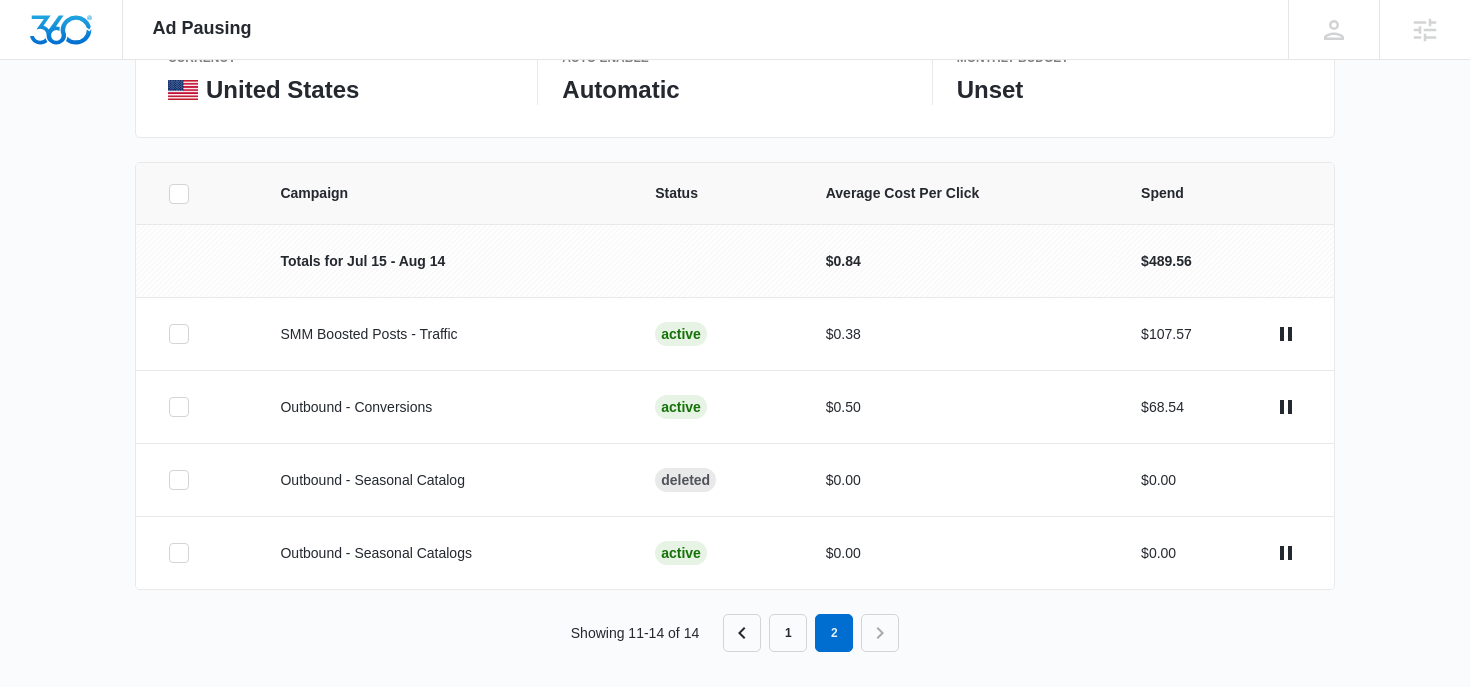 scroll, scrollTop: 335, scrollLeft: 0, axis: vertical 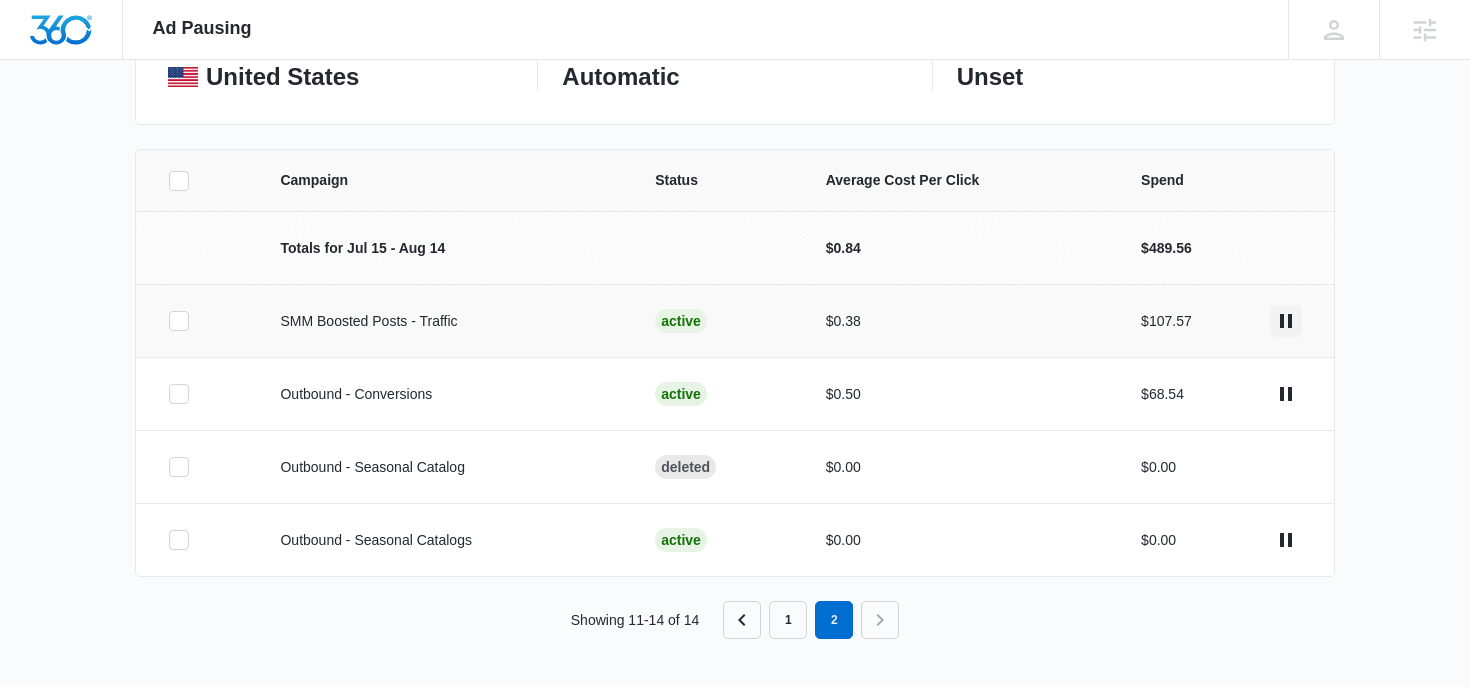 click 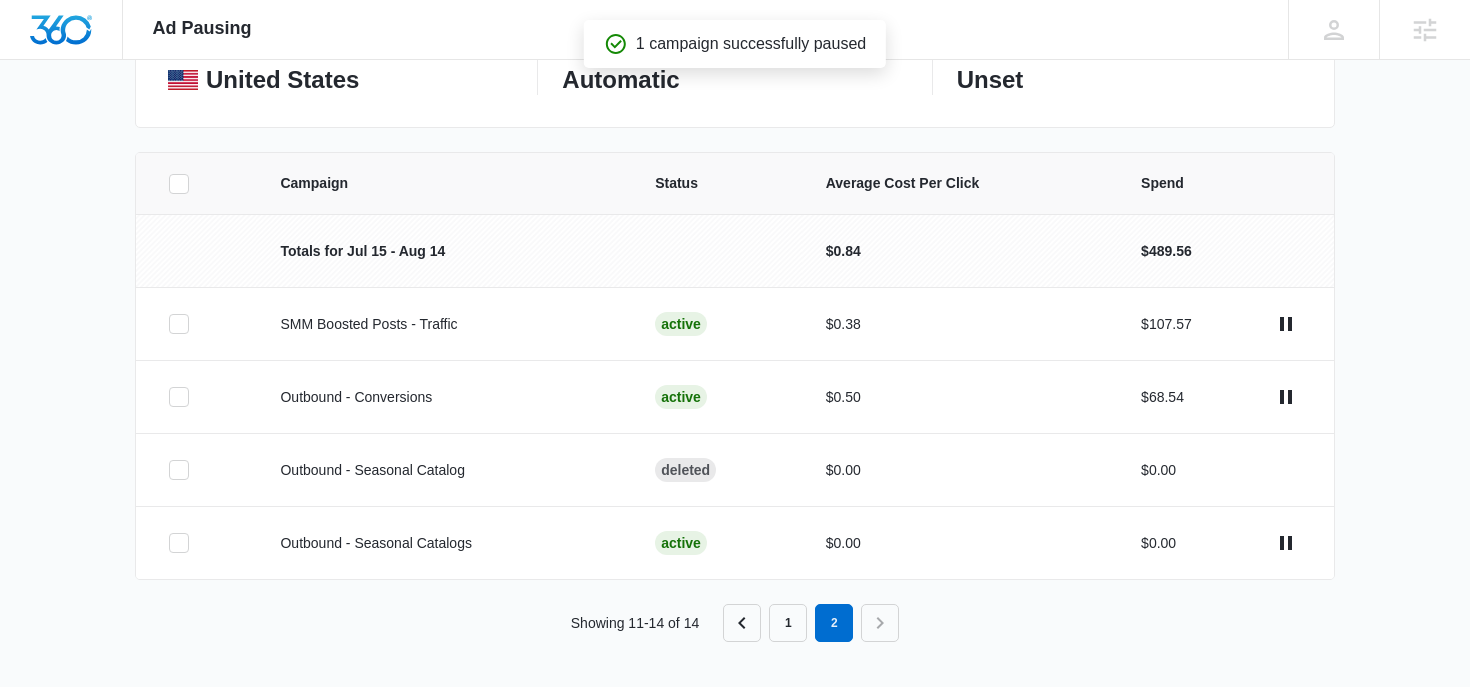 scroll, scrollTop: 335, scrollLeft: 0, axis: vertical 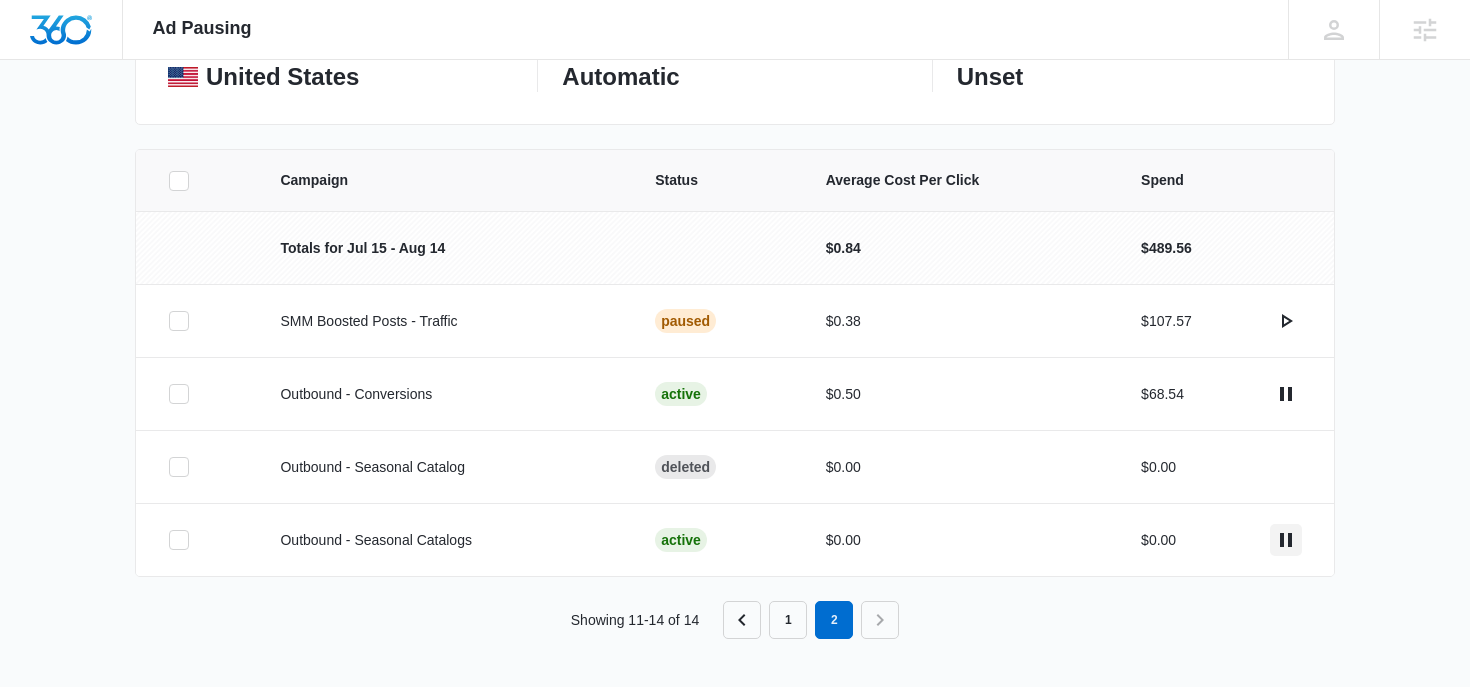 click 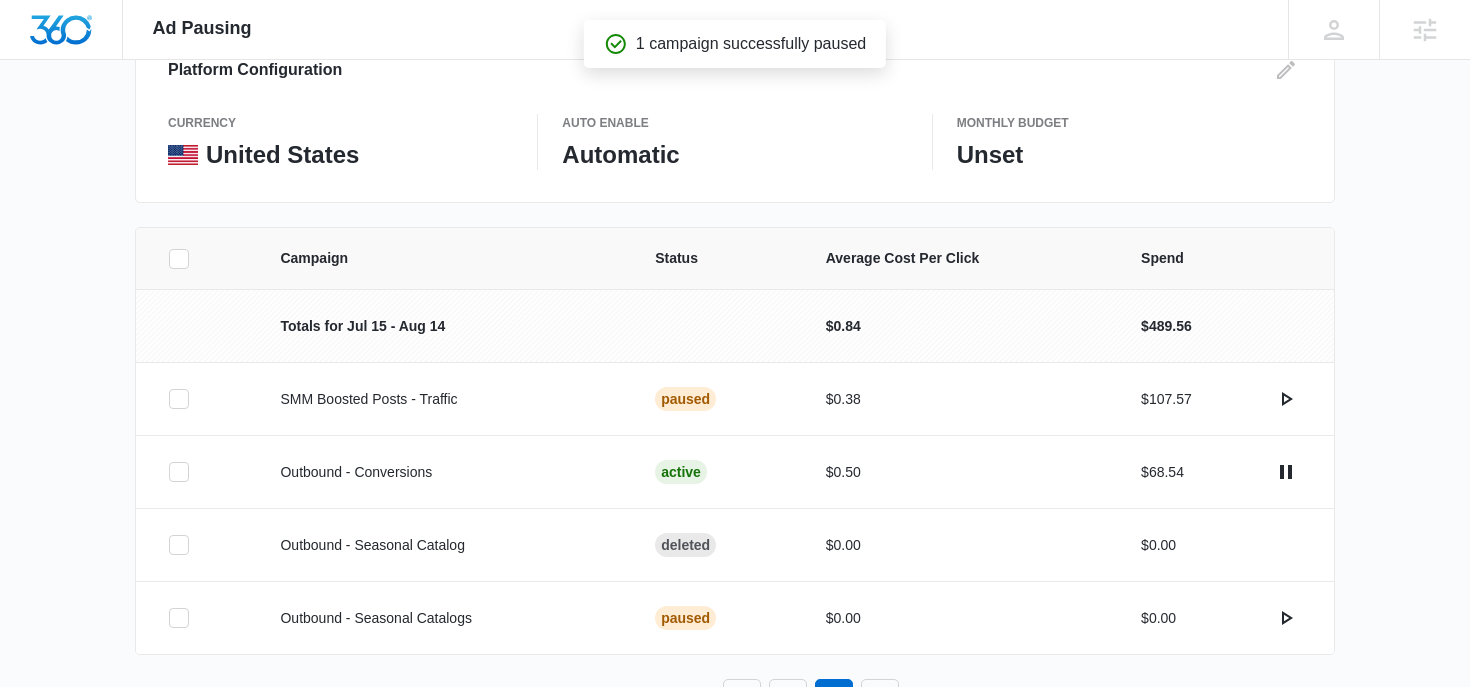 scroll, scrollTop: 245, scrollLeft: 0, axis: vertical 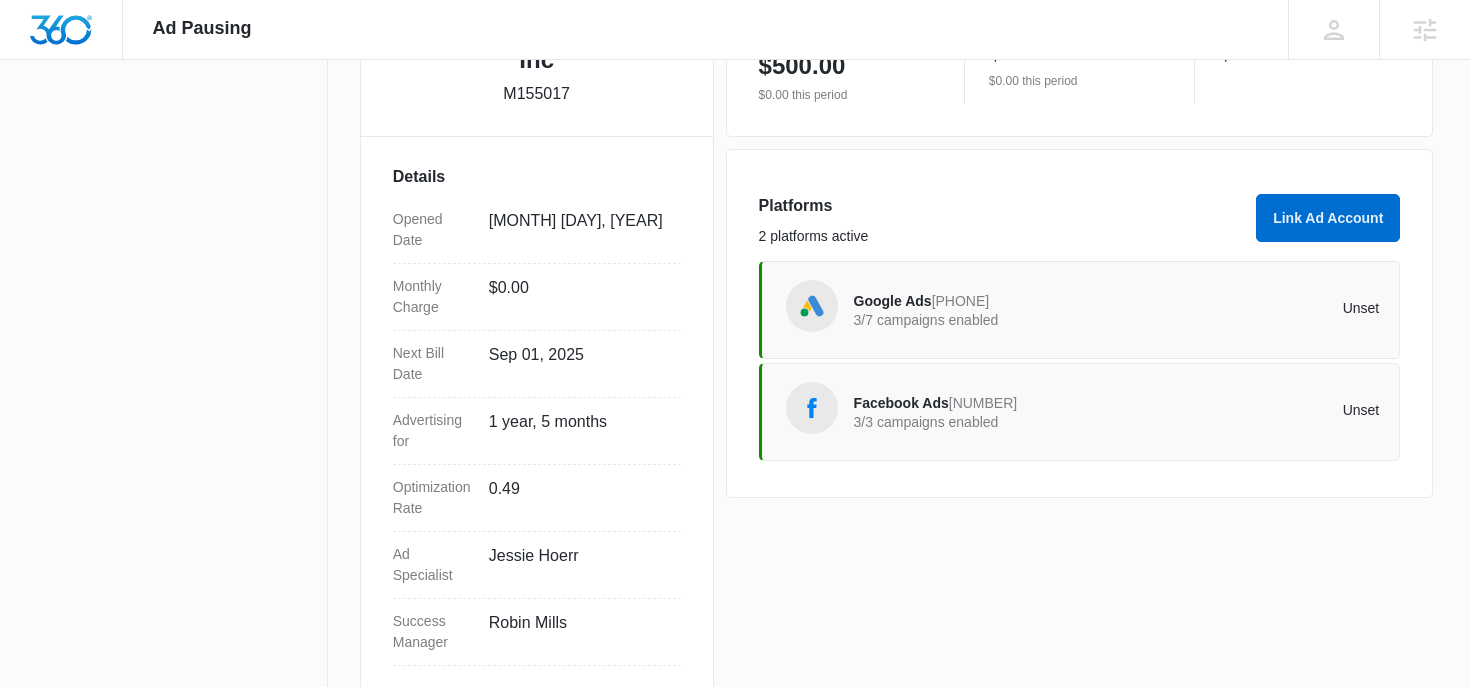 click on "Facebook Ads" at bounding box center [901, 403] 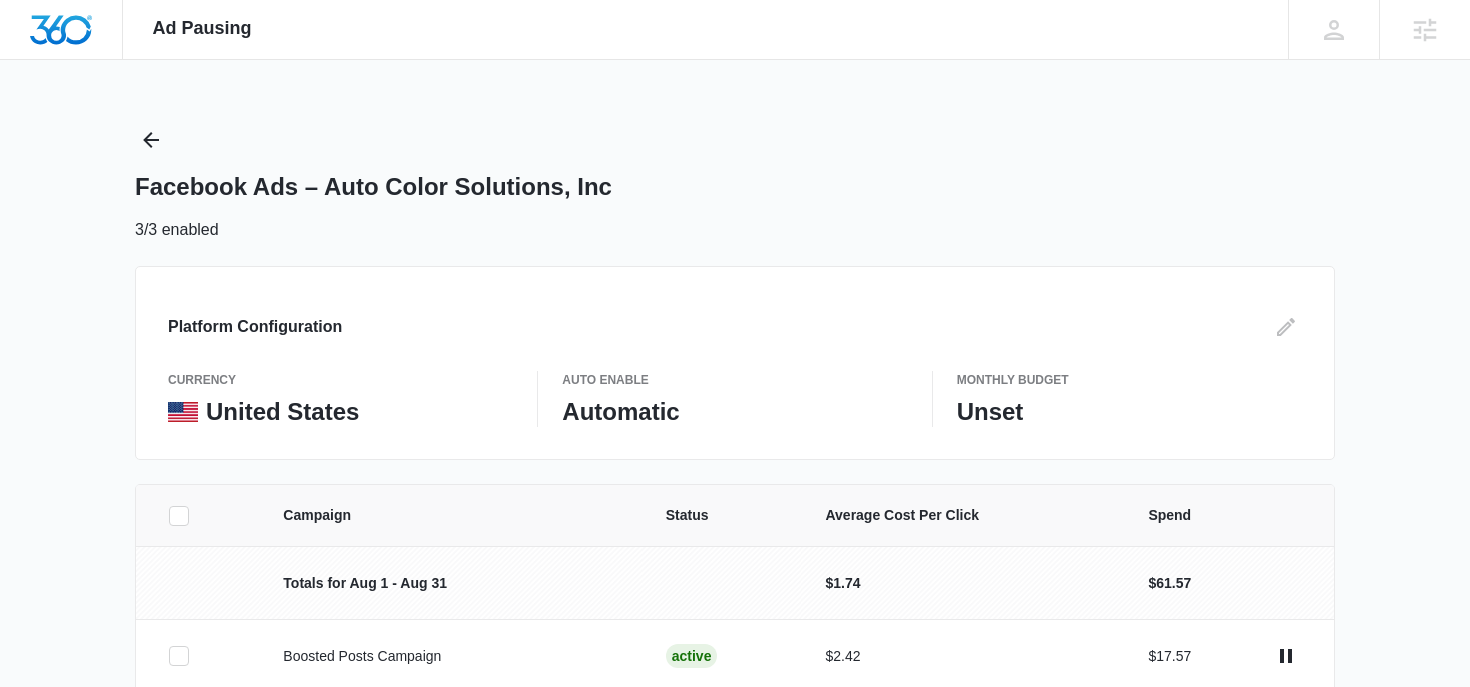 scroll, scrollTop: 245, scrollLeft: 0, axis: vertical 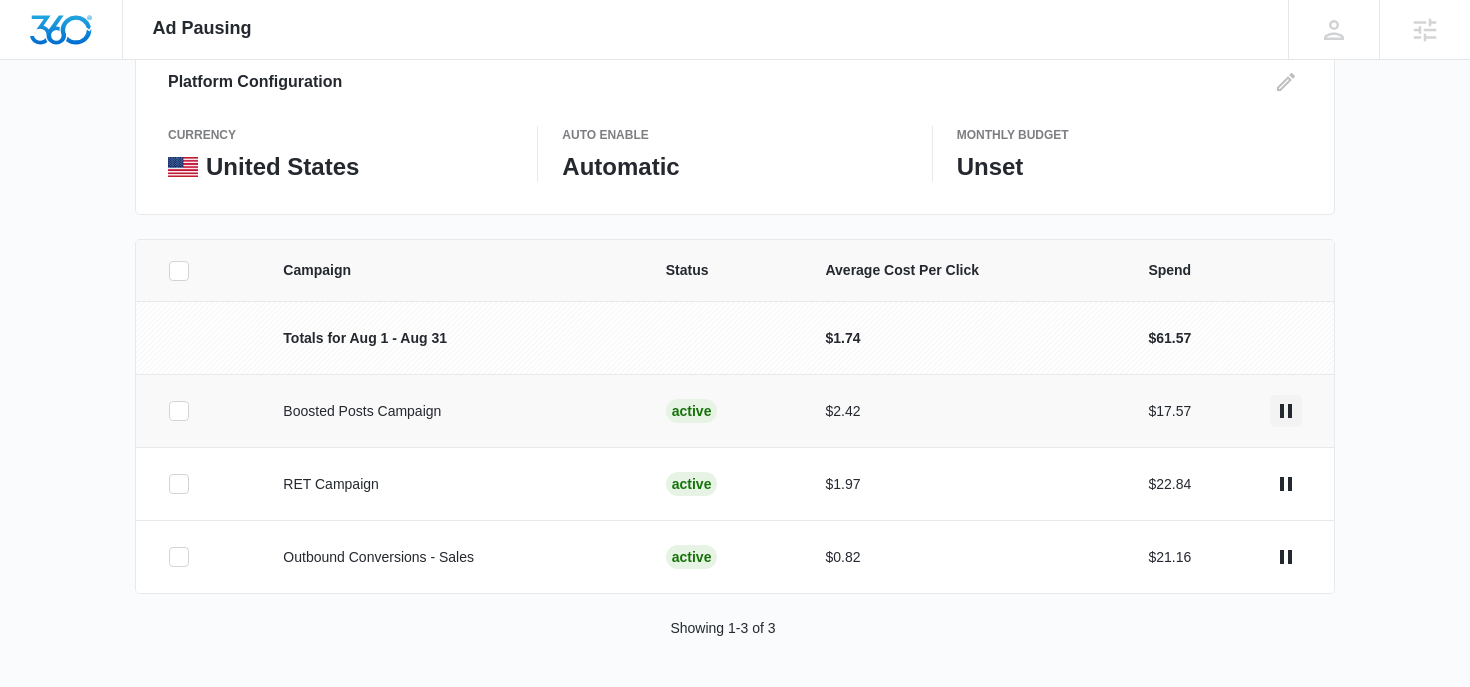 click 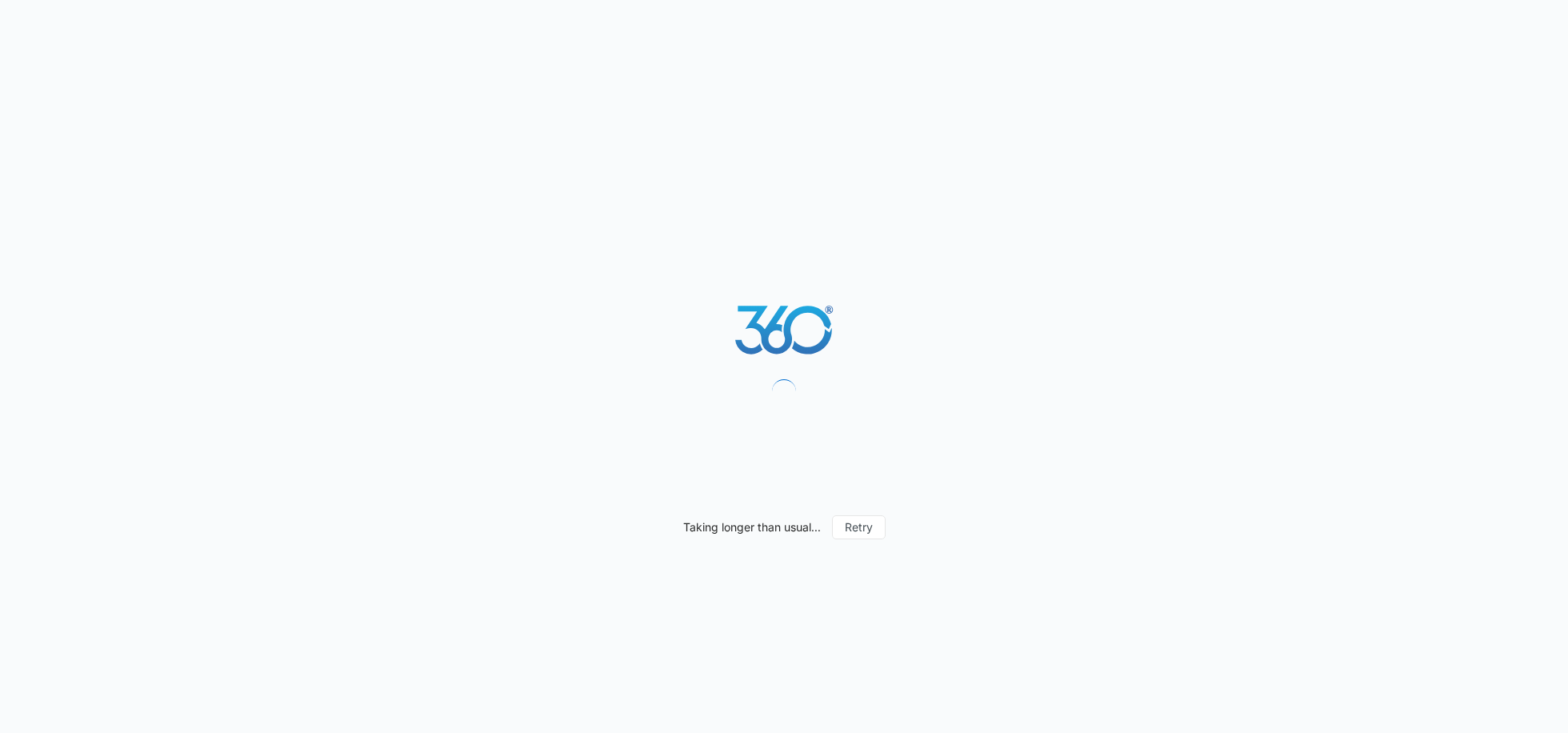 scroll, scrollTop: 0, scrollLeft: 0, axis: both 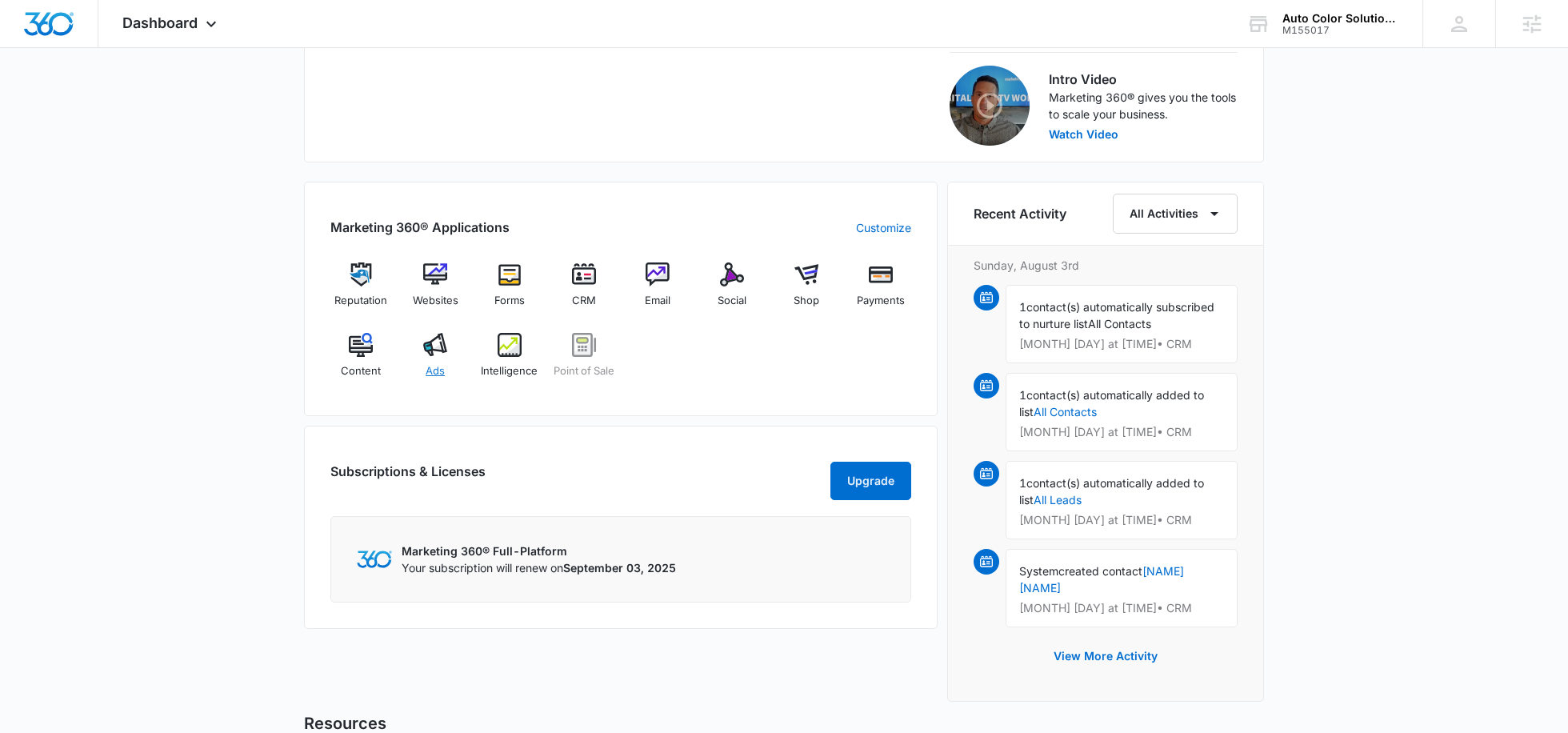 click at bounding box center [435, 345] 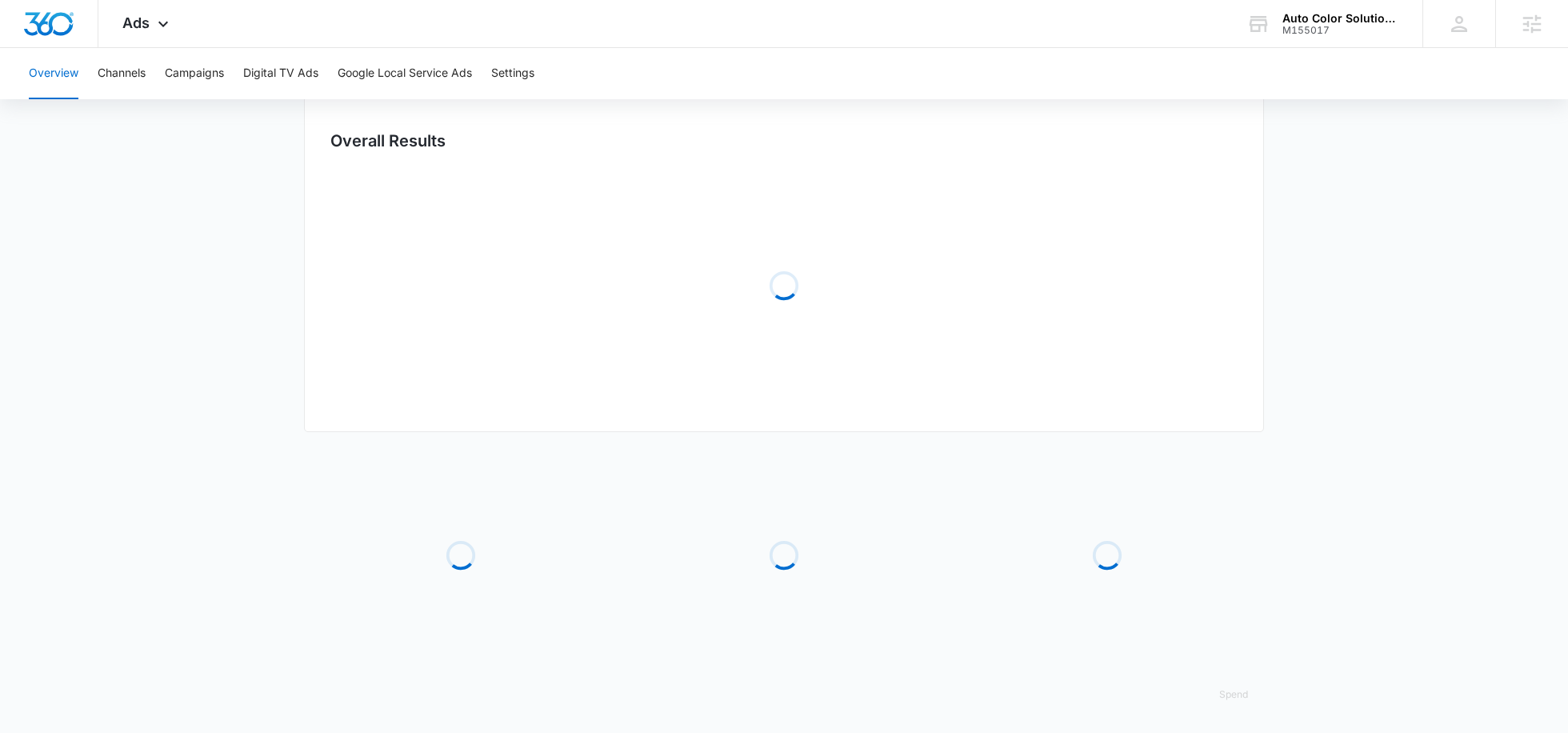 scroll, scrollTop: 0, scrollLeft: 0, axis: both 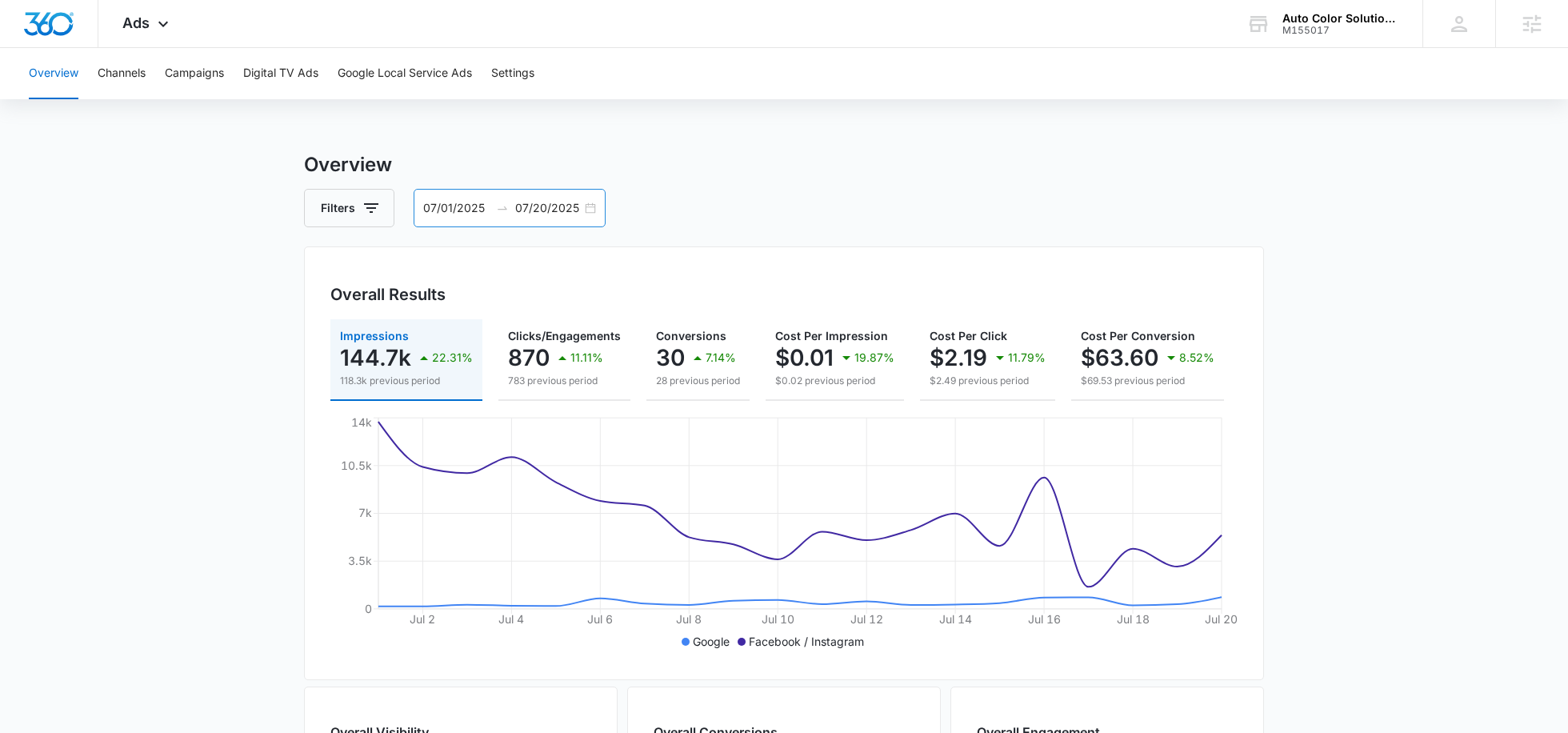 click on "[DATE] [DATE]" at bounding box center [510, 208] 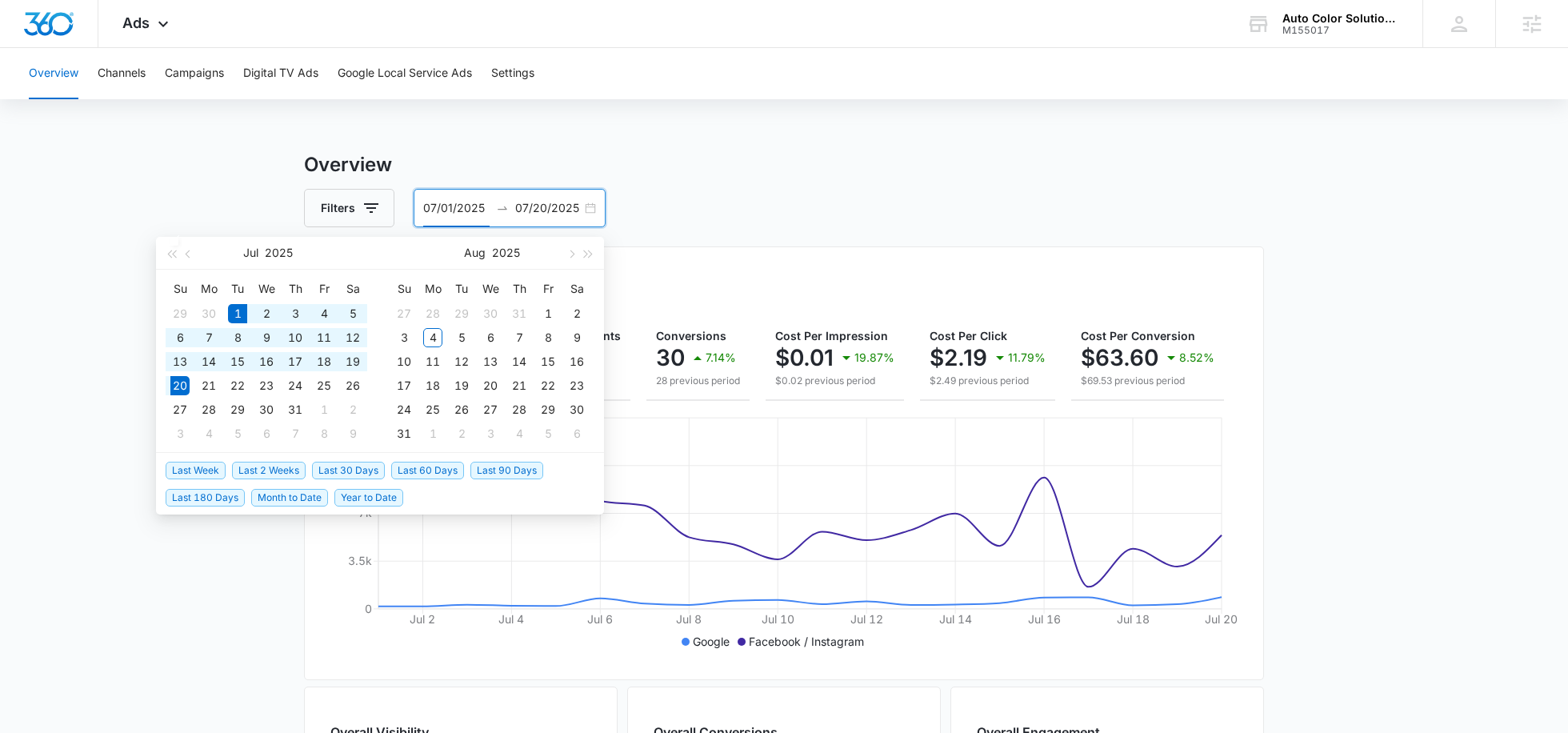 click on "07/20/2025" at bounding box center [548, 208] 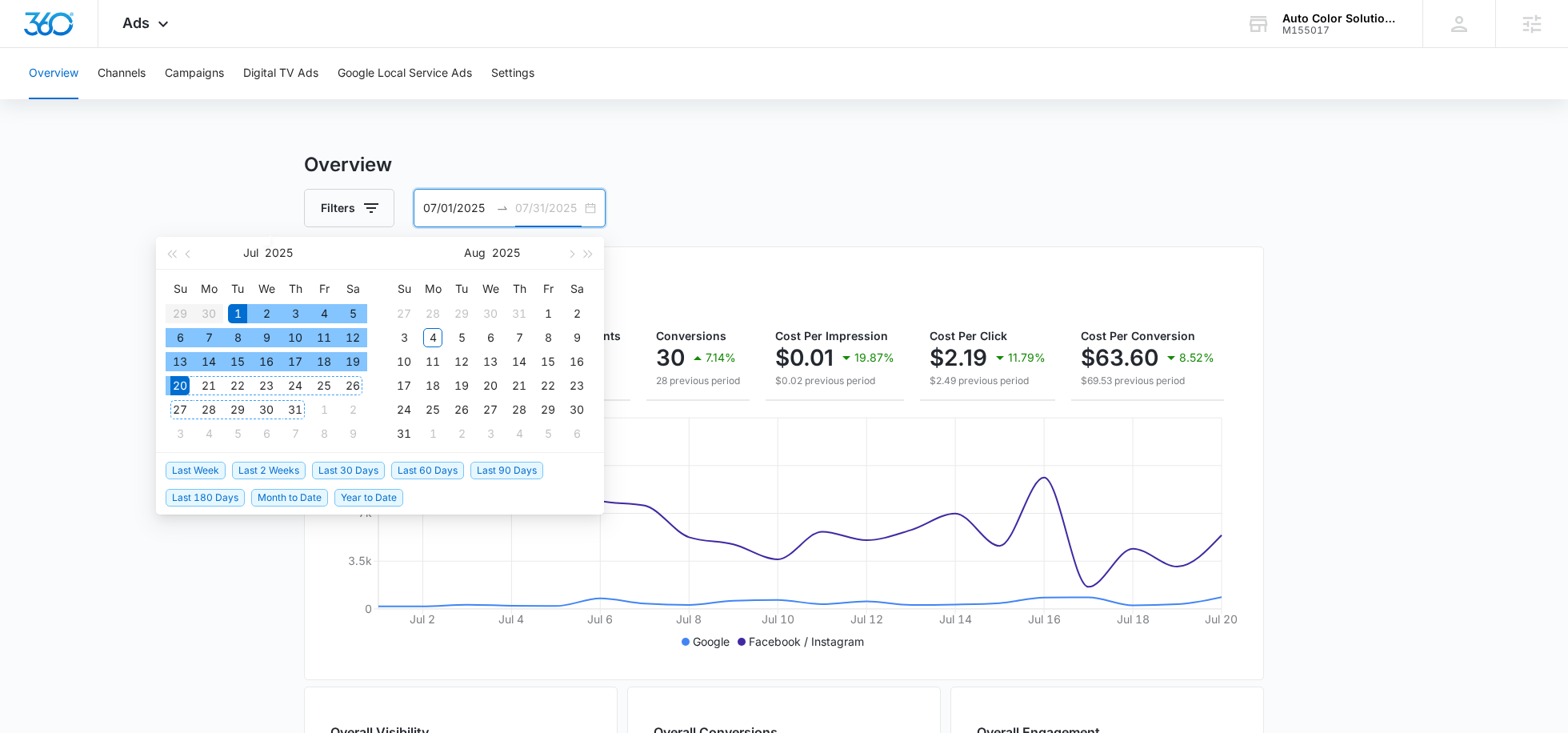 click on "31" at bounding box center [295, 410] 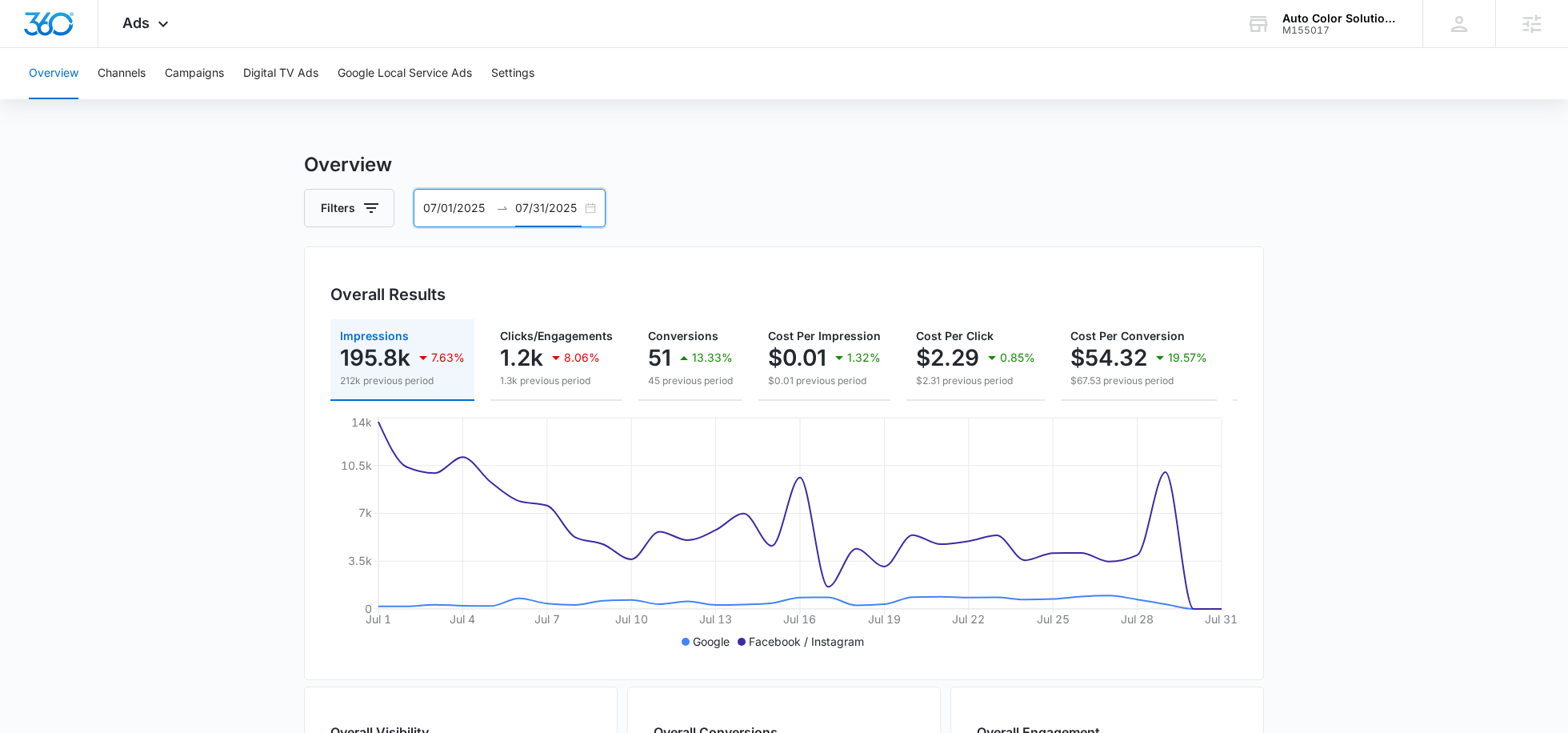 click on "07/31/2025" at bounding box center (548, 208) 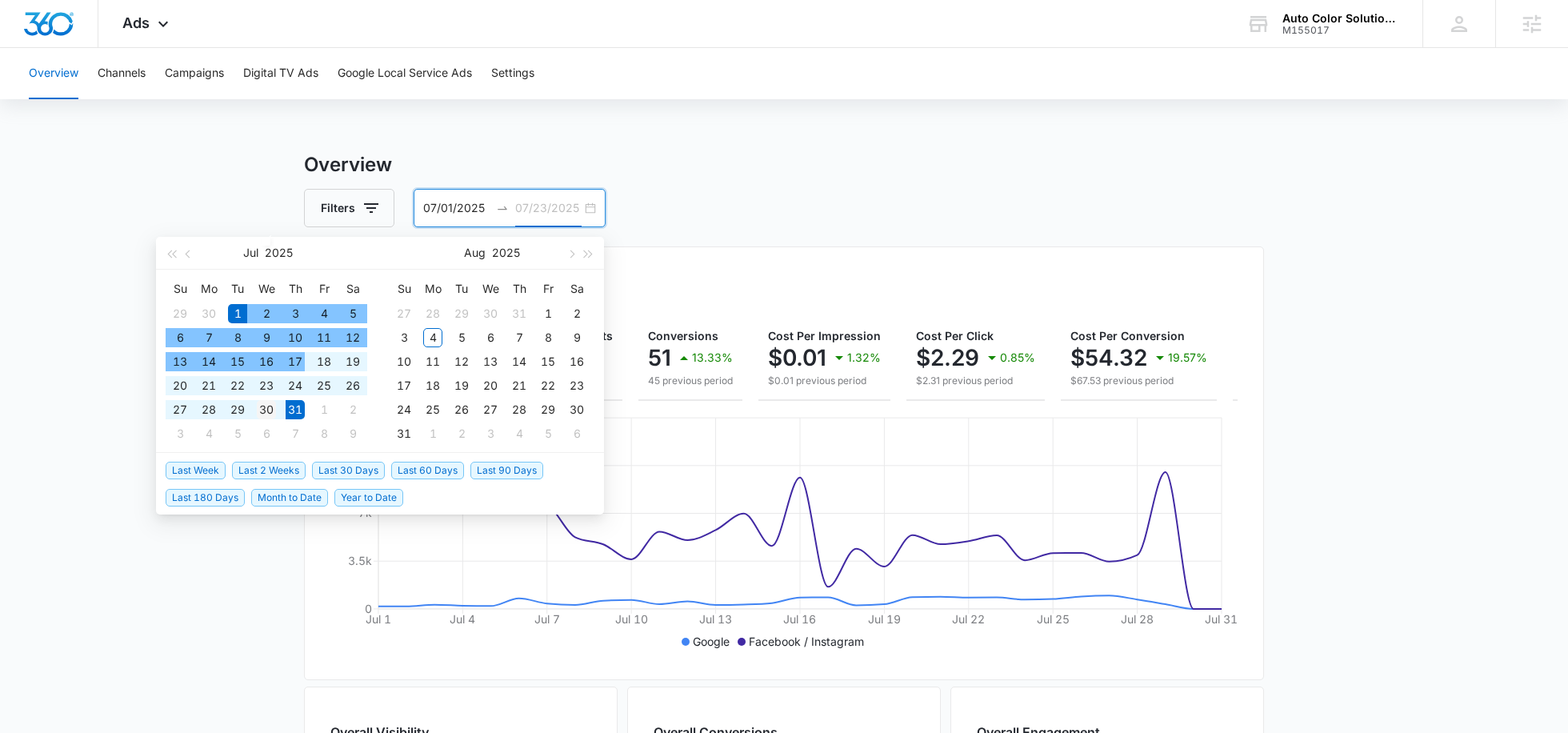 type on "07/30/2025" 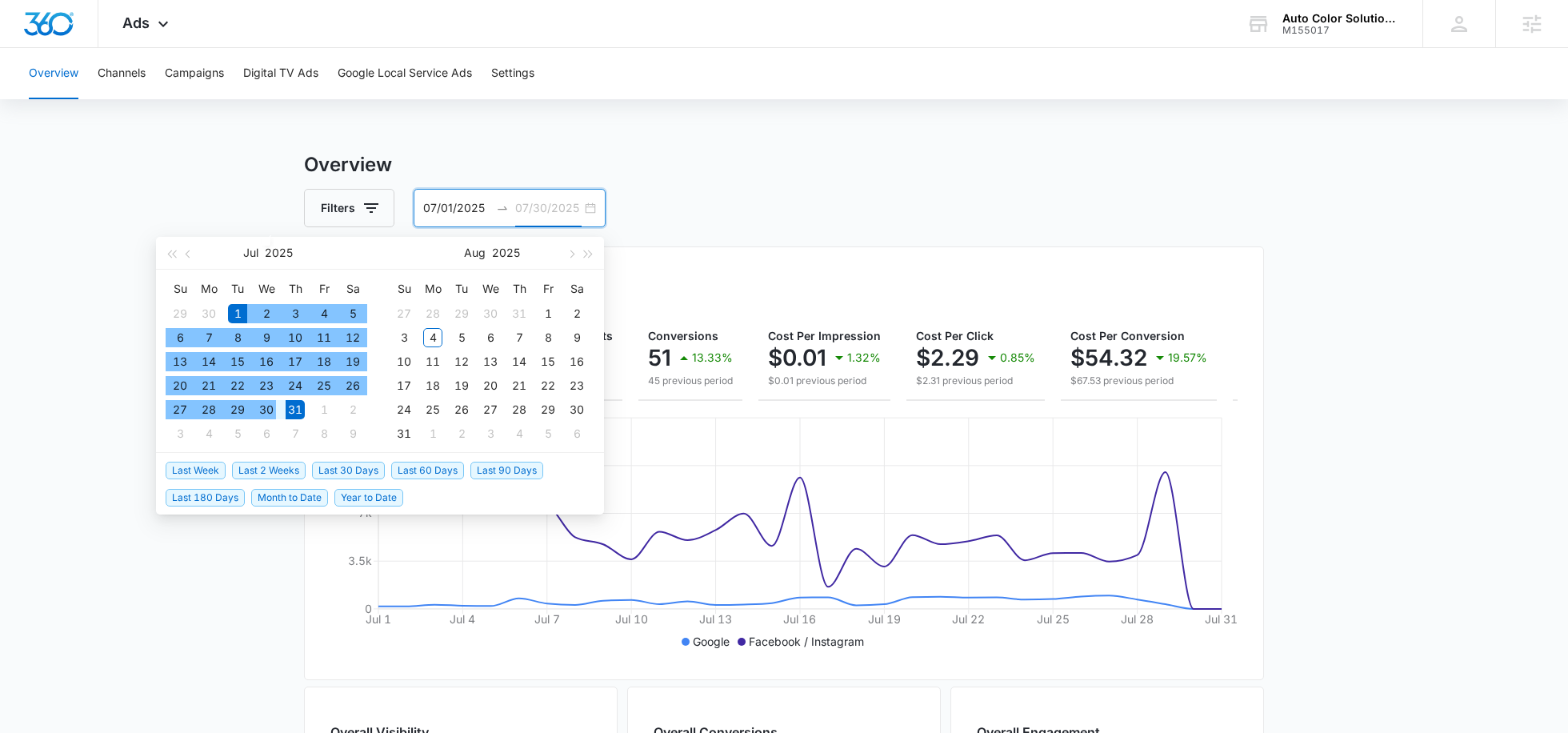 click on "30" at bounding box center [266, 410] 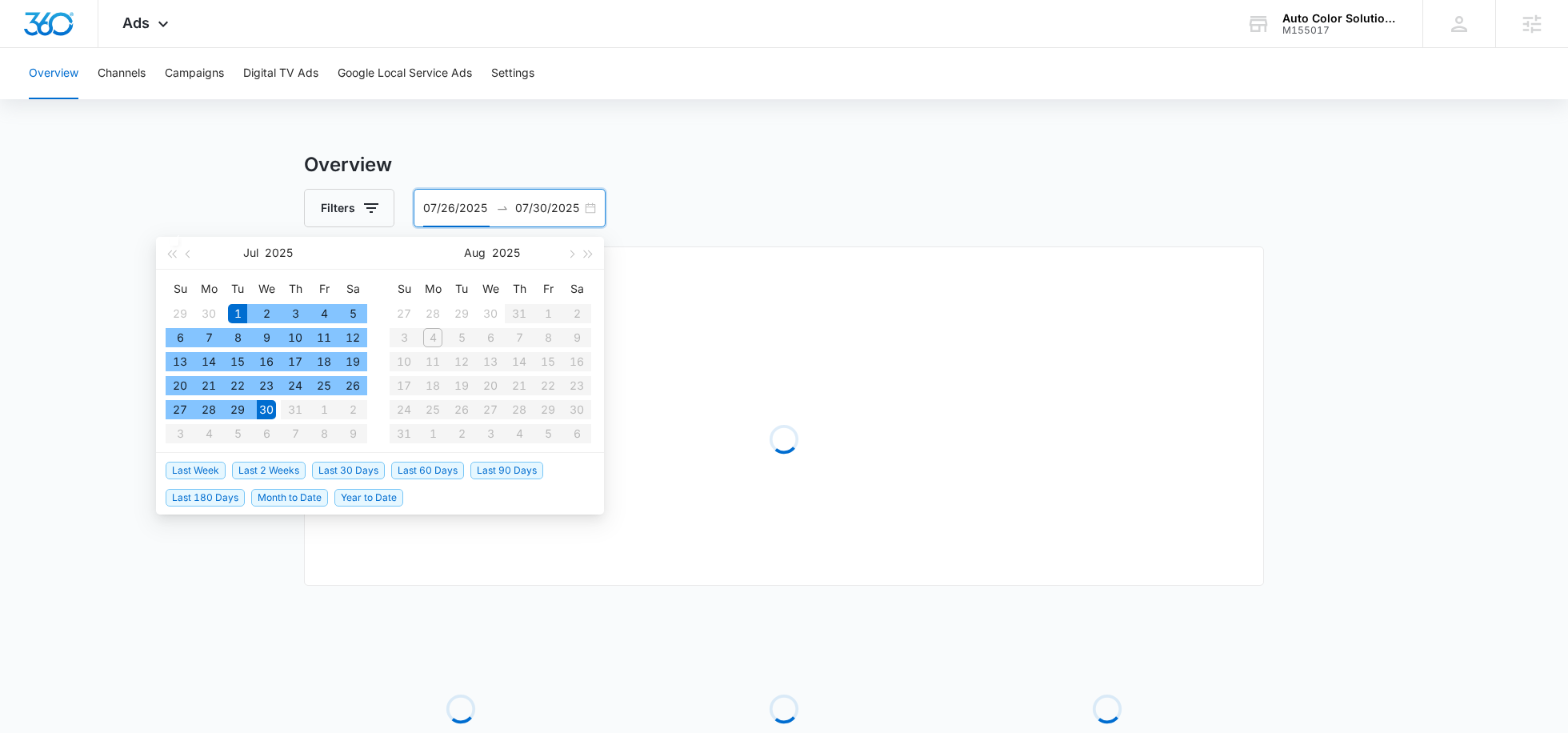 type on "07/01/2025" 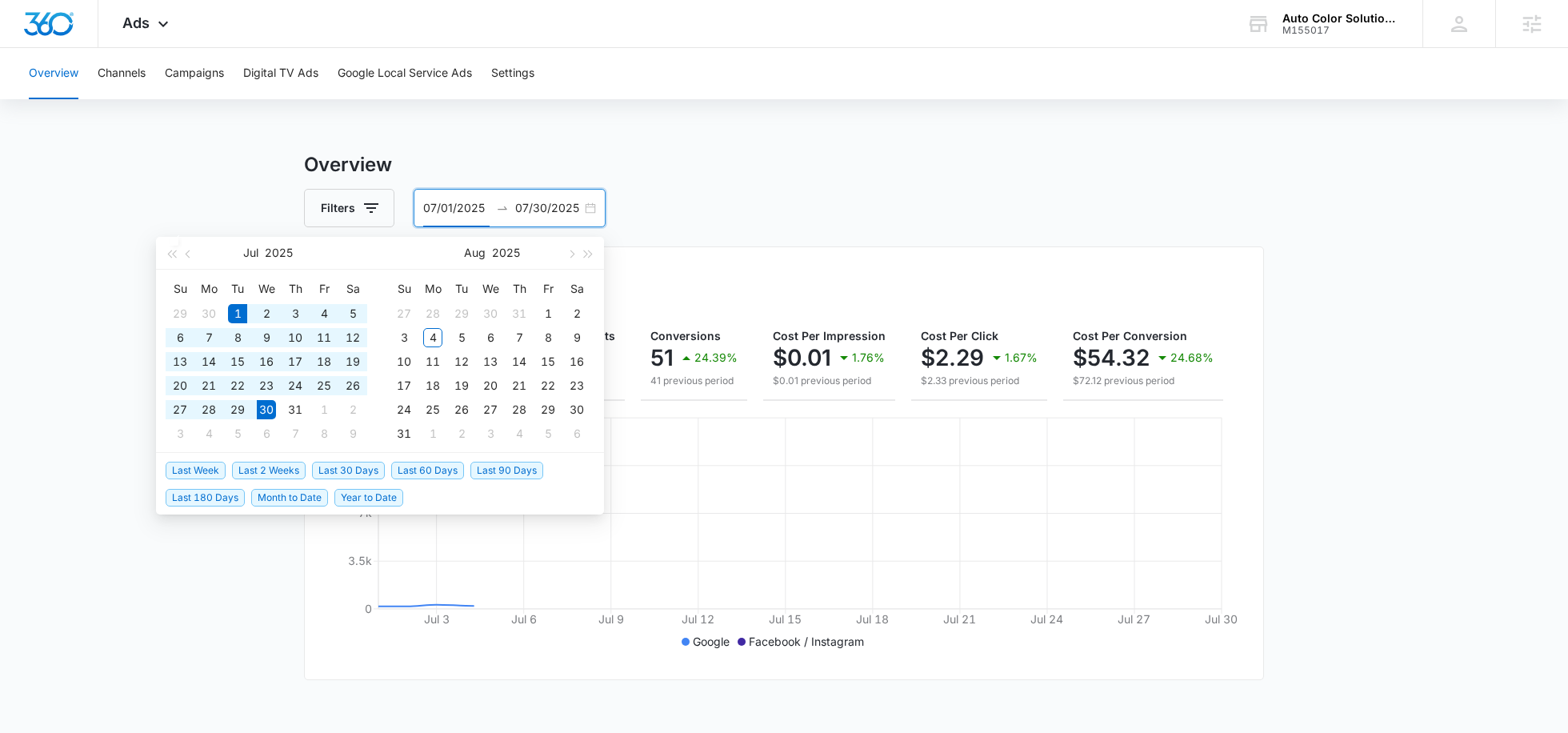 click on "Filters [DATE] [DATE]" at bounding box center [784, 208] 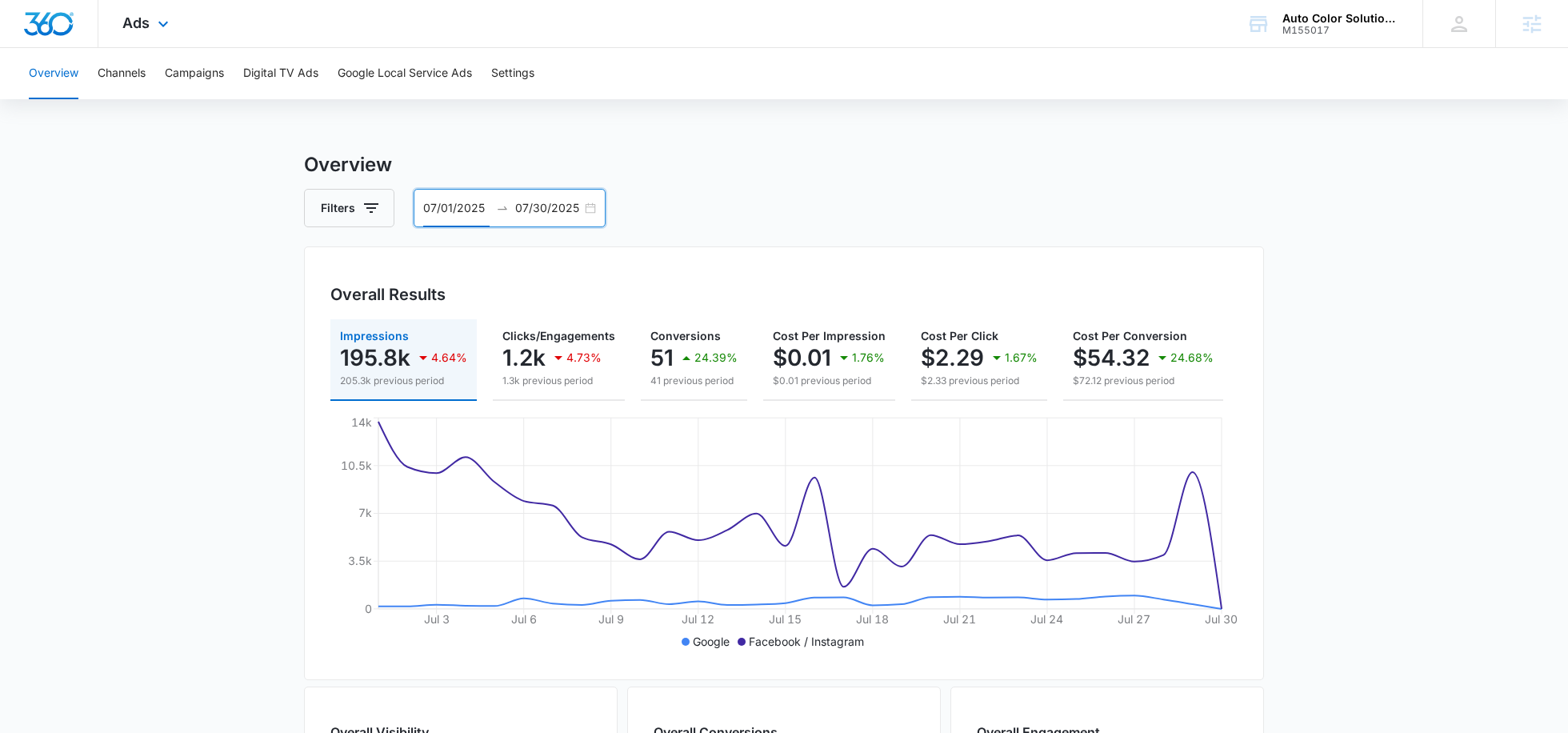 click on "Ads Apps Reputation Websites Forms CRM Email Social Shop Payments POS Content Ads Intelligence Files Brand Settings" at bounding box center (147, 23) 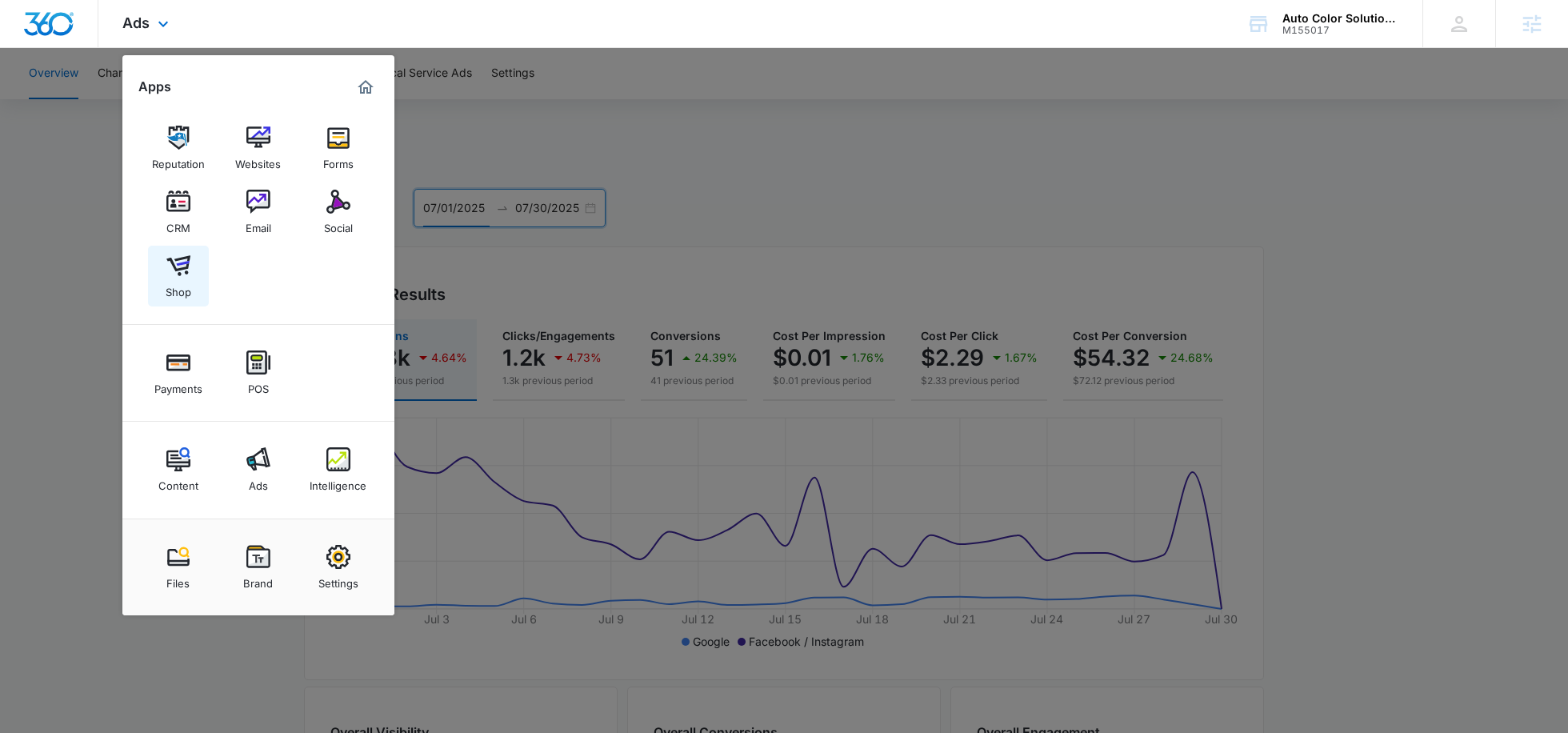 click on "Shop" at bounding box center [178, 288] 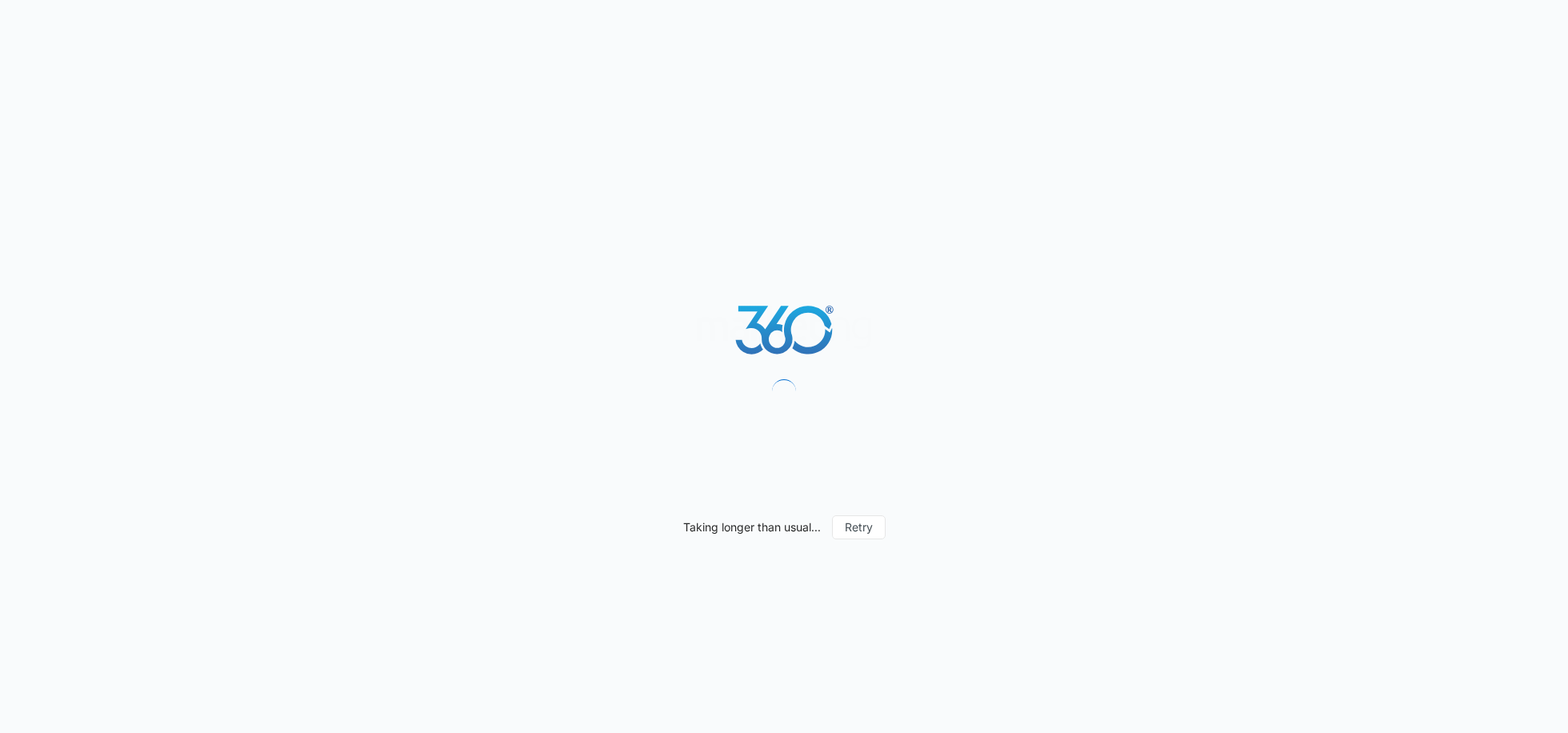 scroll, scrollTop: 0, scrollLeft: 0, axis: both 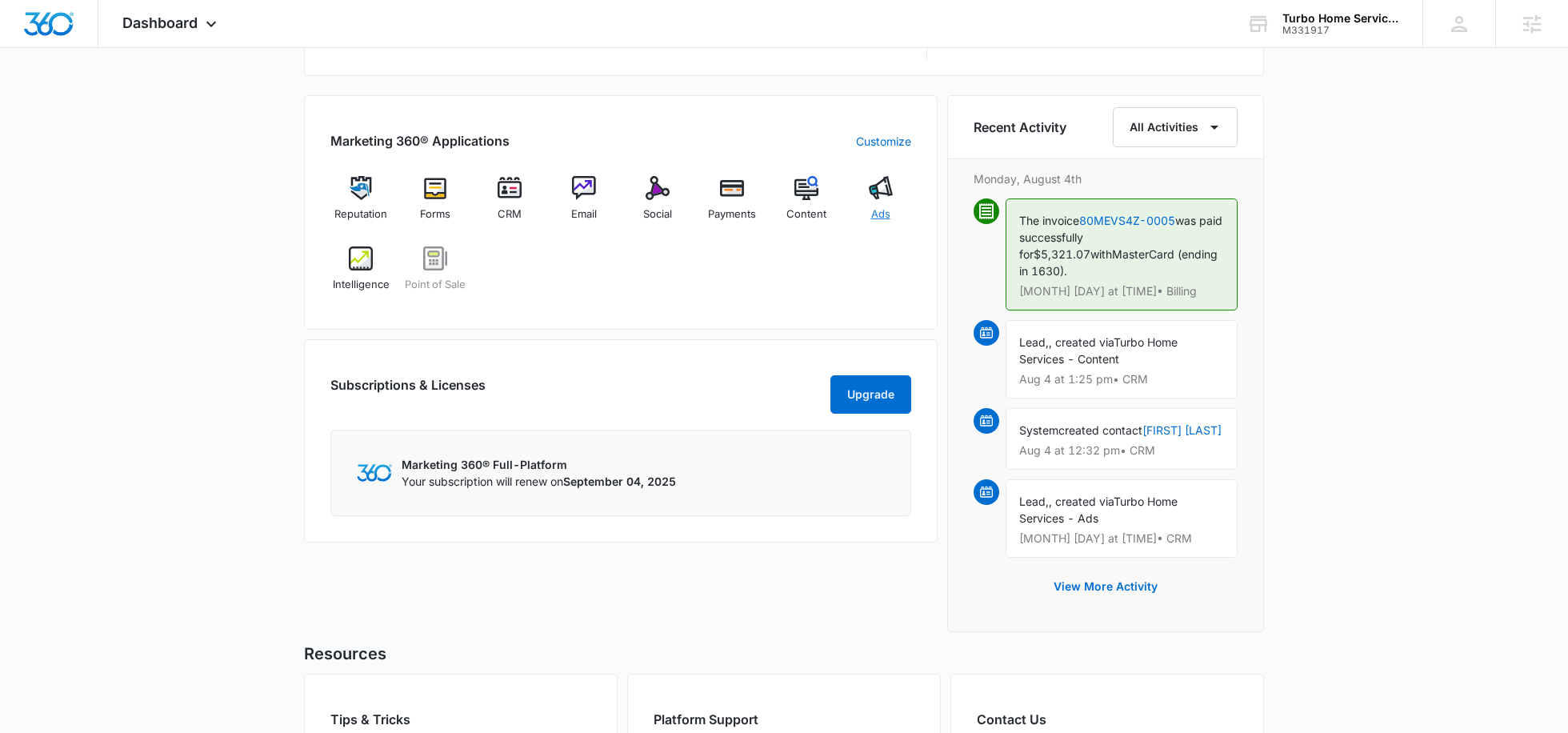 click on "Ads" at bounding box center [880, 205] 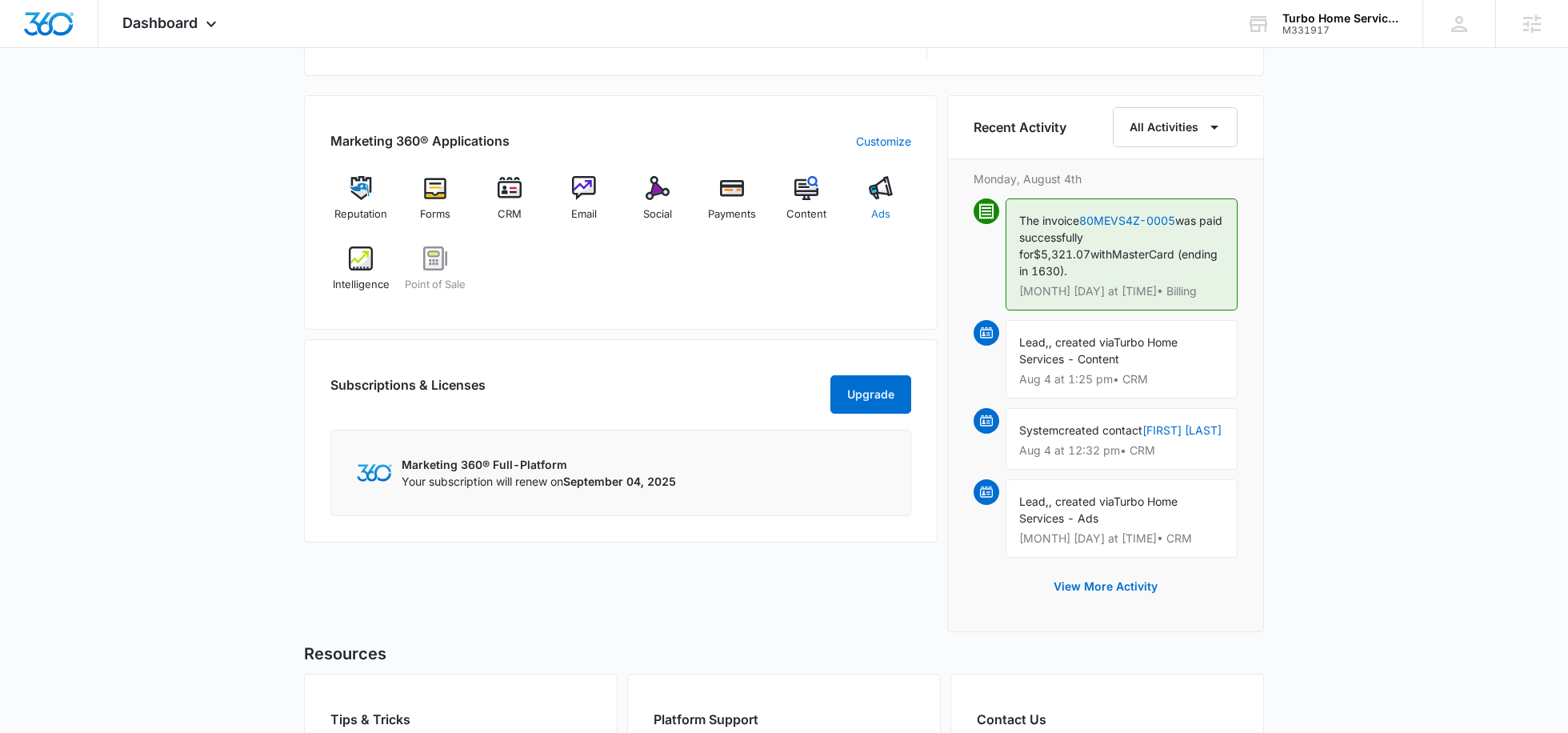 scroll, scrollTop: 0, scrollLeft: 0, axis: both 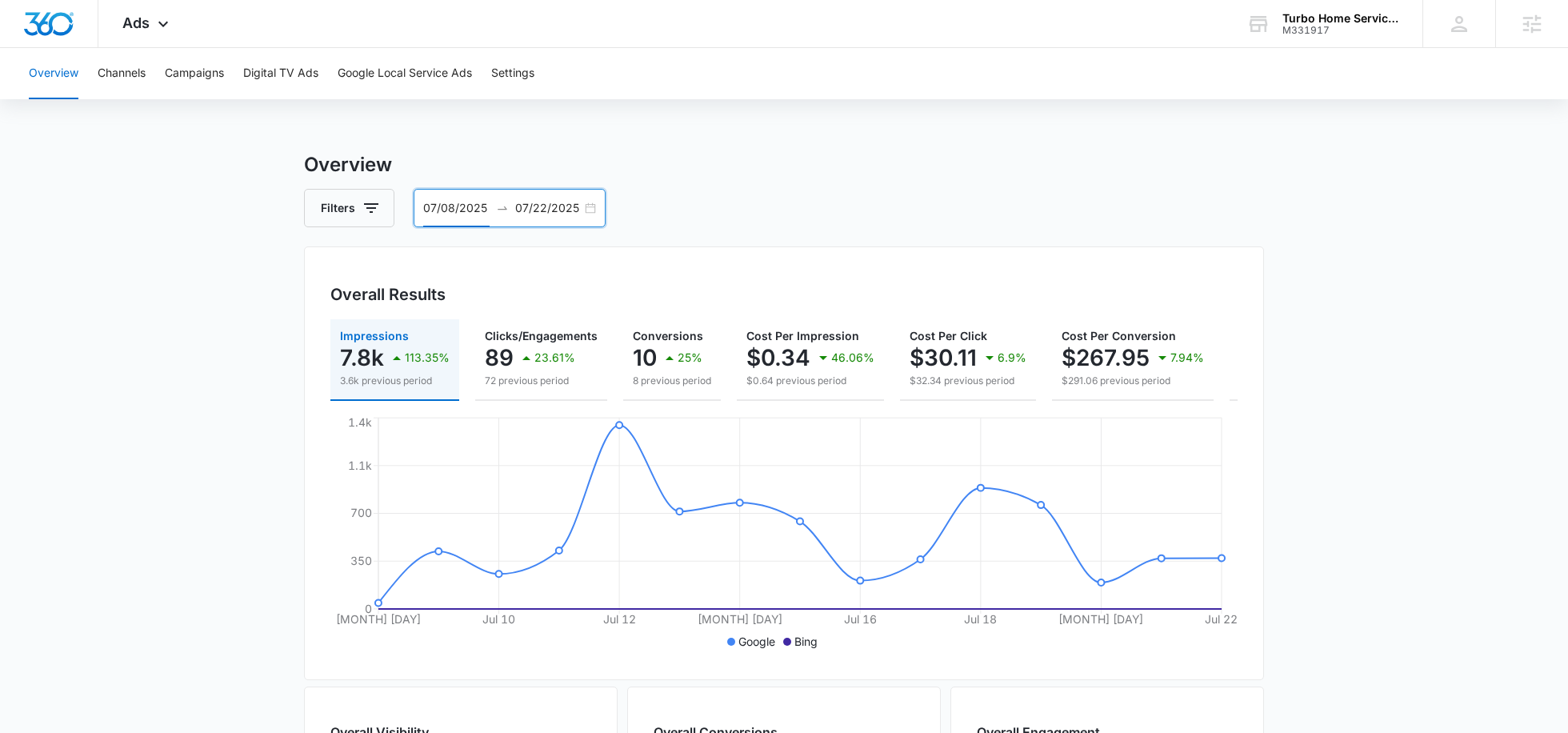 click on "07/08/2025" at bounding box center [456, 208] 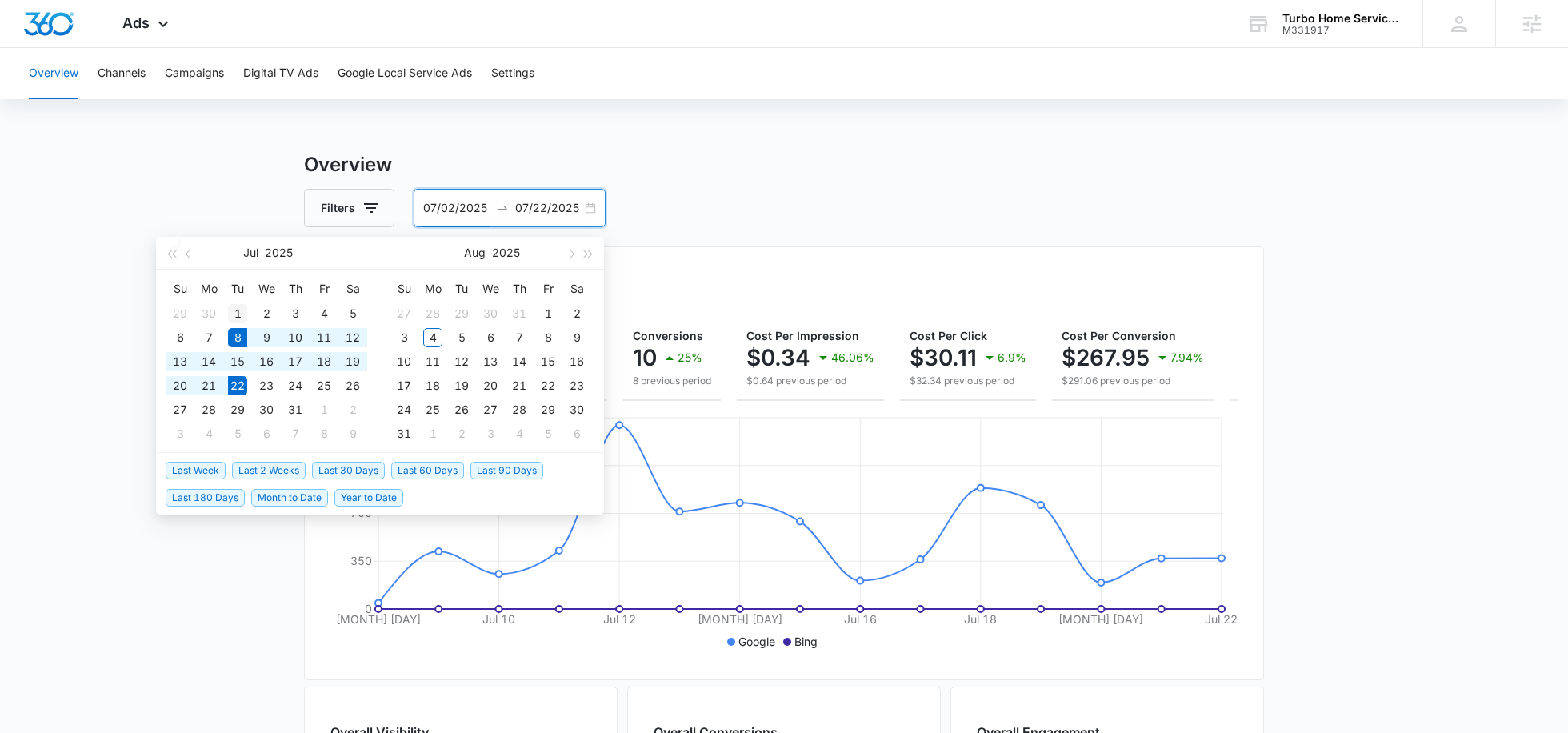 type on "07/01/2025" 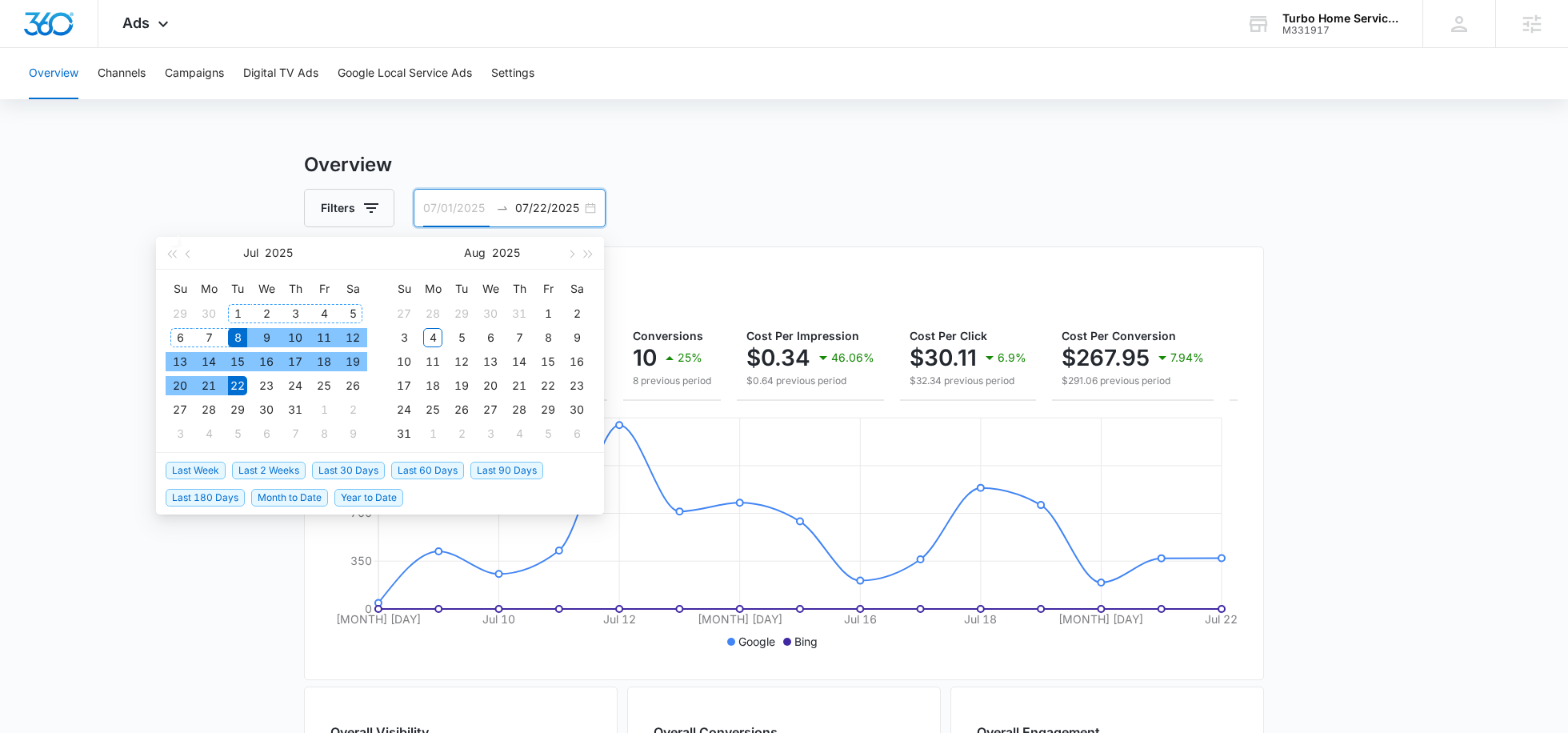 click on "1" at bounding box center [238, 314] 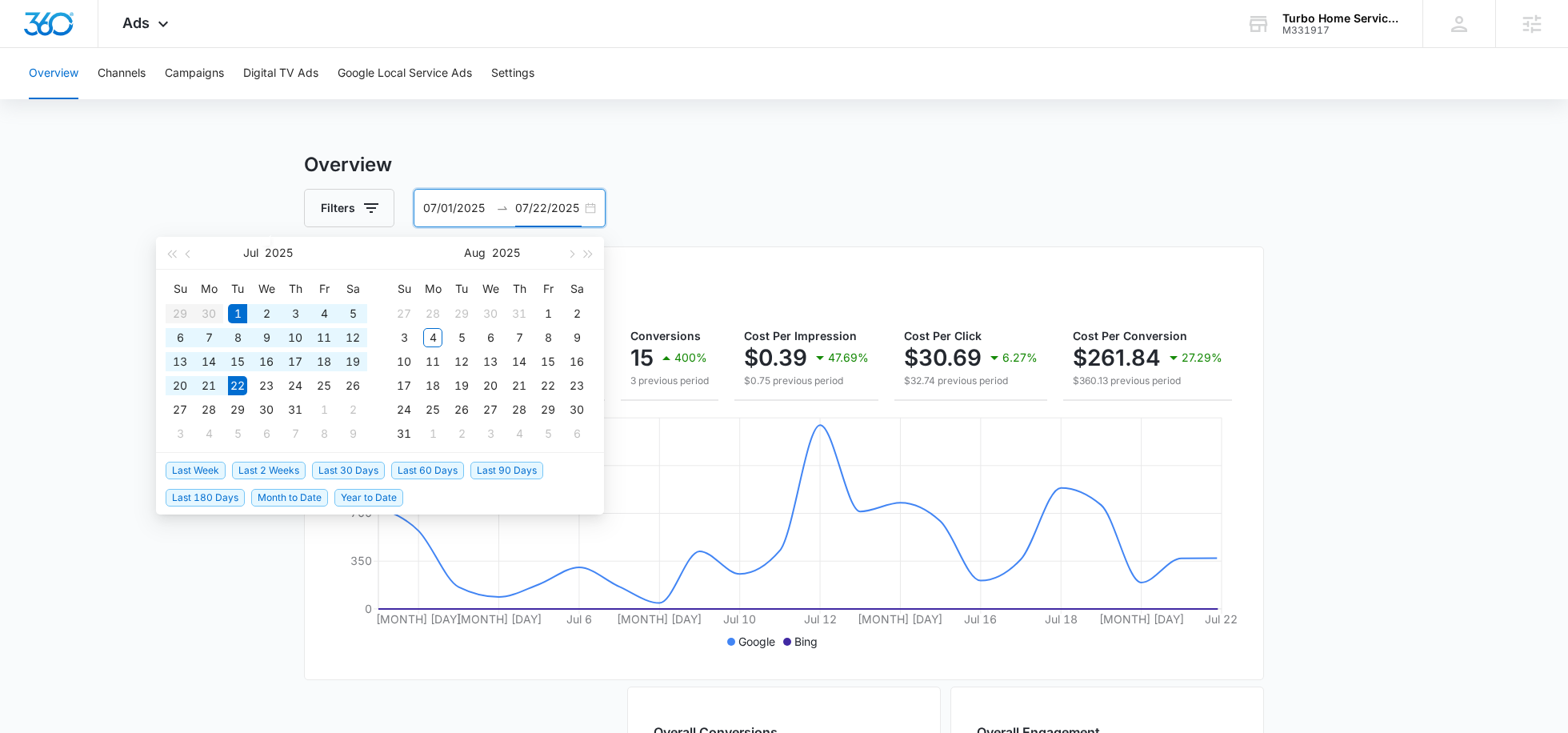 click on "07/22/2025" at bounding box center (548, 208) 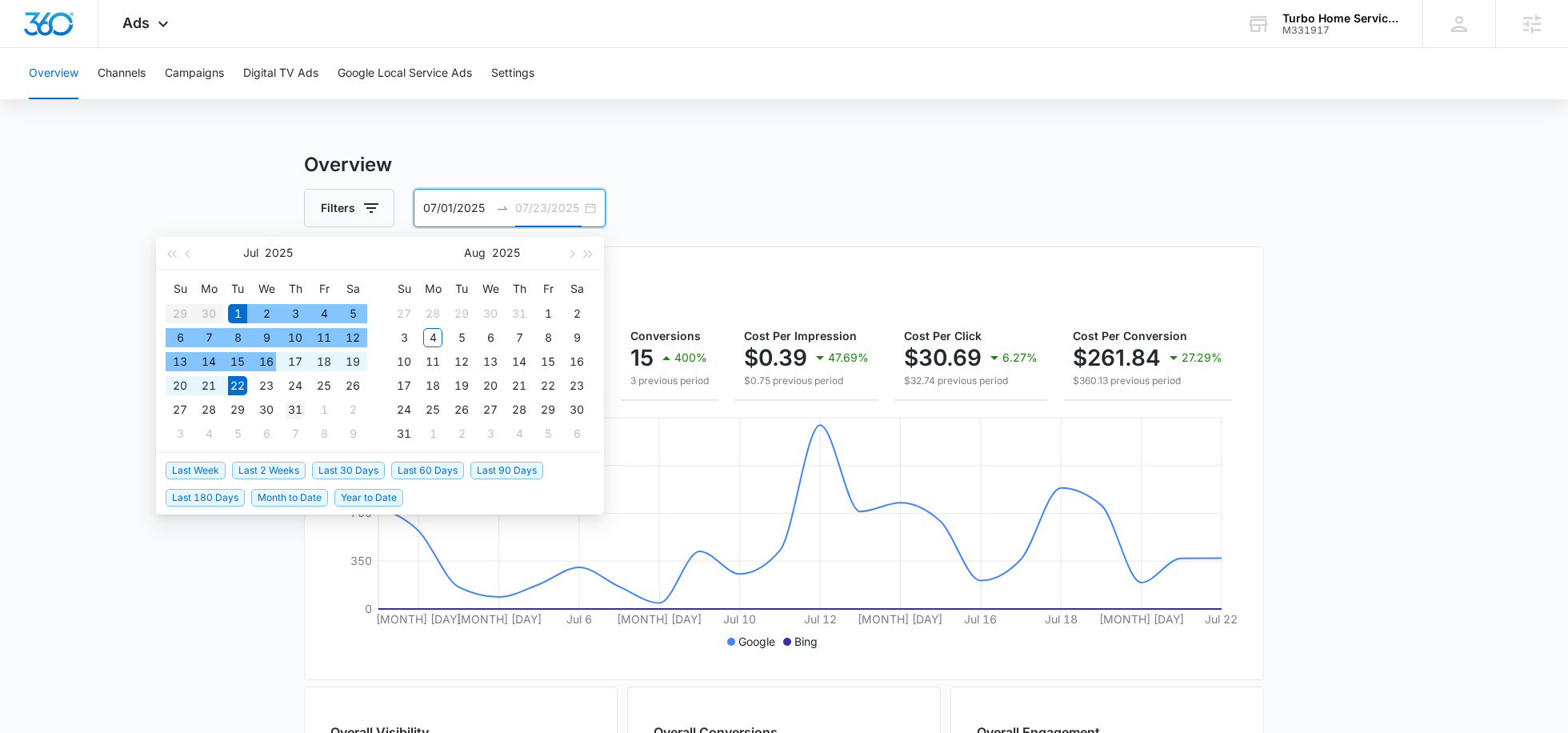 type on "07/31/2025" 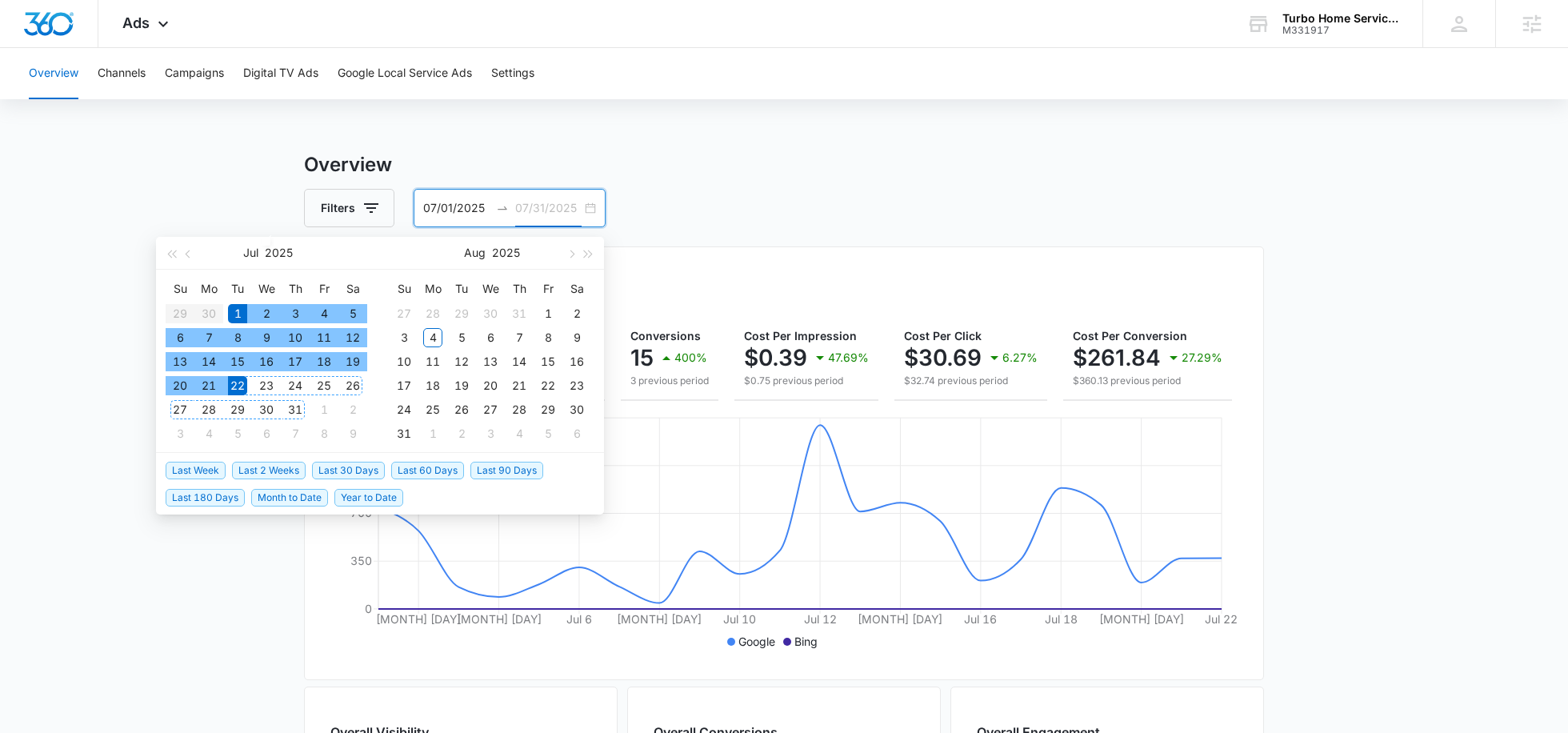 click on "31" at bounding box center (295, 410) 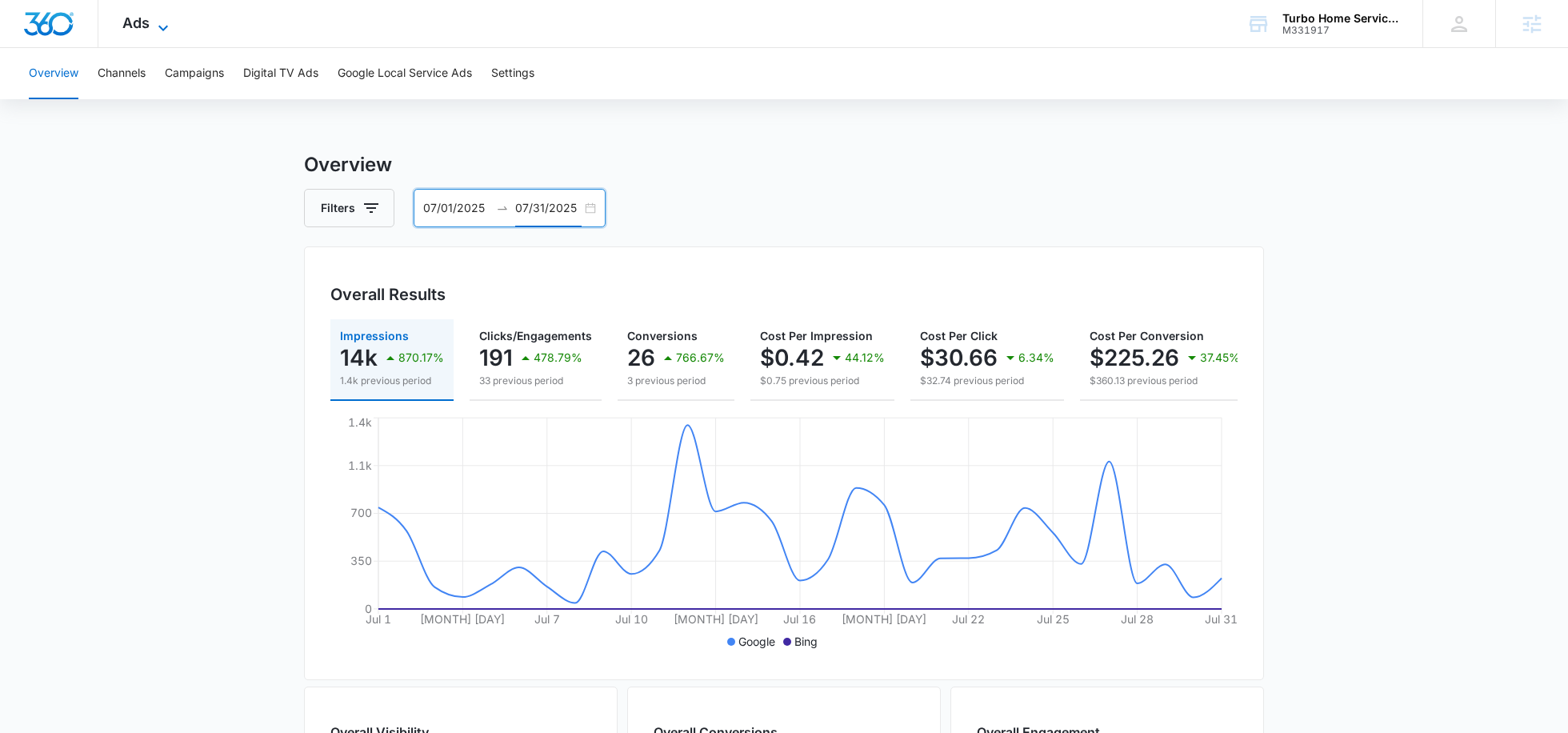 click 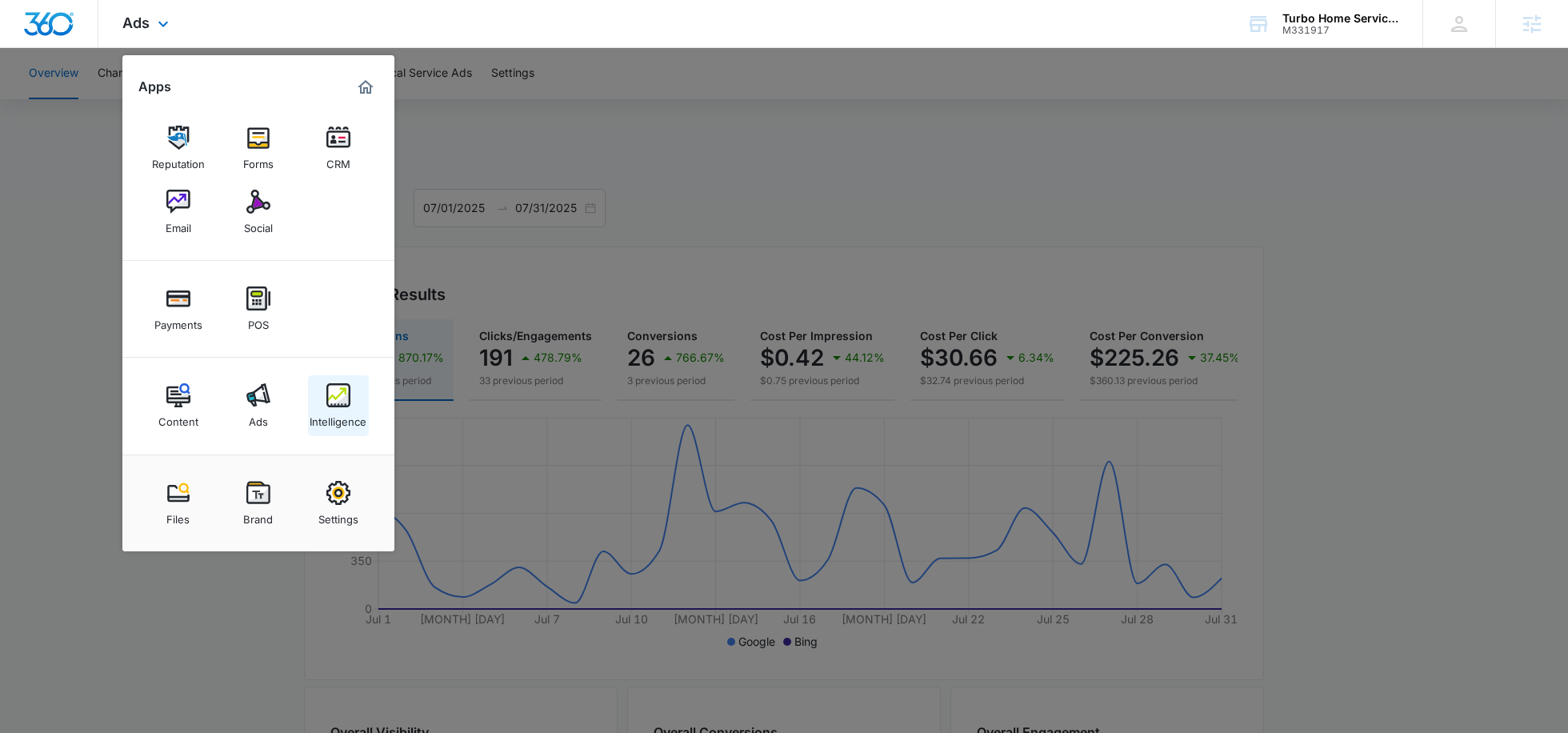 click at bounding box center (338, 395) 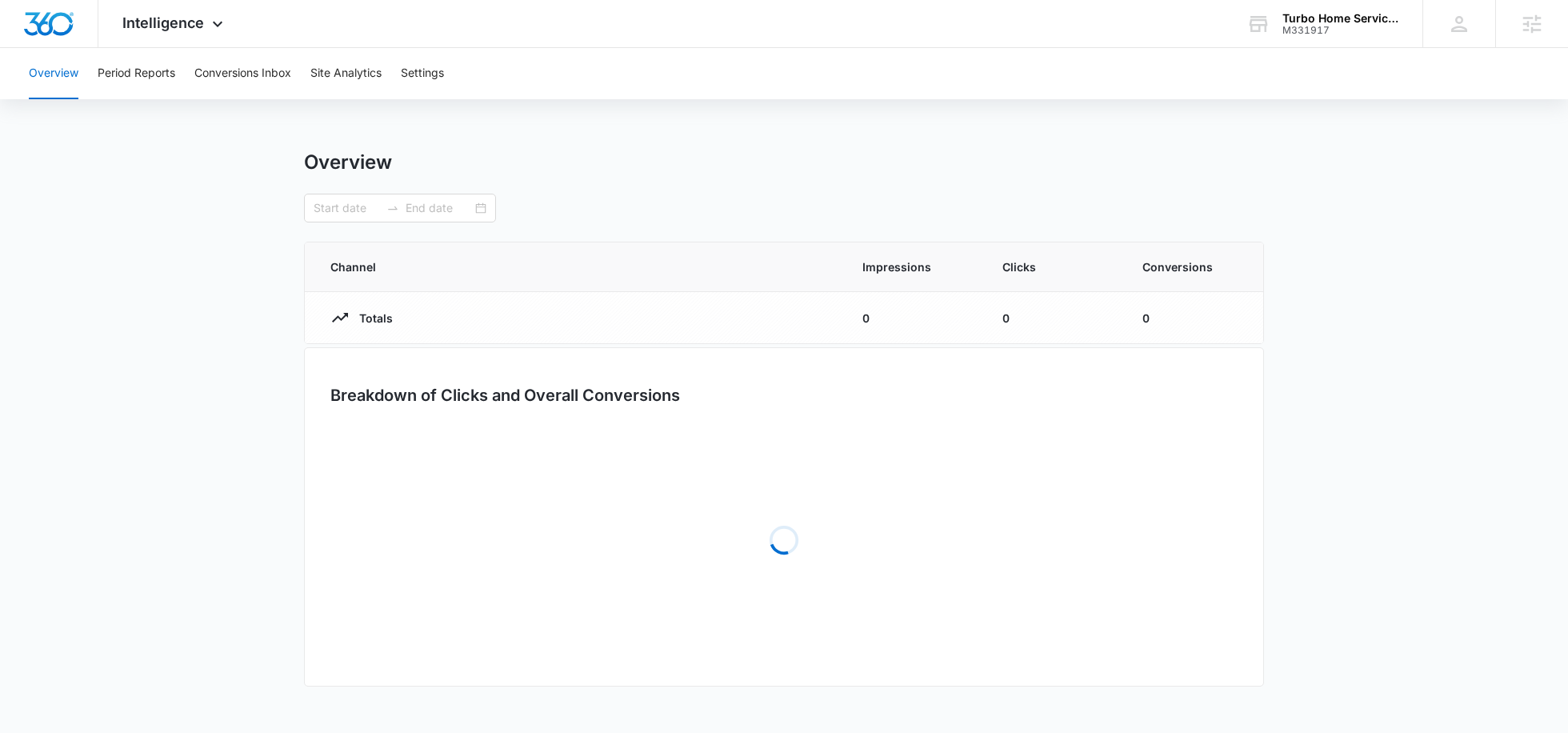 type on "07/01/2025" 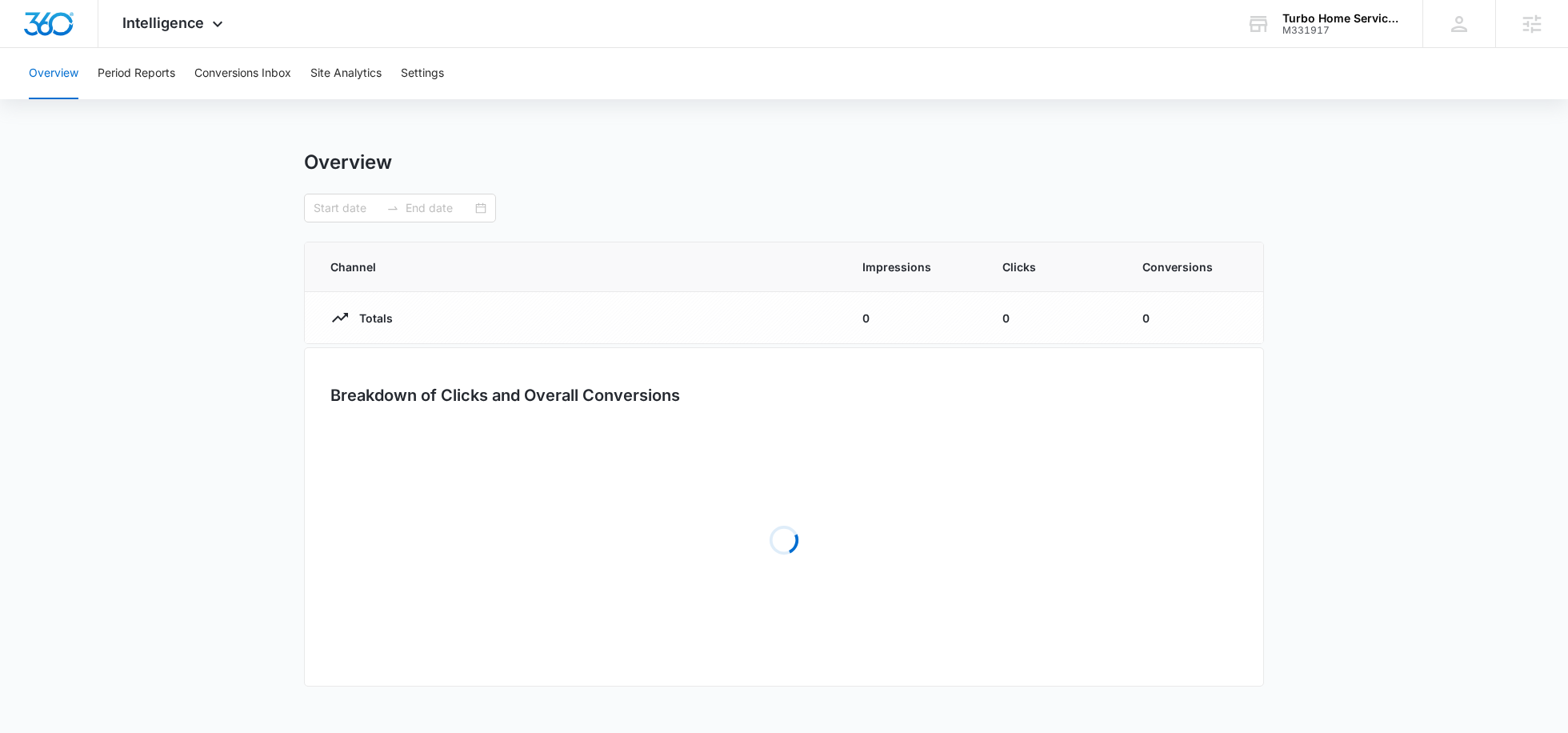 type on "07/31/2025" 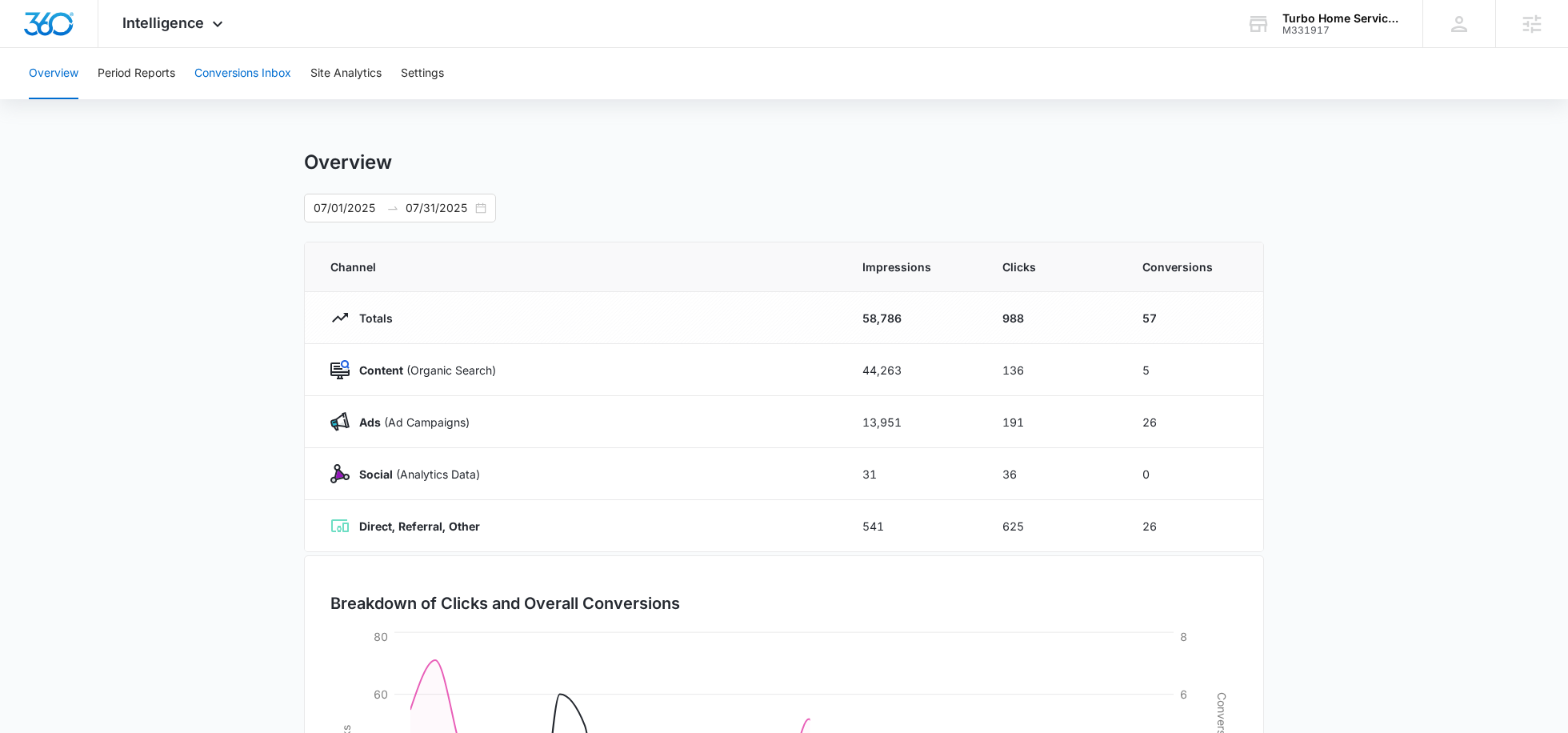 click on "Conversions Inbox" at bounding box center (242, 74) 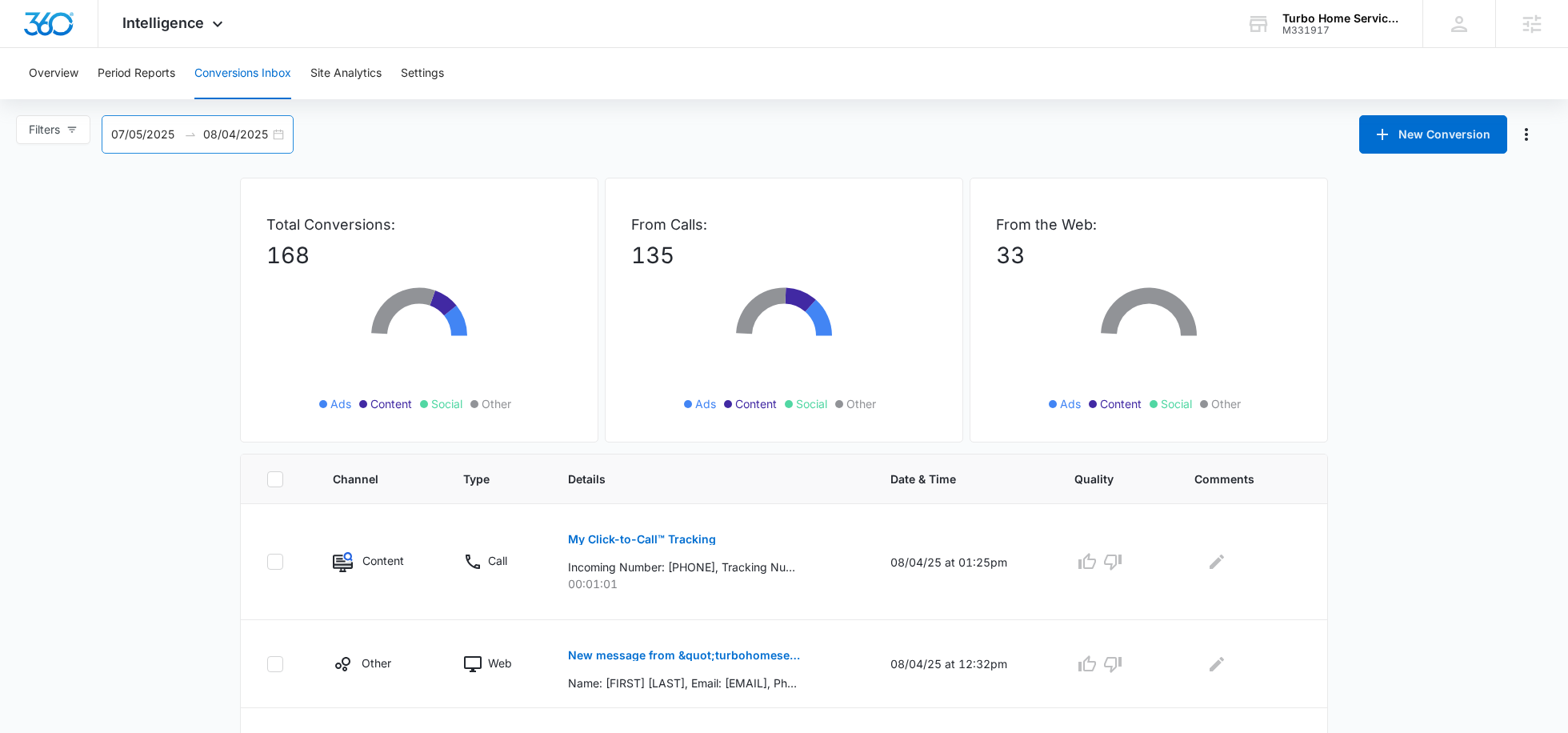 click on "08/04/2025" at bounding box center [236, 134] 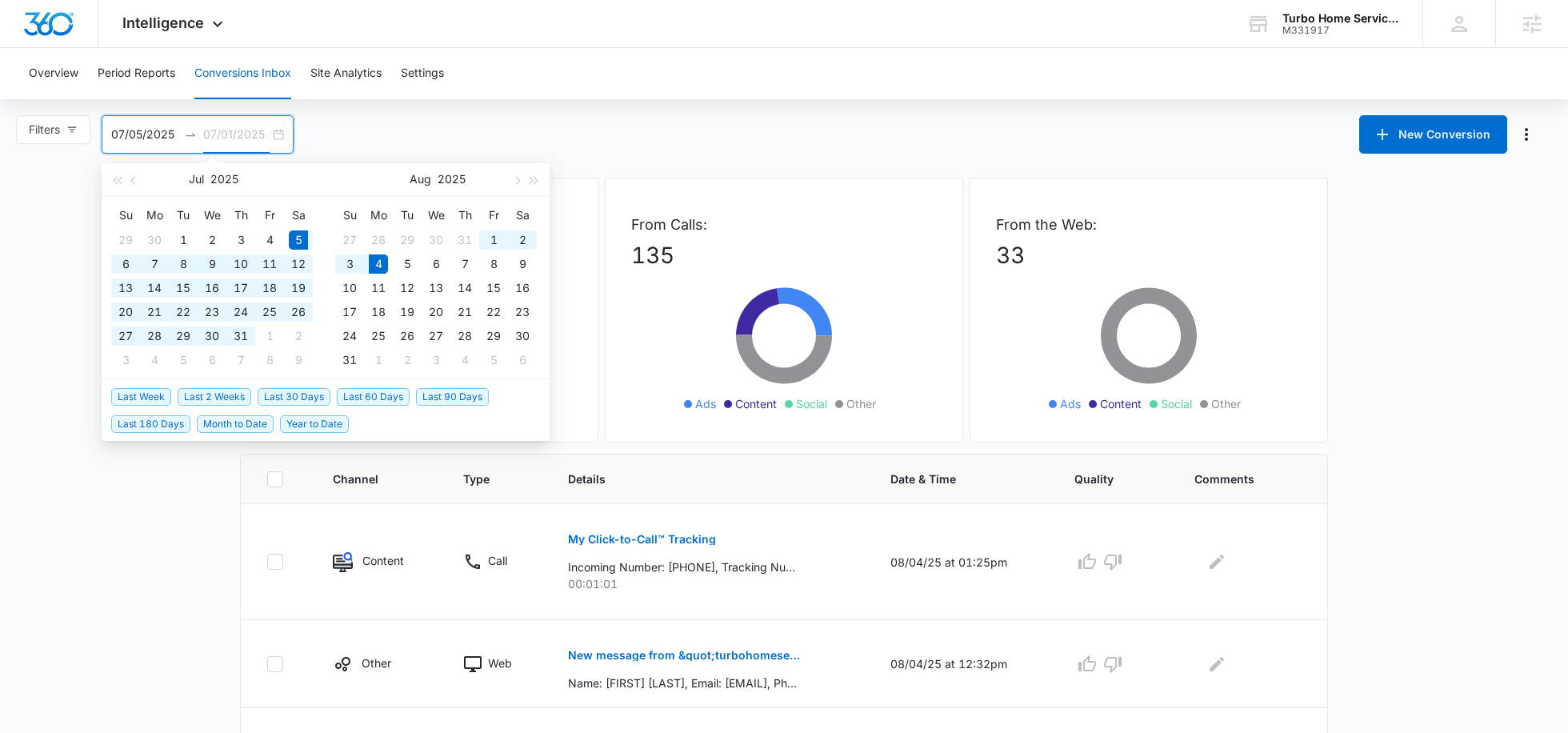 type on "08/04/2025" 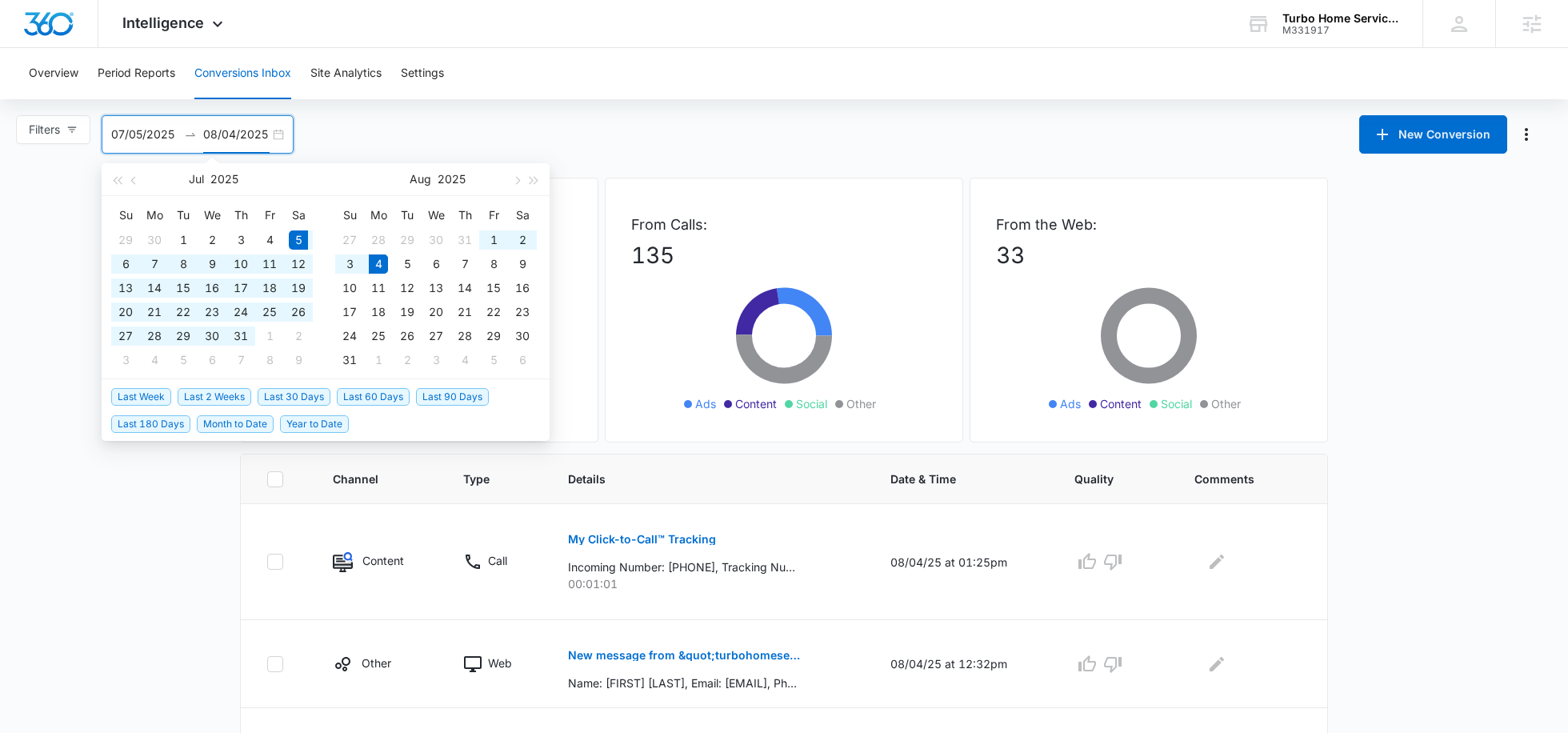 click on "07/05/2025" at bounding box center [144, 134] 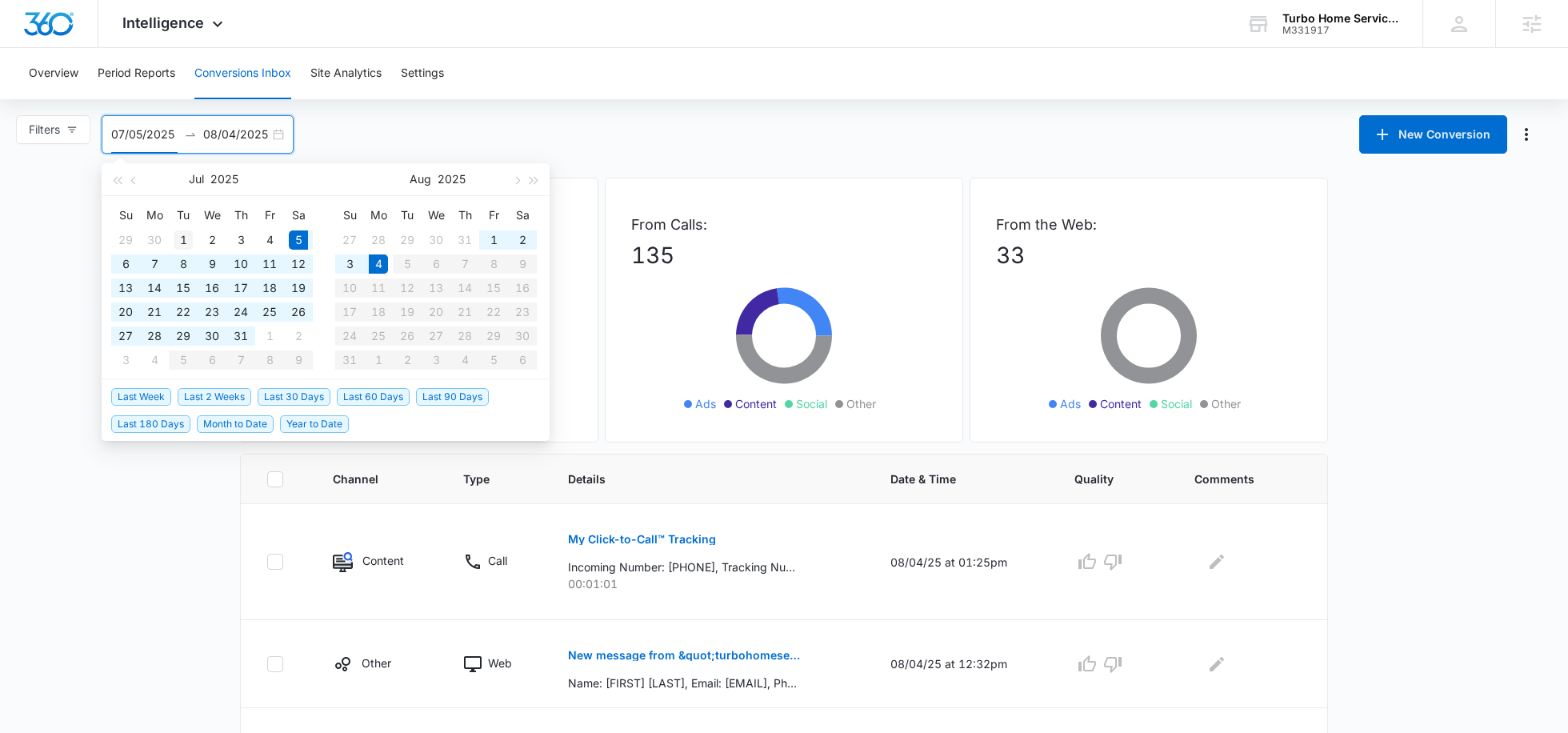 type on "07/01/2025" 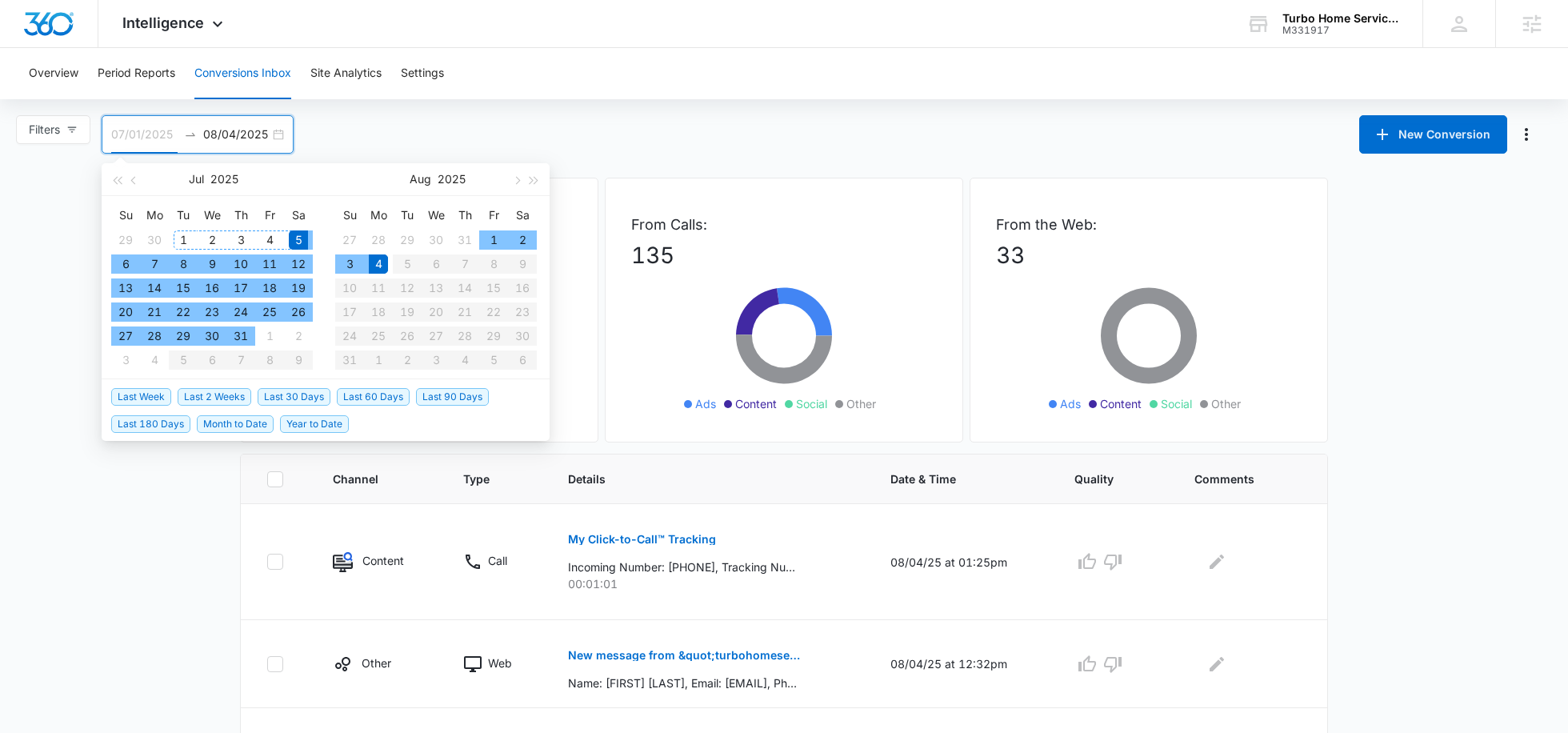 click on "1" at bounding box center (183, 240) 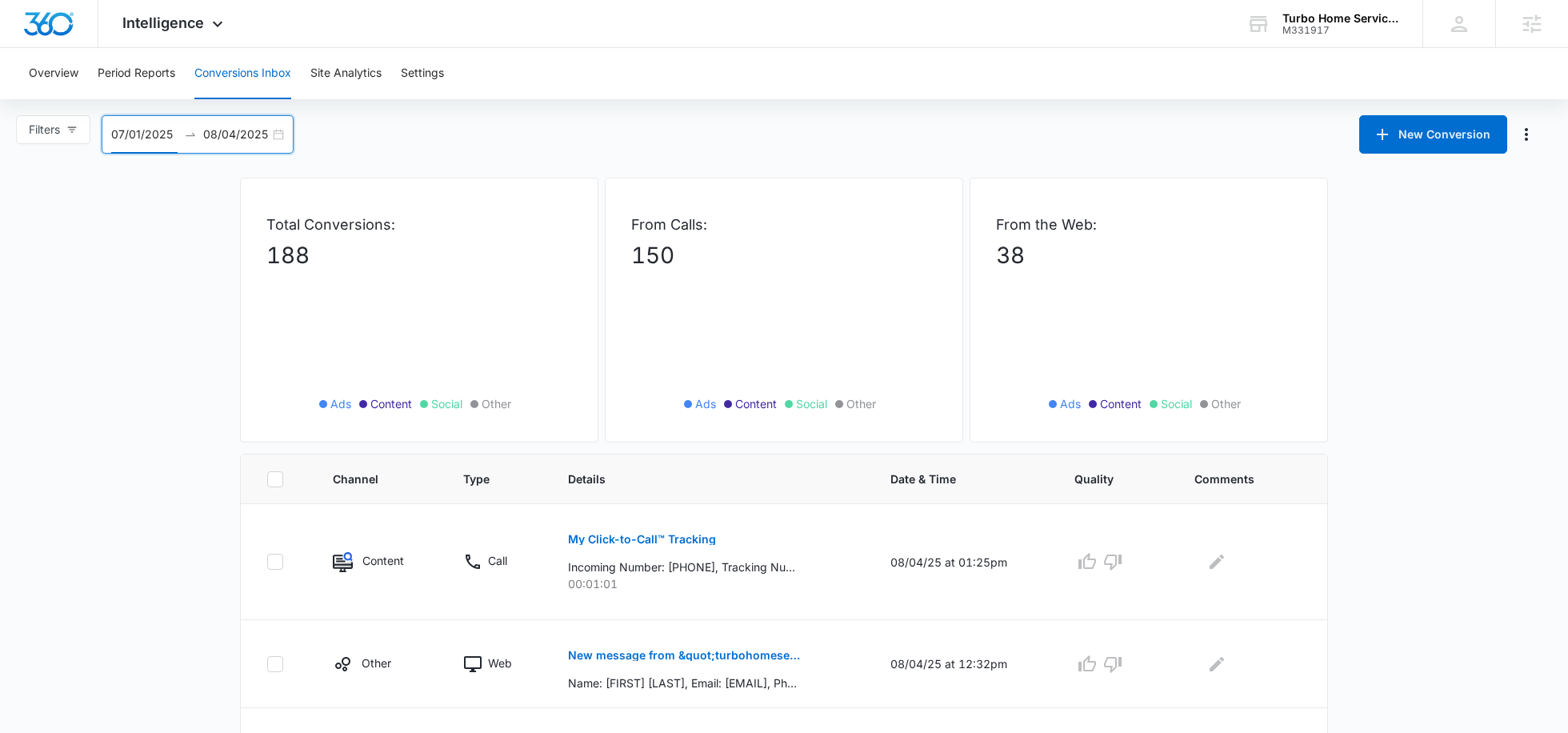 click on "08/04/2025" at bounding box center [236, 134] 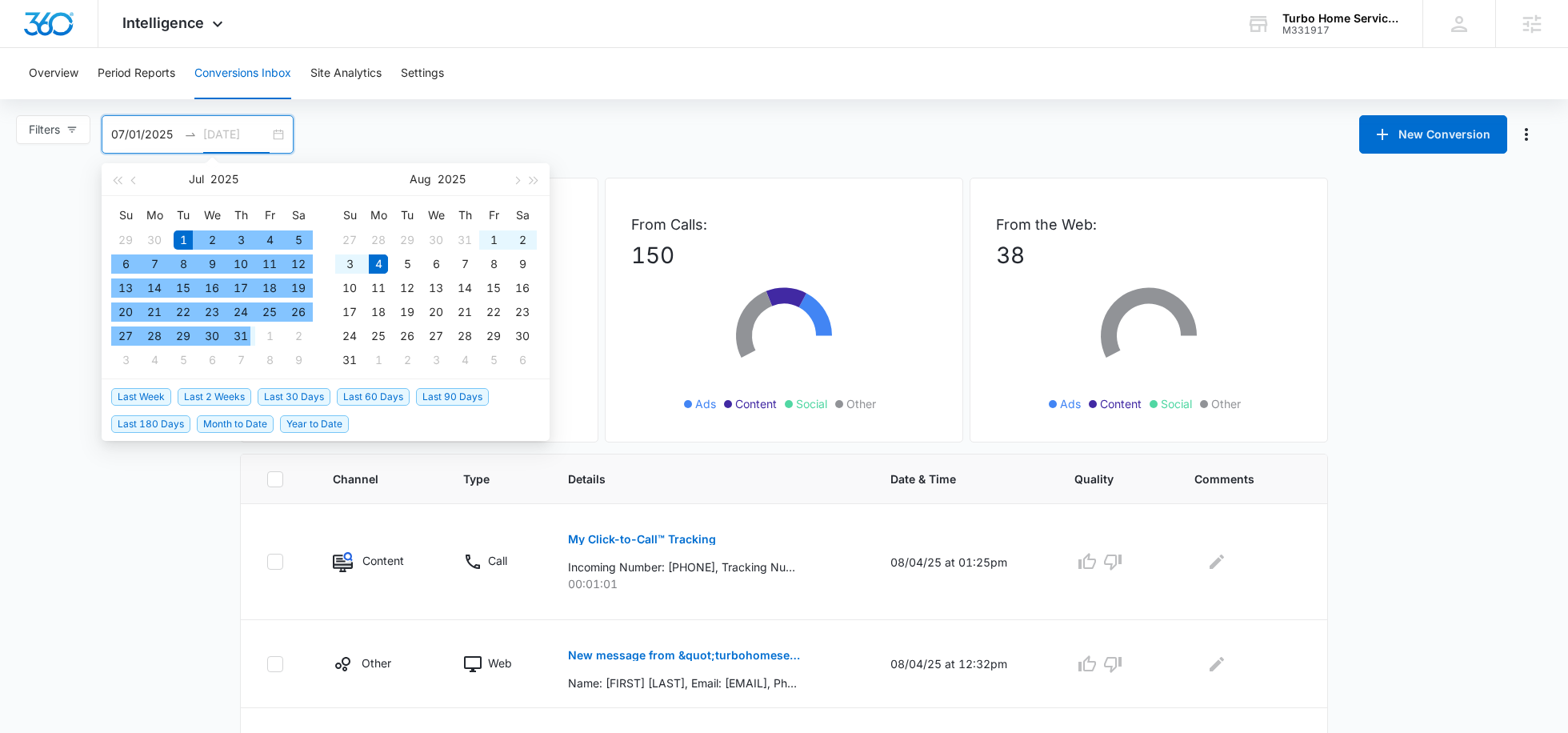type on "07/31/2025" 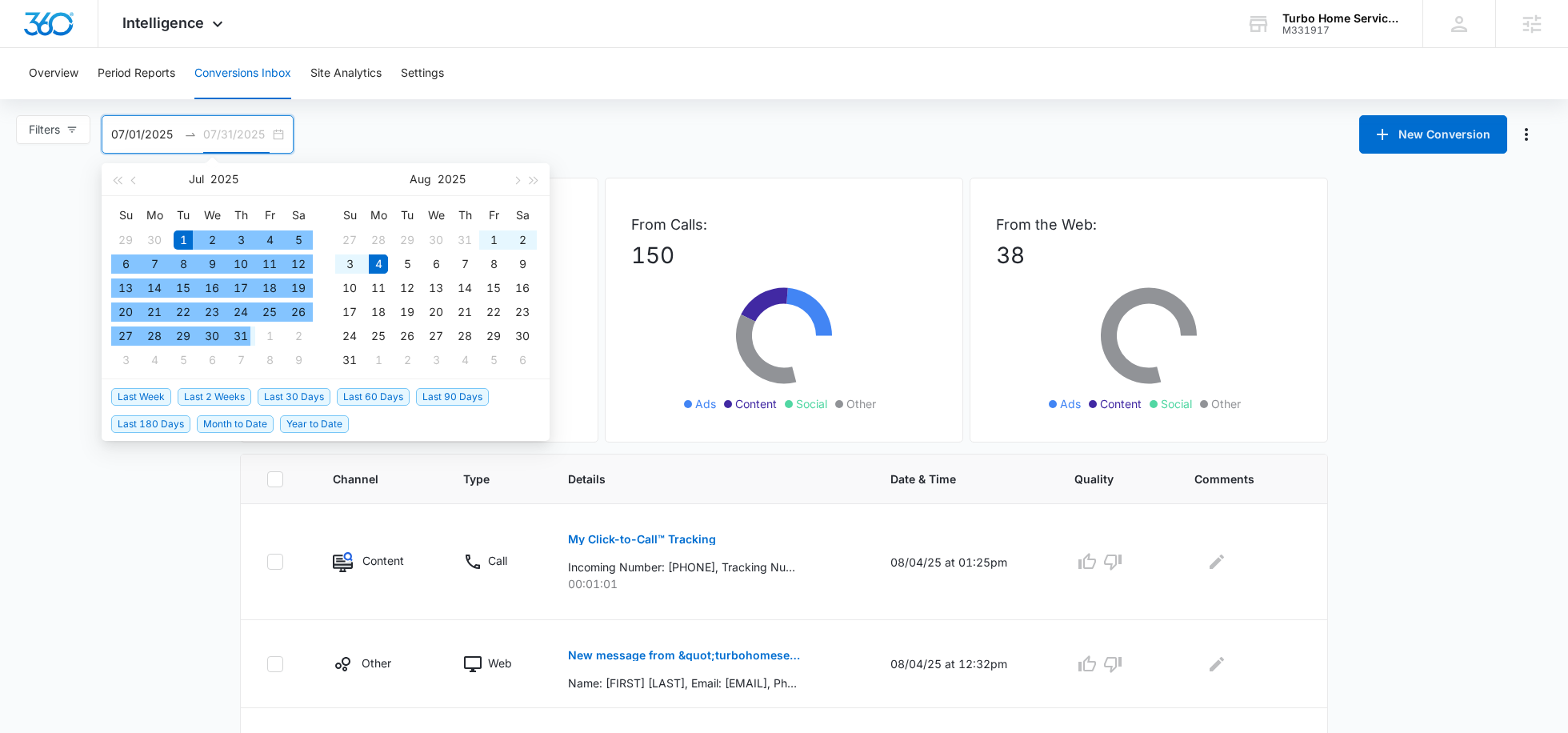 click on "31" at bounding box center (241, 336) 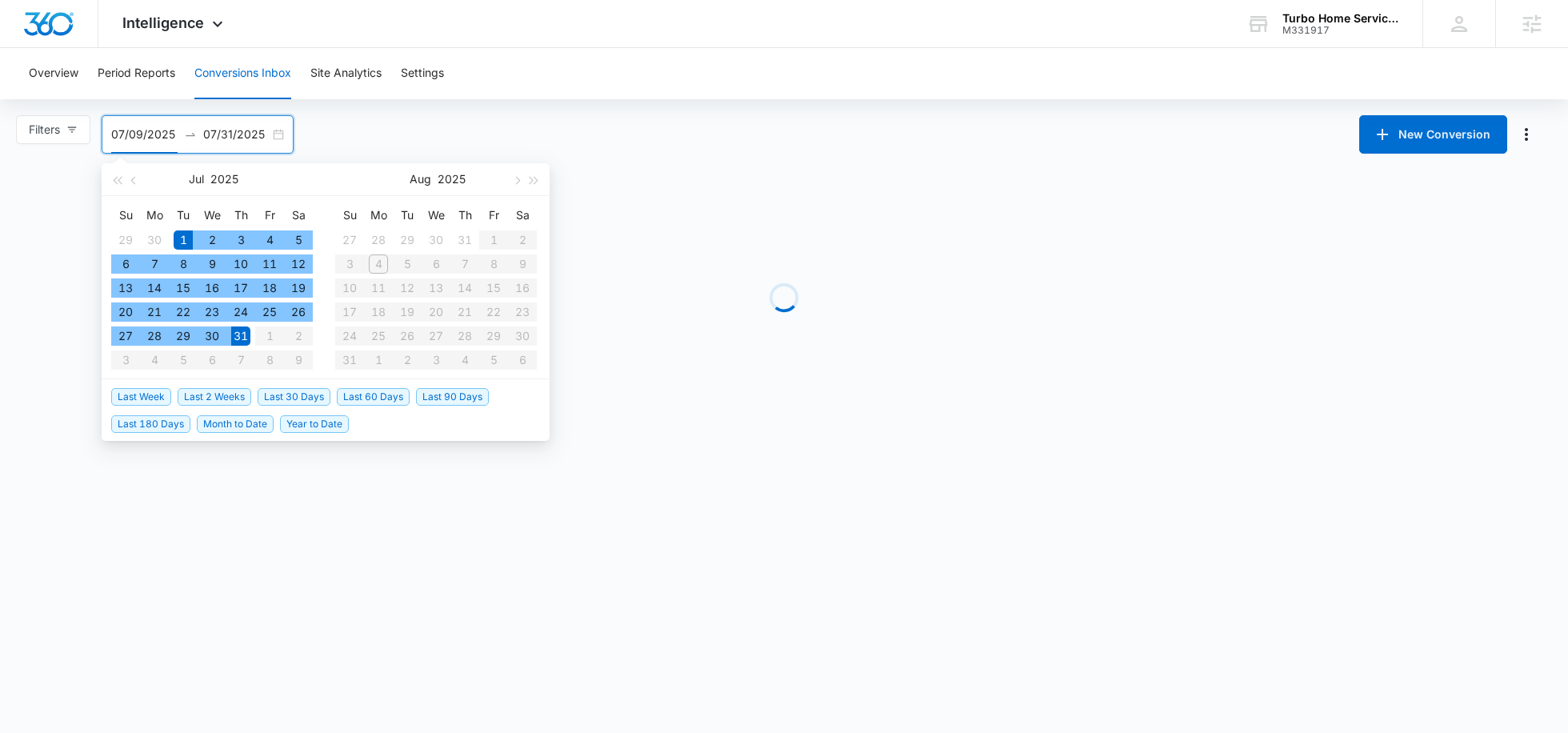 type on "07/01/2025" 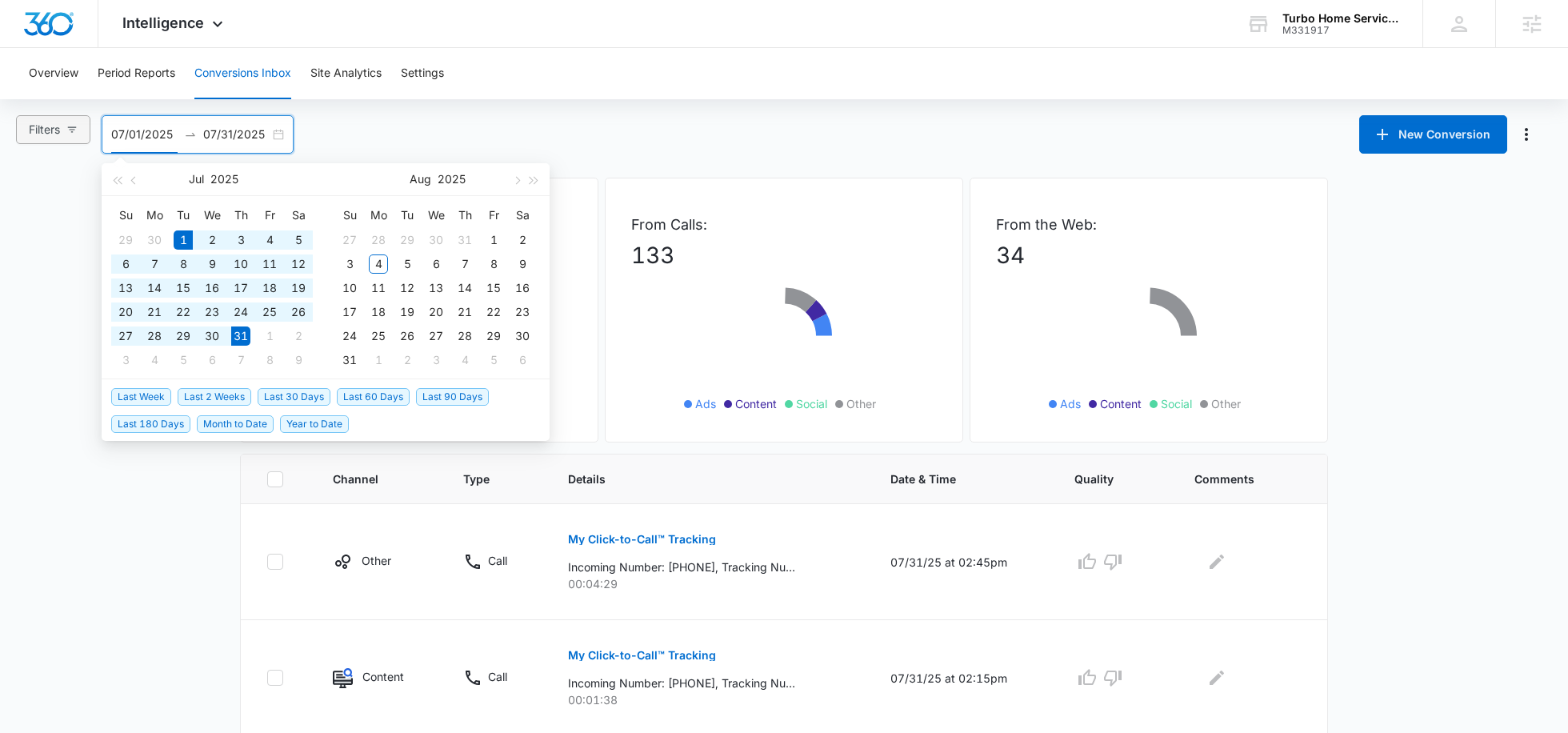 click on "Filters" at bounding box center [53, 130] 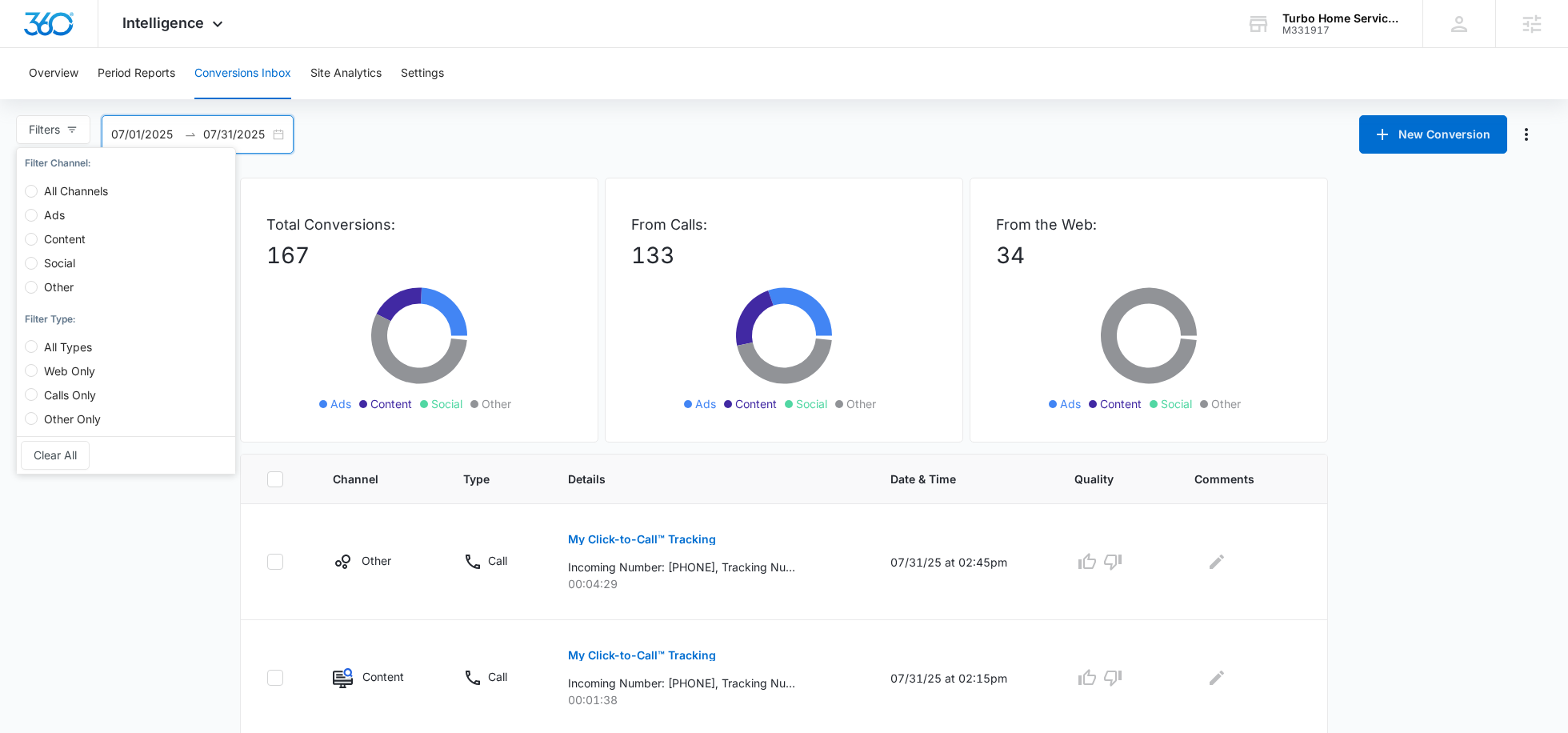click on "Ads" at bounding box center (54, 214) 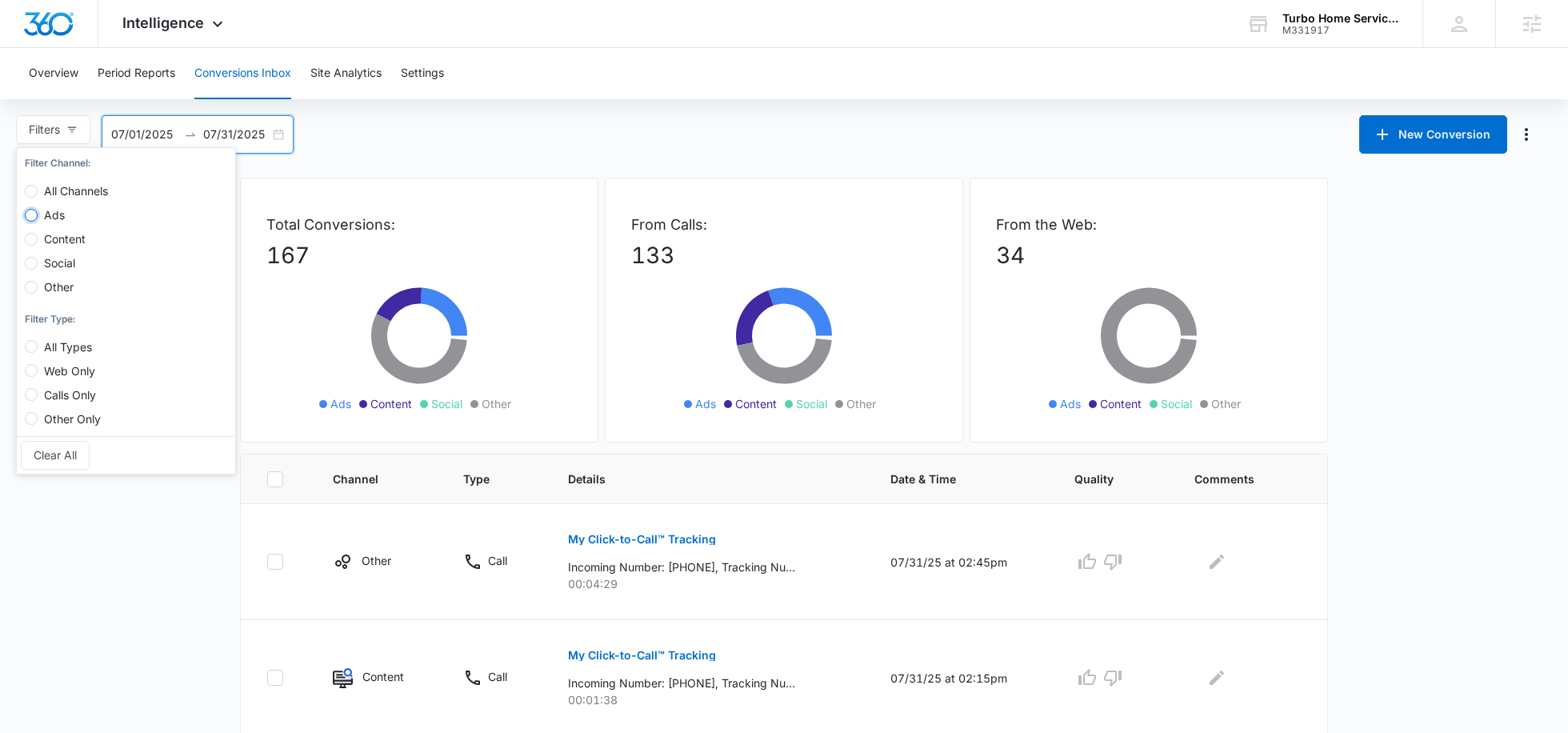click on "Ads" at bounding box center [31, 215] 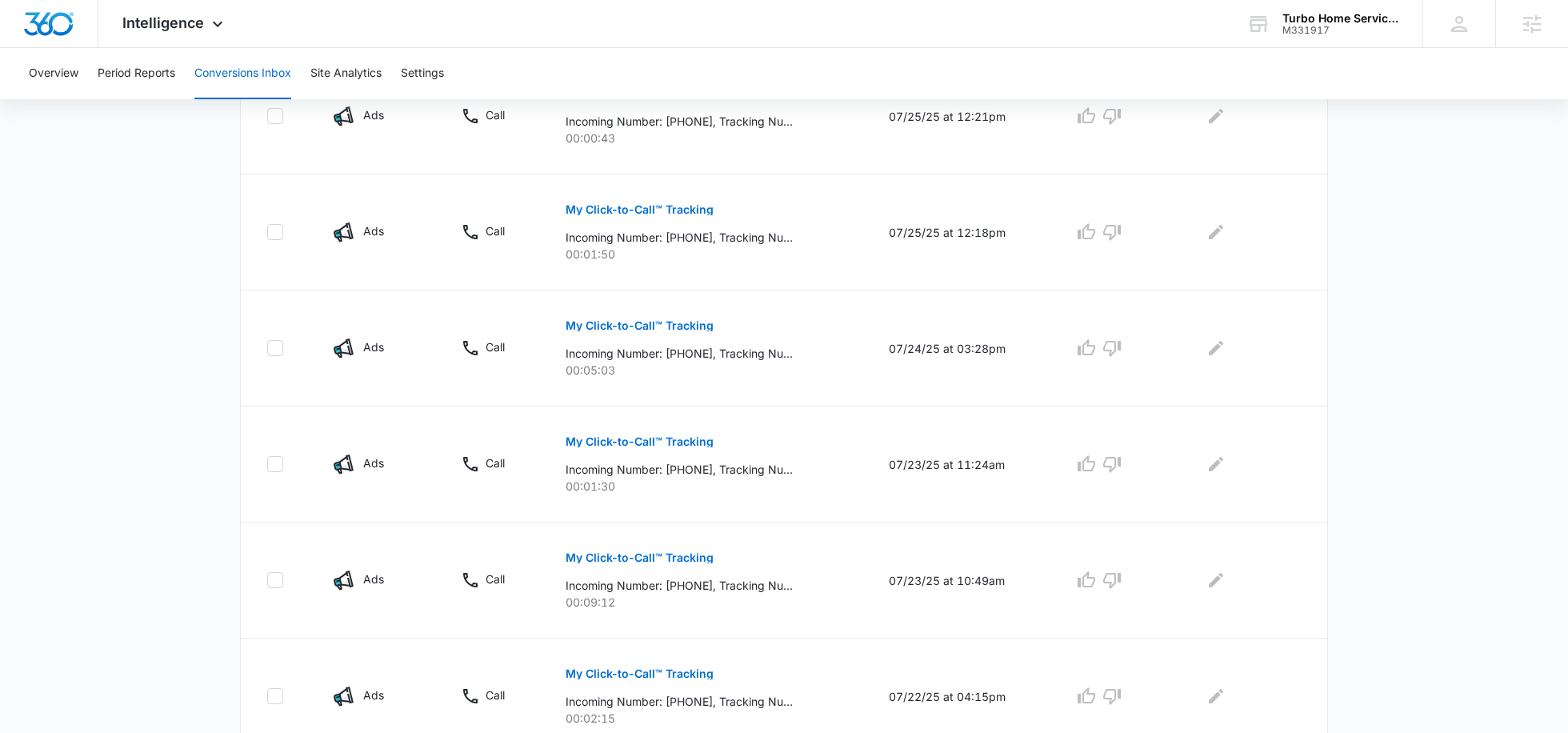 scroll, scrollTop: 977, scrollLeft: 0, axis: vertical 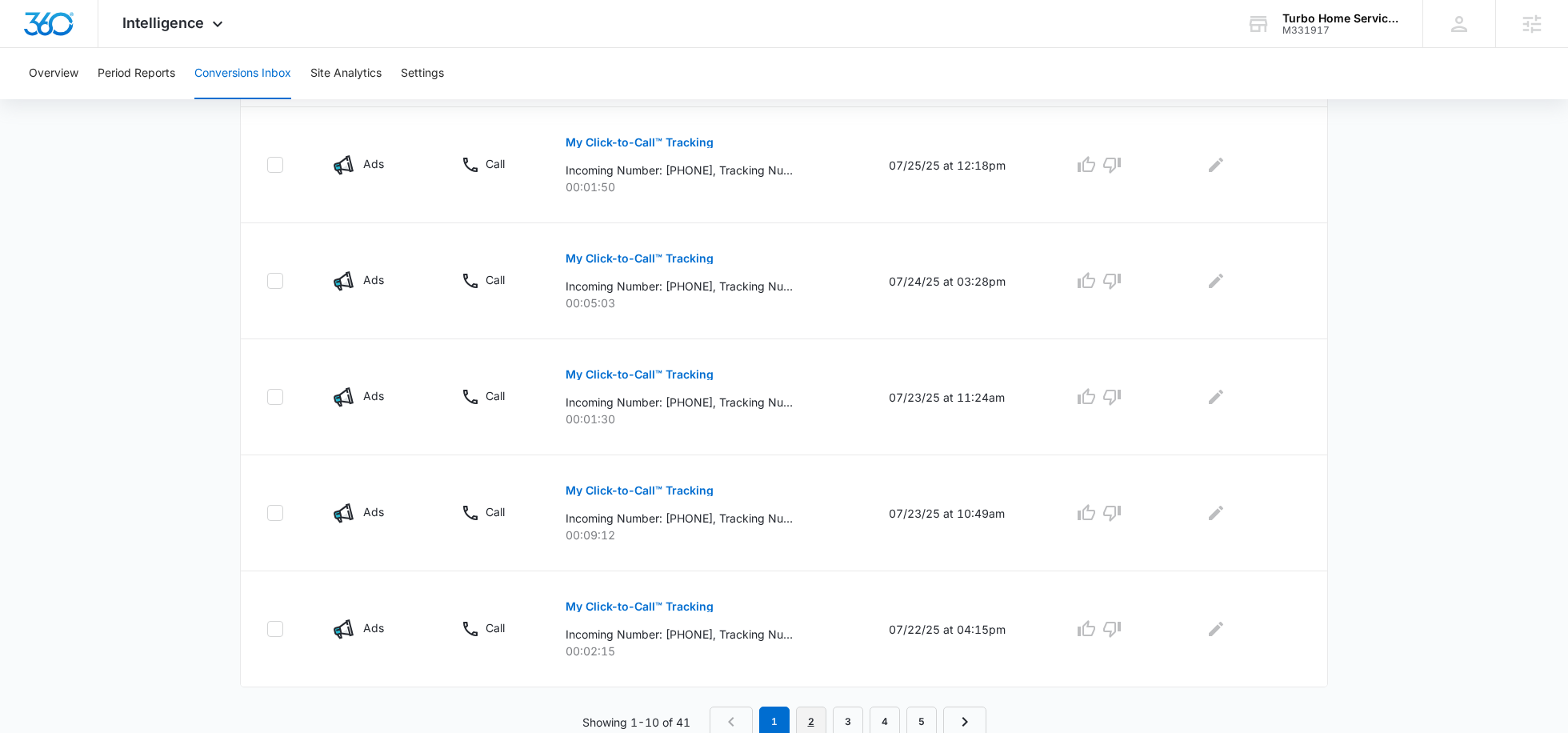 click on "2" at bounding box center [811, 722] 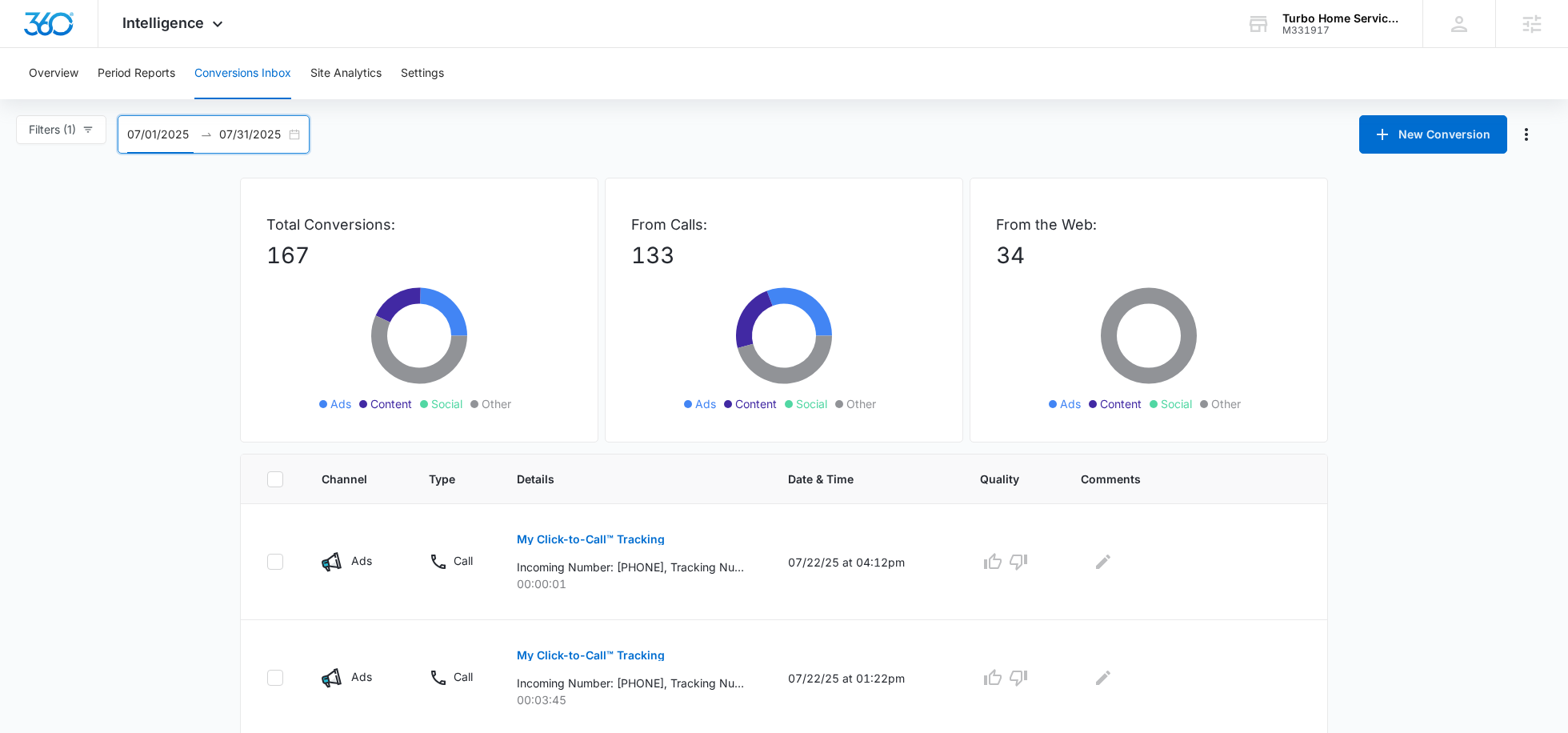 scroll, scrollTop: 0, scrollLeft: 0, axis: both 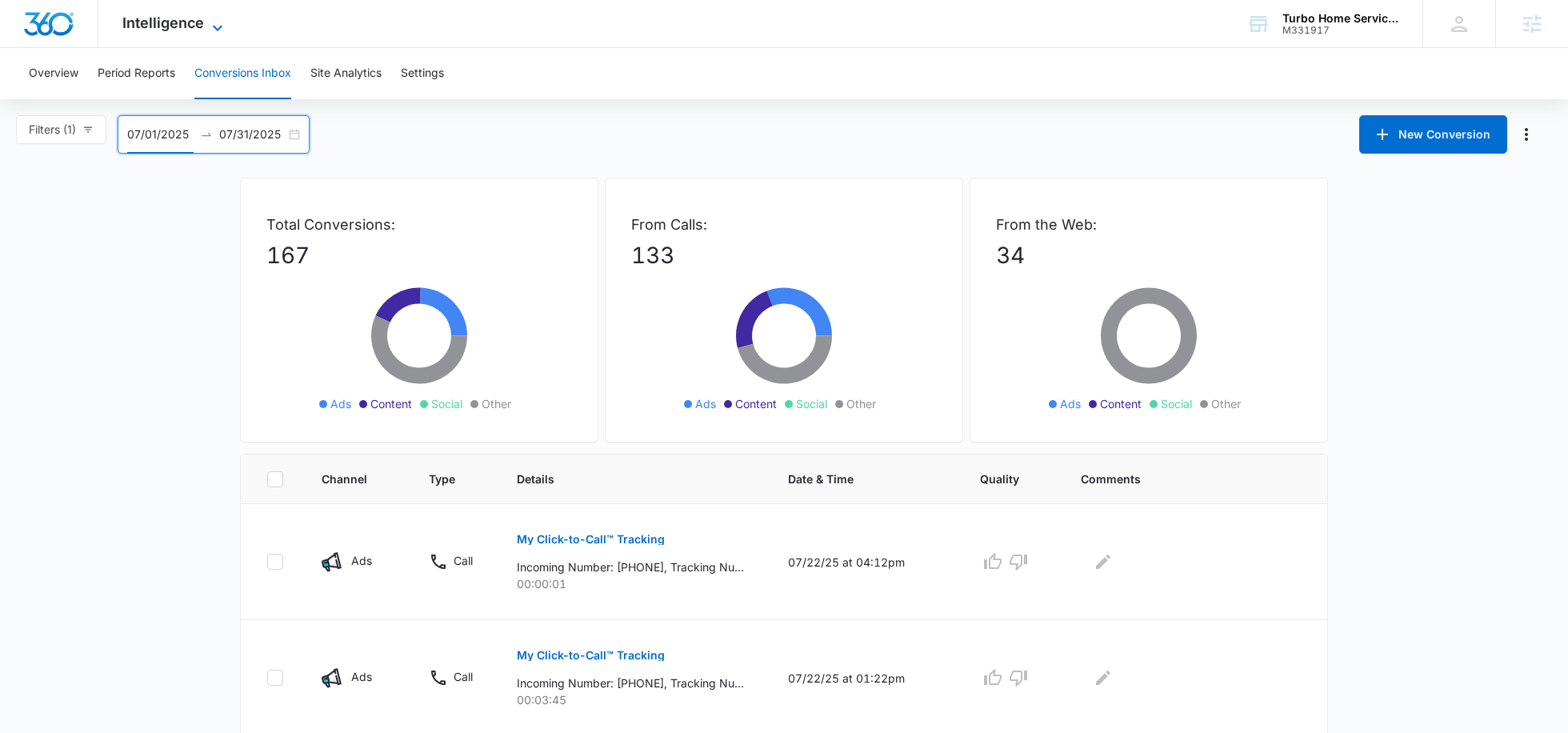 click on "Intelligence" at bounding box center [163, 22] 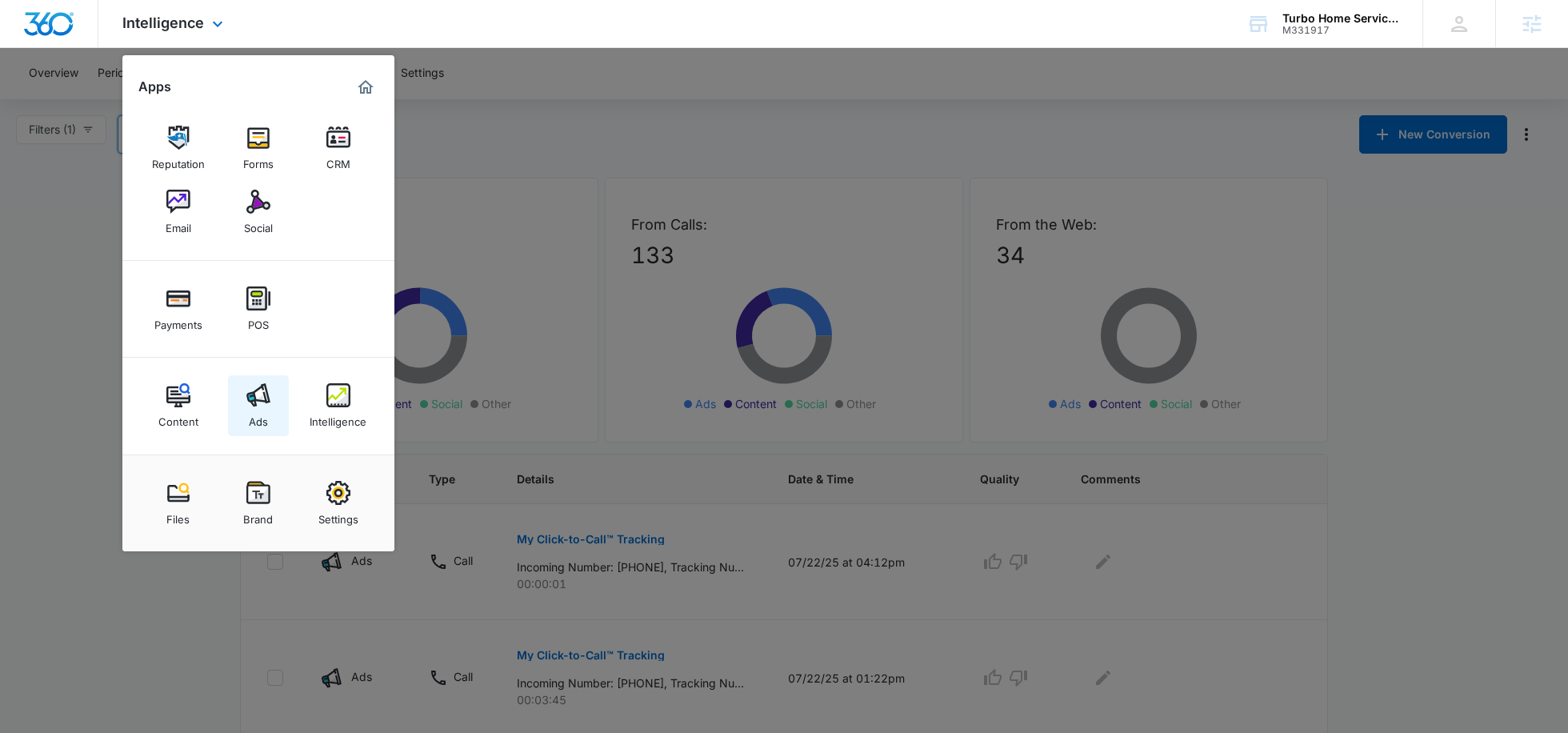 click on "Ads" at bounding box center (258, 406) 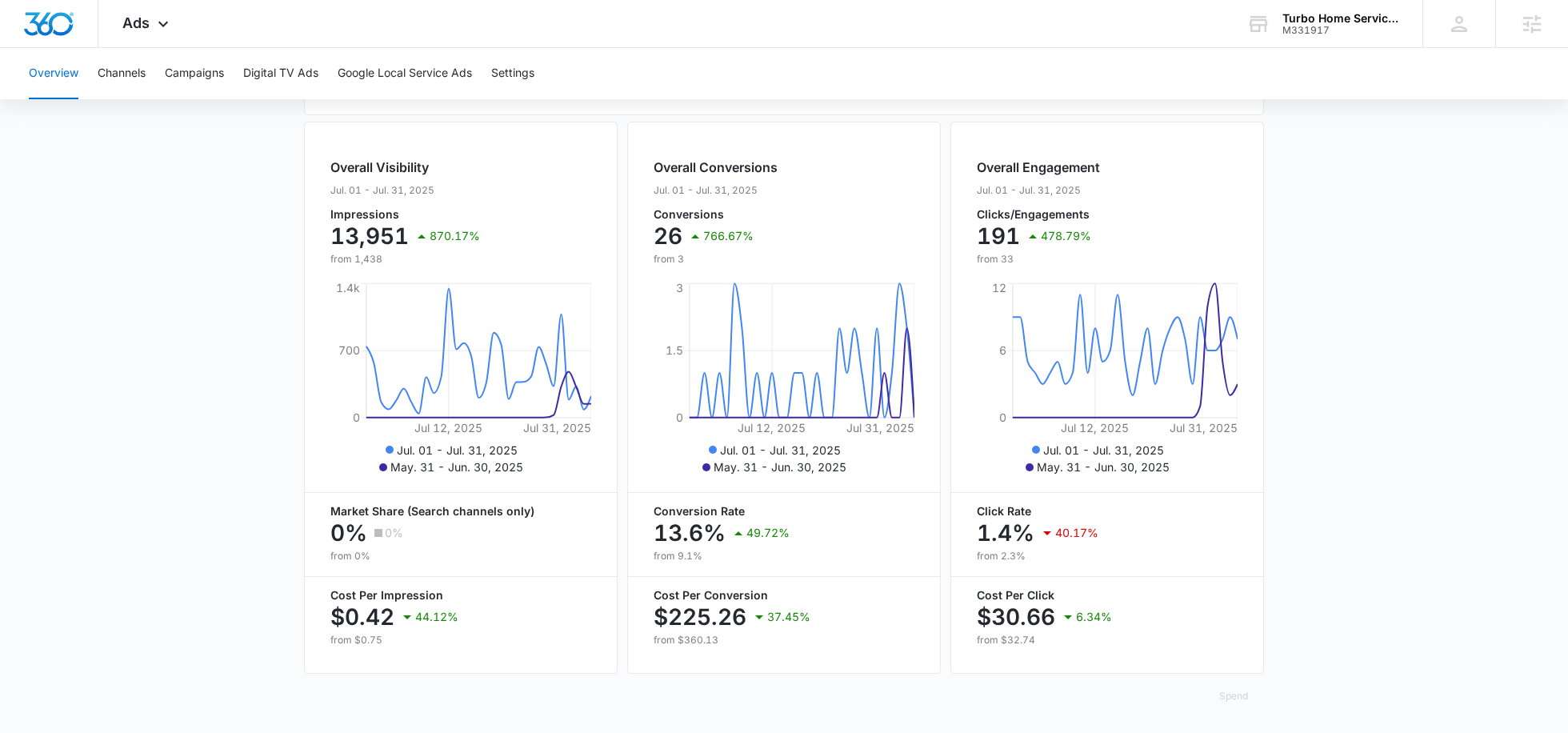 scroll, scrollTop: 0, scrollLeft: 0, axis: both 